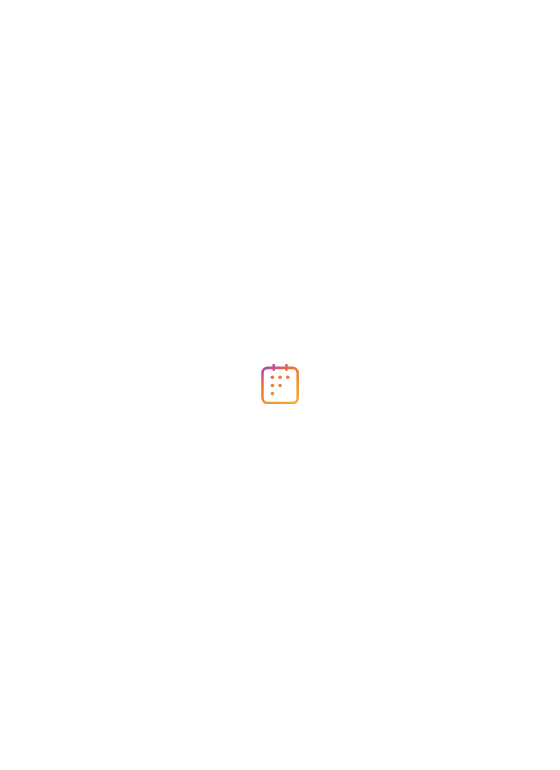 scroll, scrollTop: 0, scrollLeft: 0, axis: both 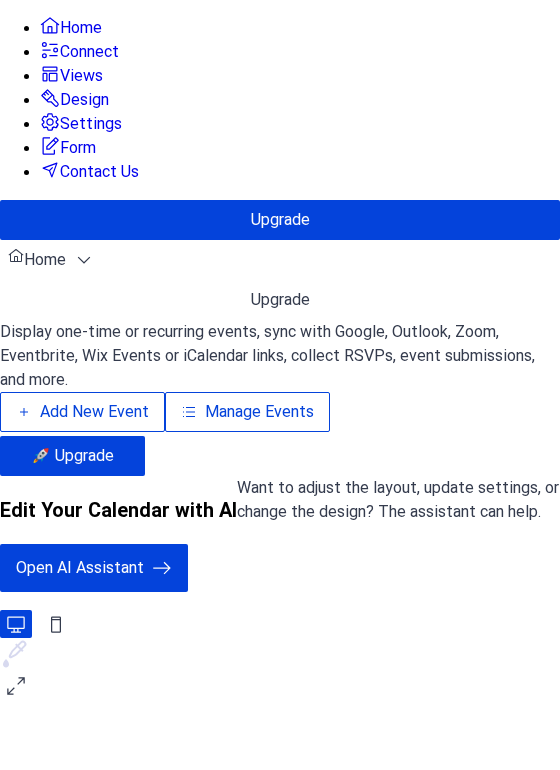 click on "Add New Event" at bounding box center [94, 412] 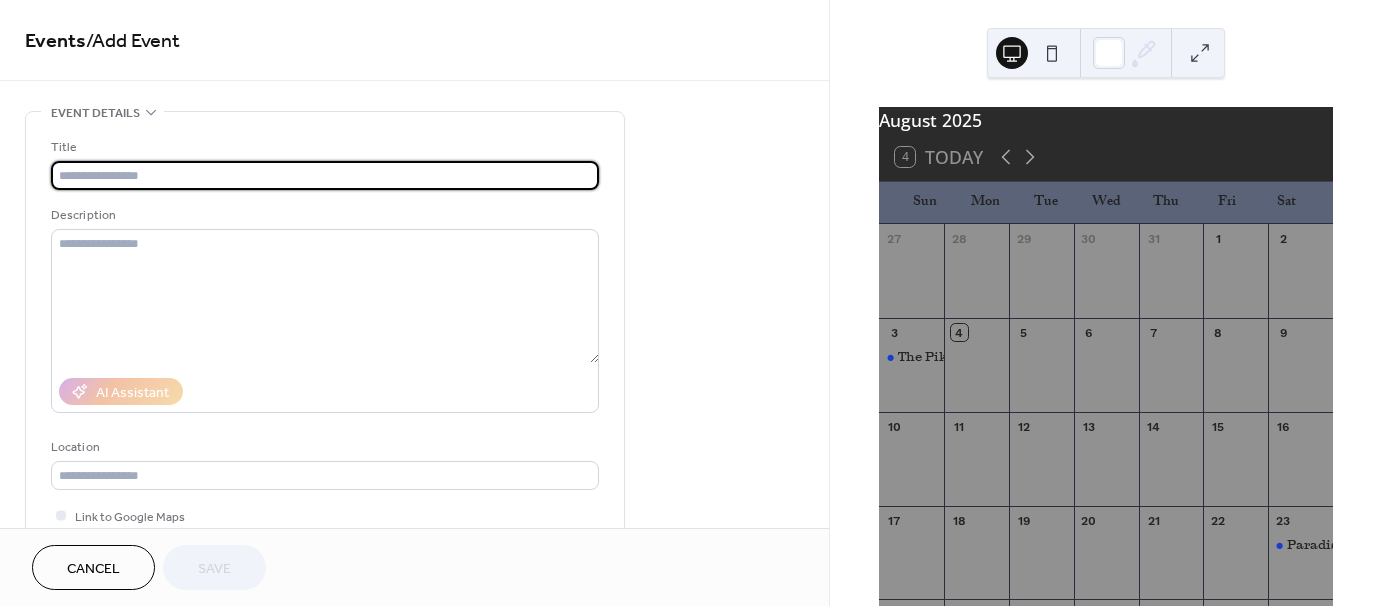 scroll, scrollTop: 0, scrollLeft: 0, axis: both 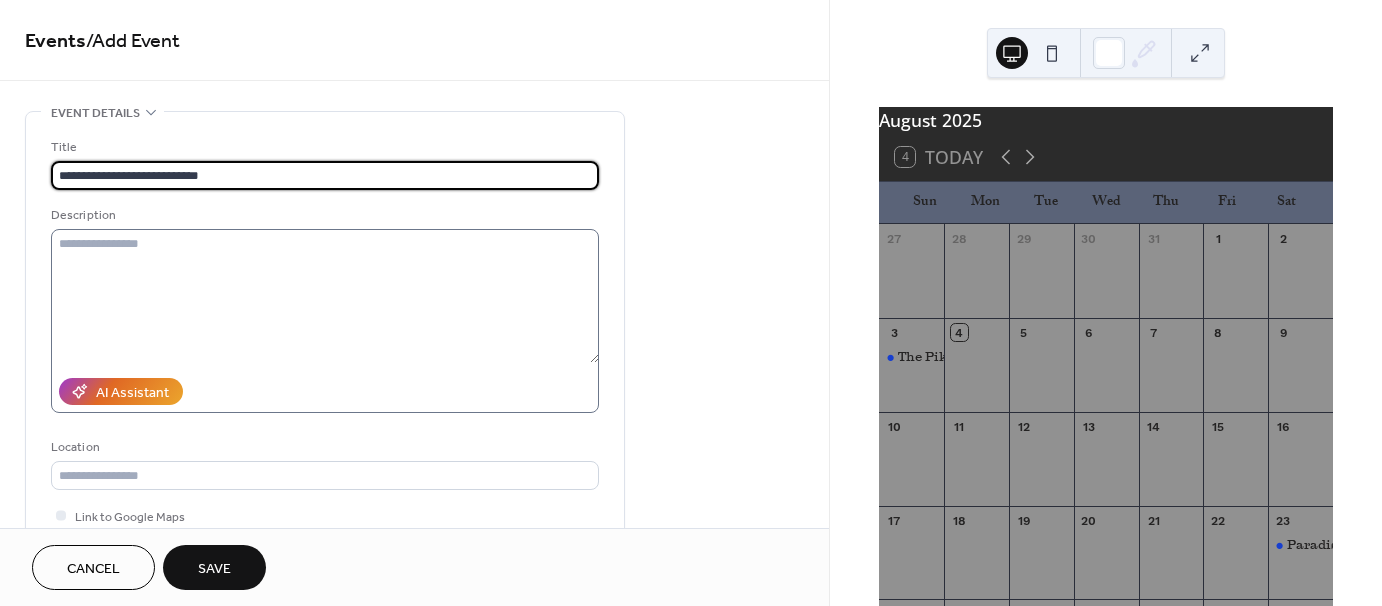 type on "**********" 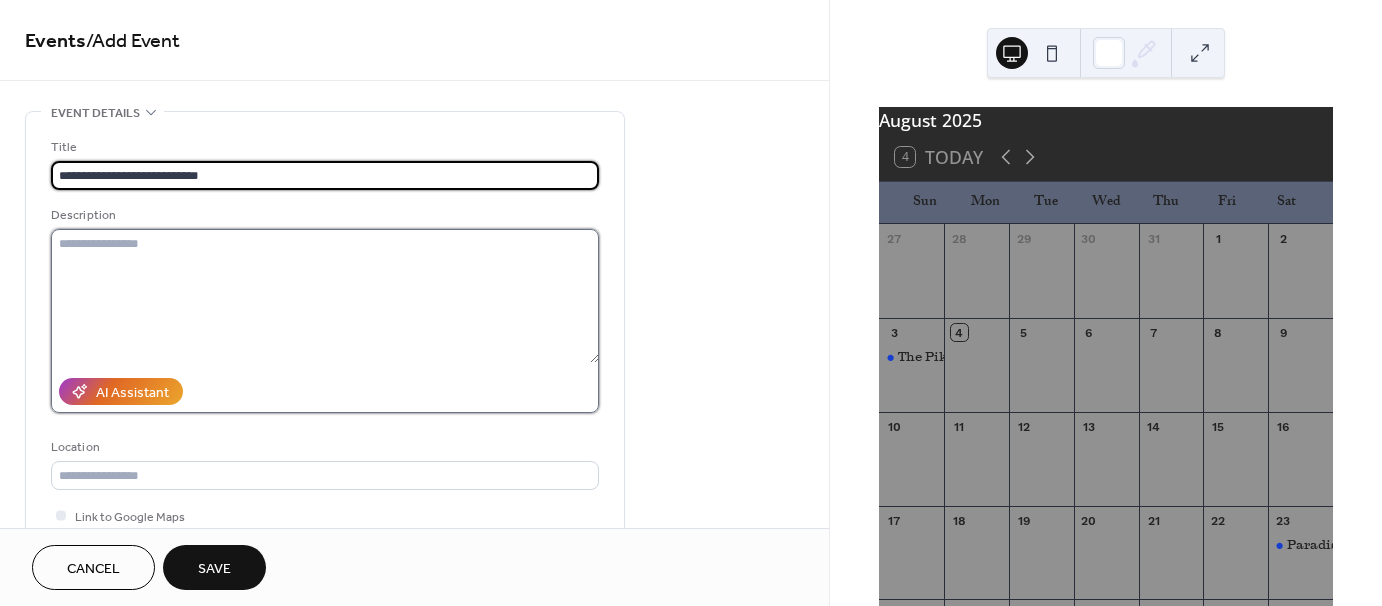 click at bounding box center [325, 296] 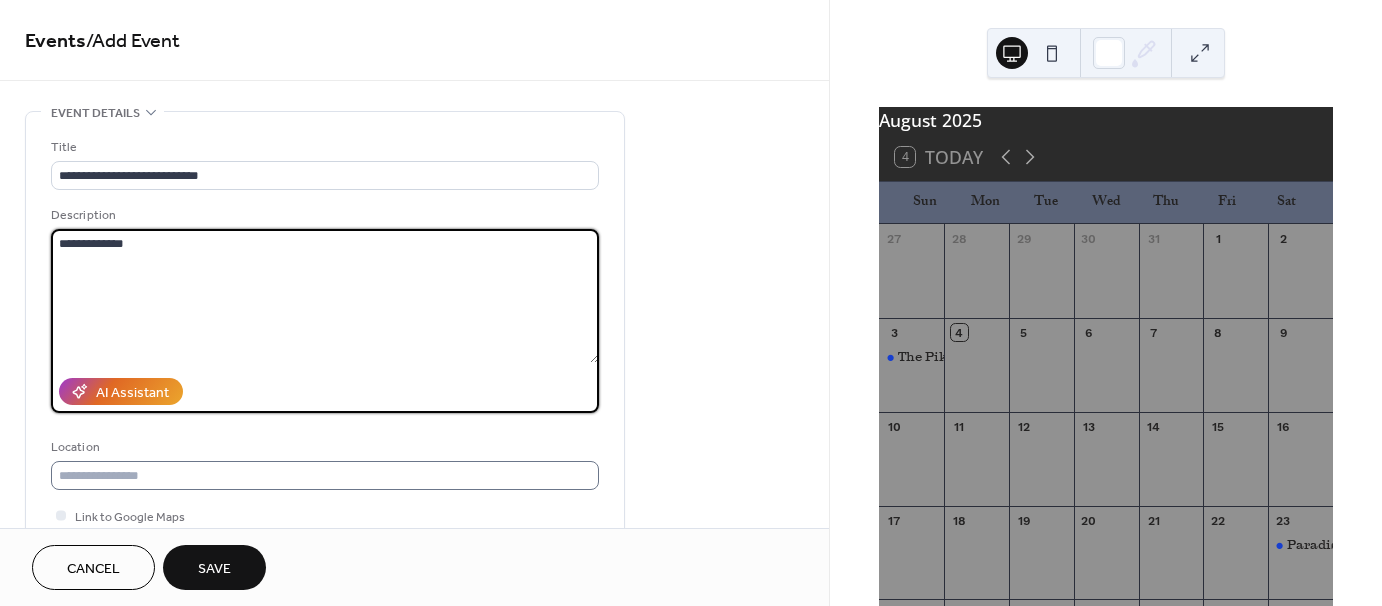type on "**********" 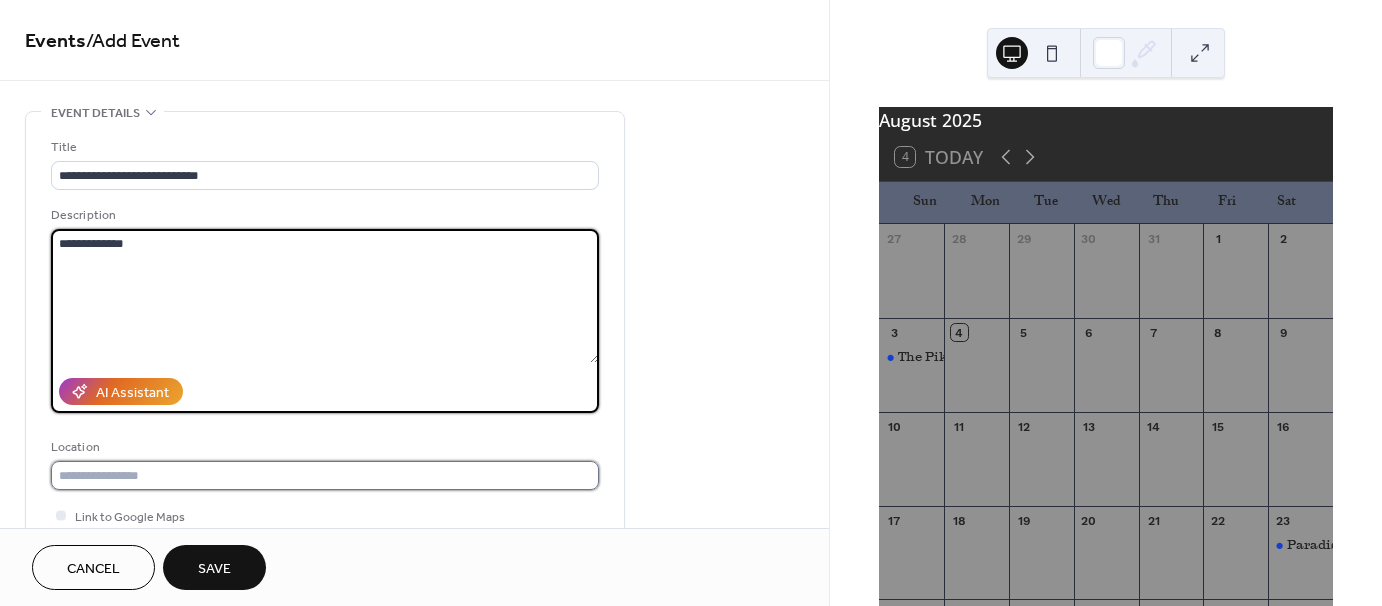 click at bounding box center [325, 475] 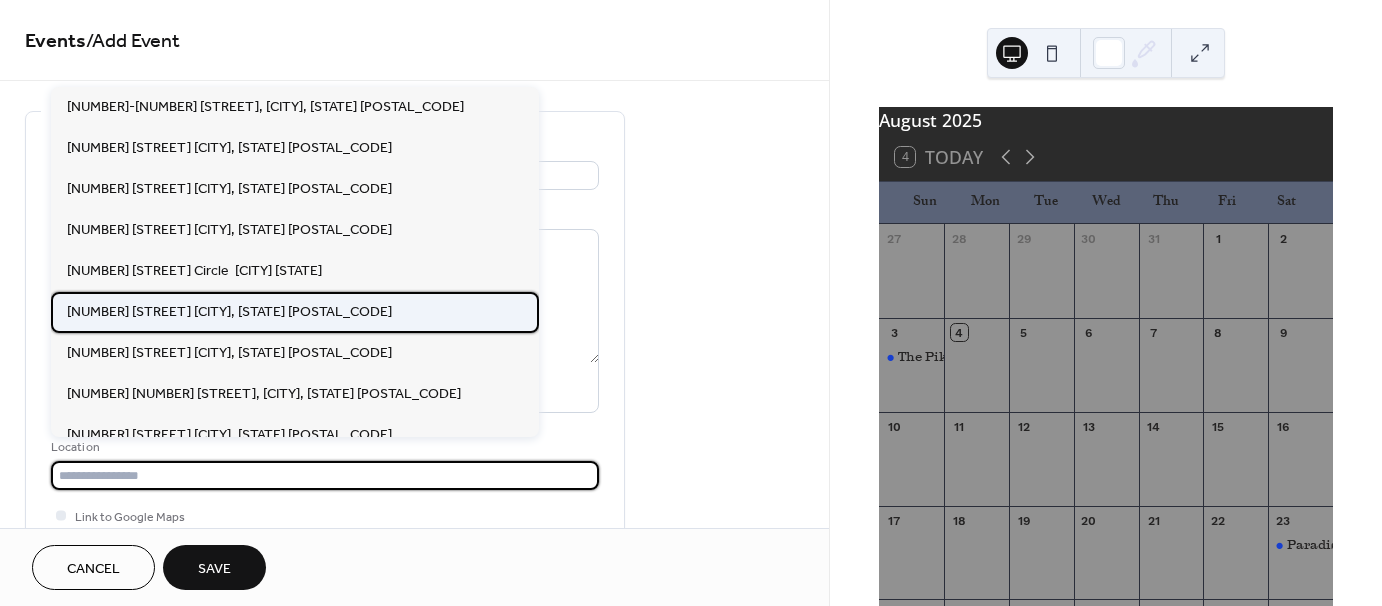 click on "1420 Riverside Dr Beaver, PA 15009" at bounding box center (229, 311) 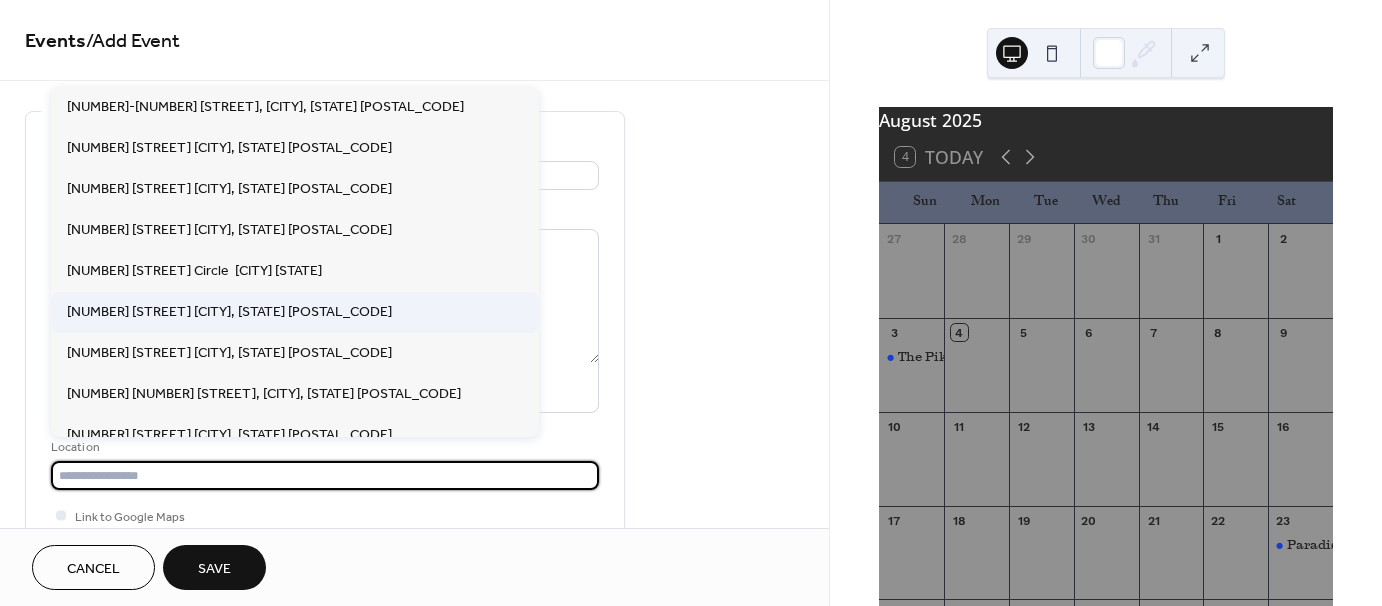 type on "**********" 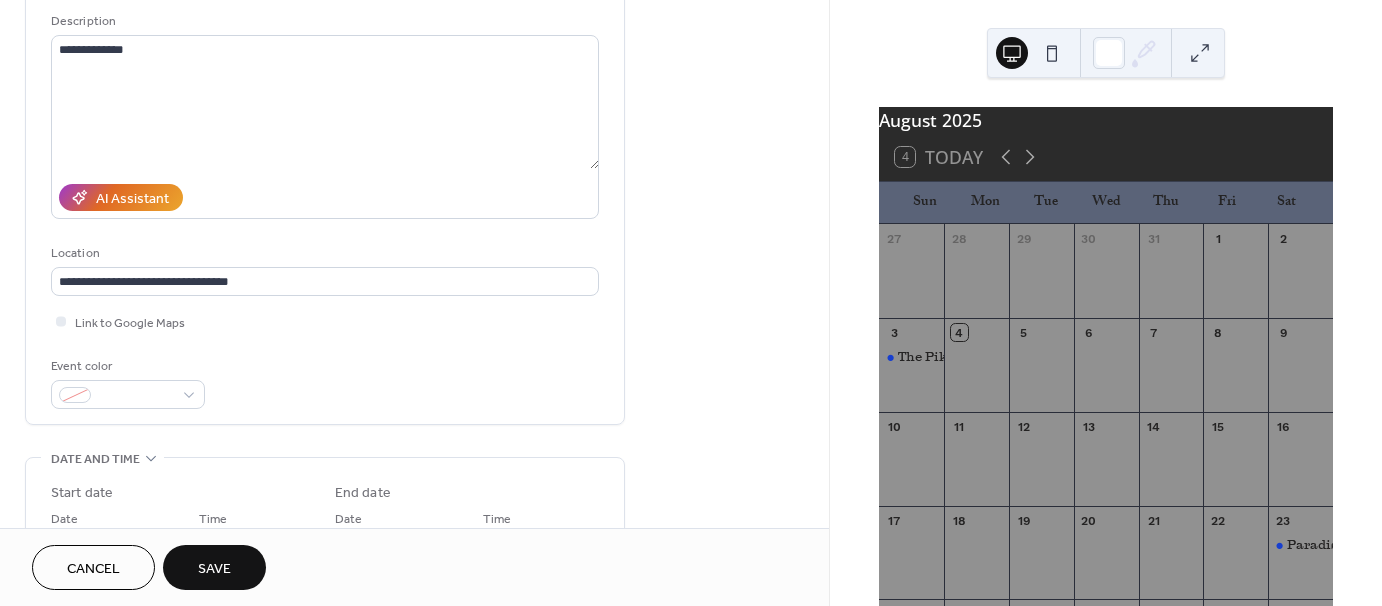 scroll, scrollTop: 200, scrollLeft: 0, axis: vertical 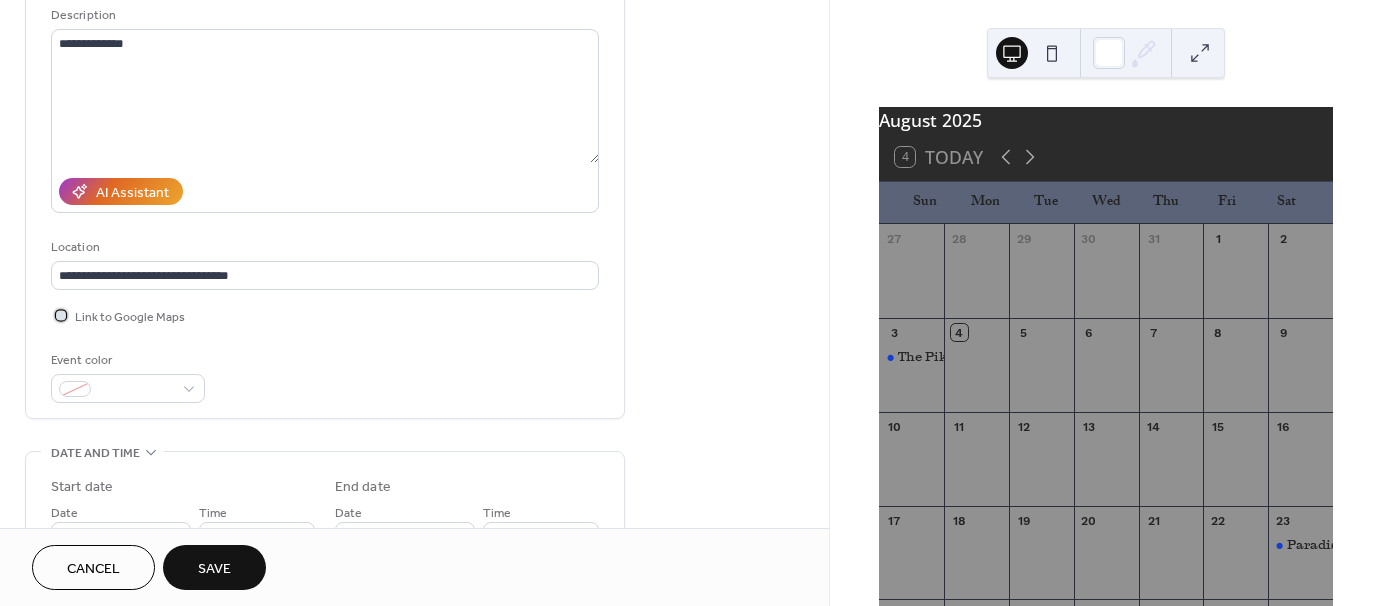 click at bounding box center [61, 315] 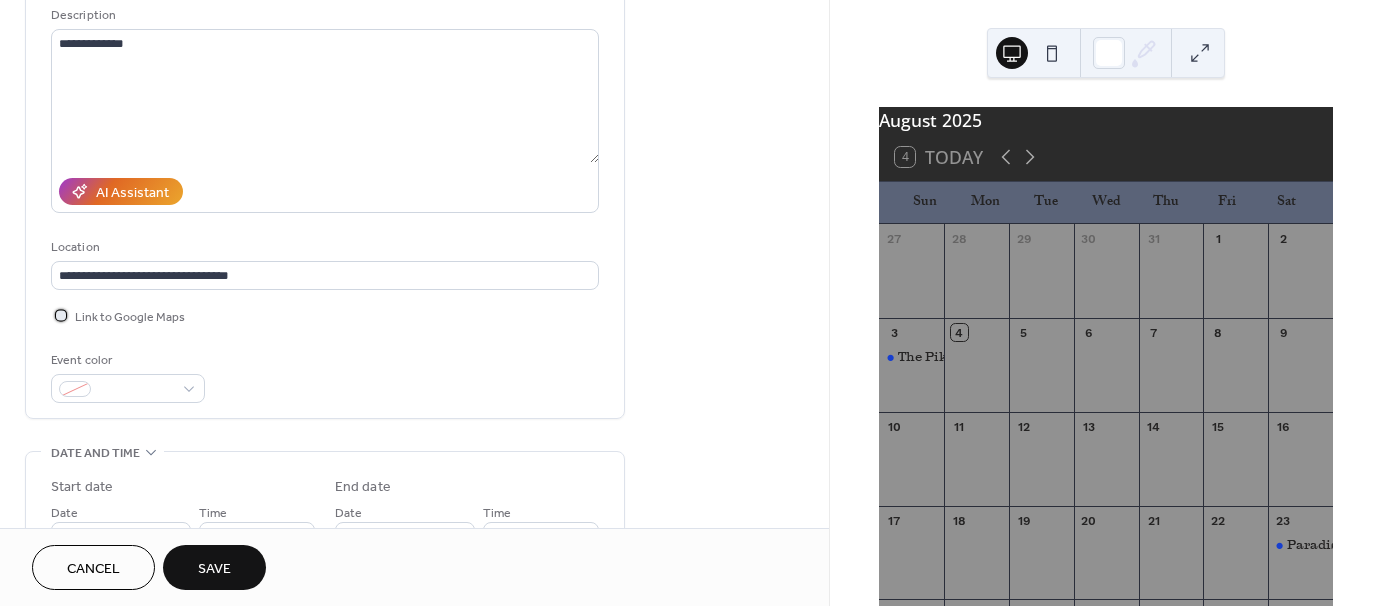 scroll, scrollTop: 300, scrollLeft: 0, axis: vertical 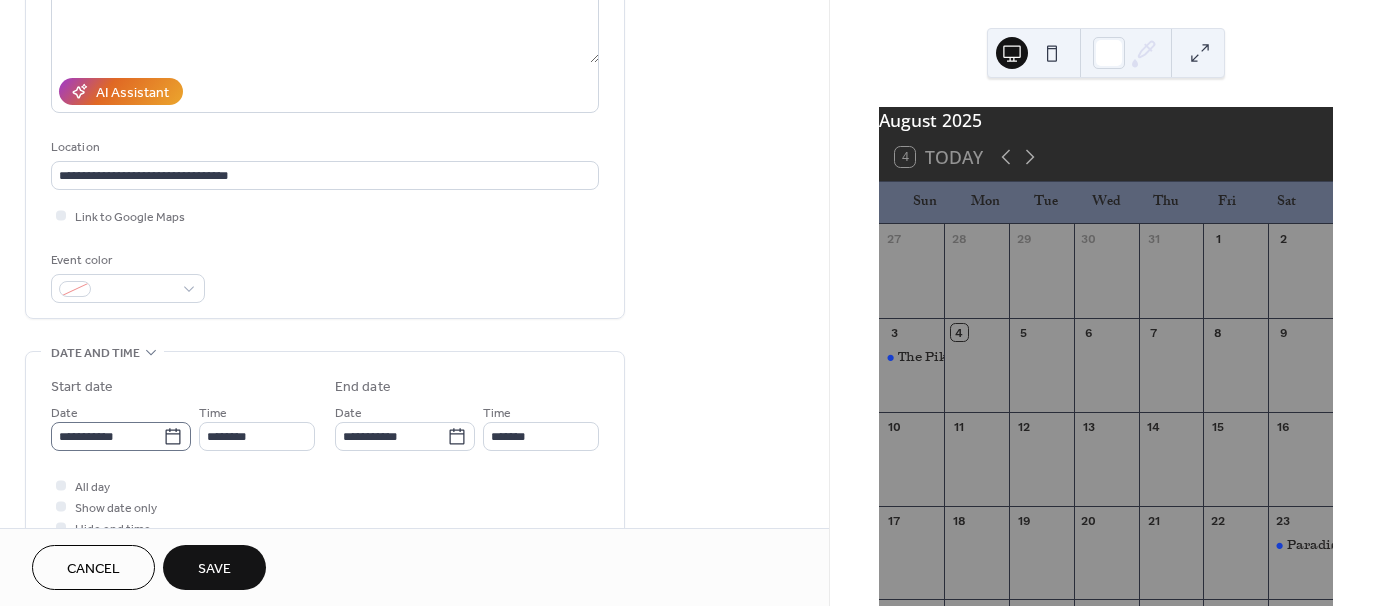 click 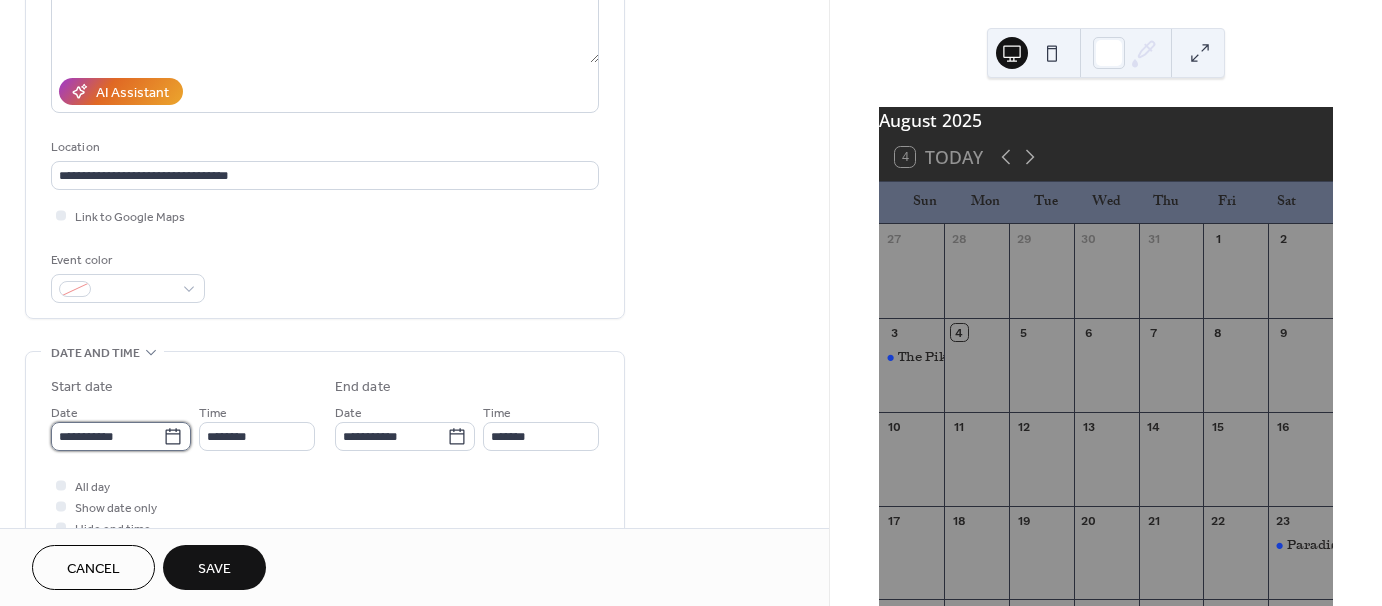 click on "**********" at bounding box center (107, 436) 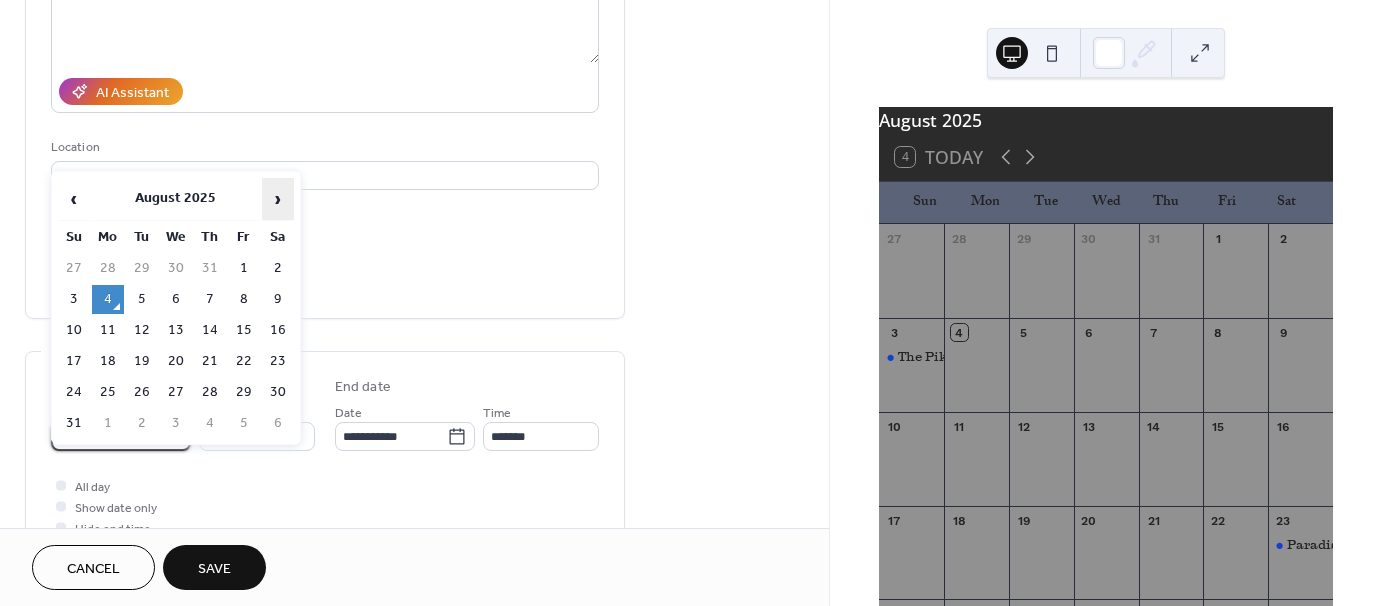 click on "›" at bounding box center [278, 199] 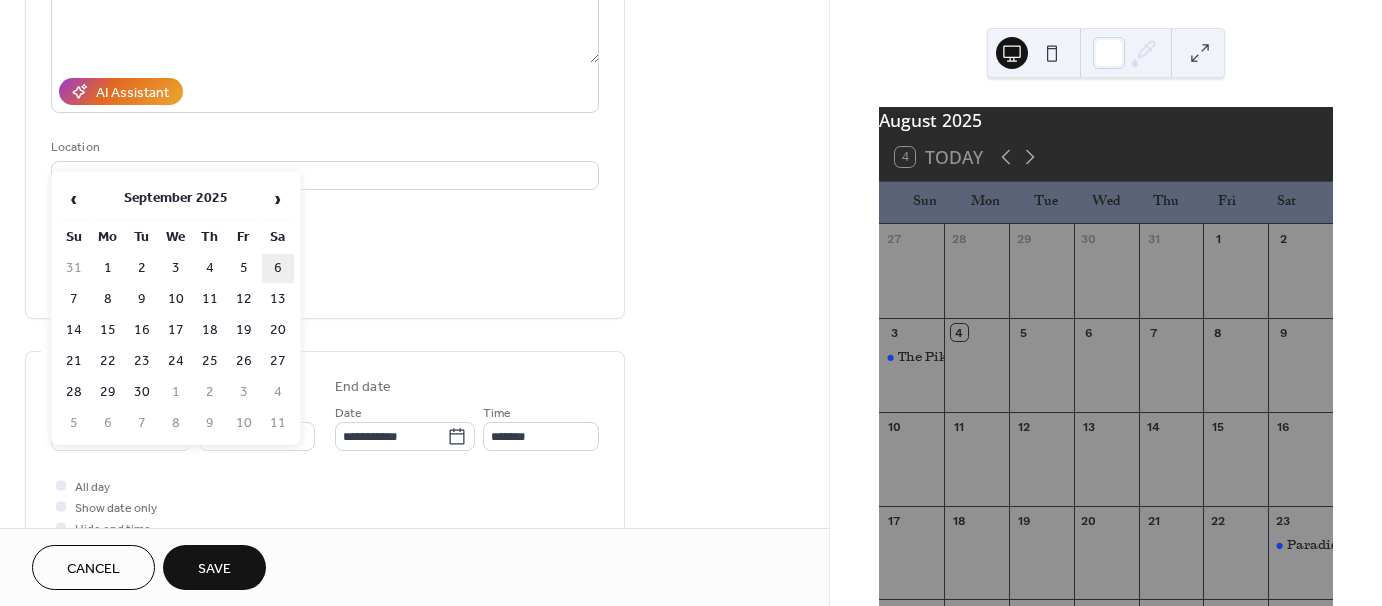 click on "6" at bounding box center [278, 268] 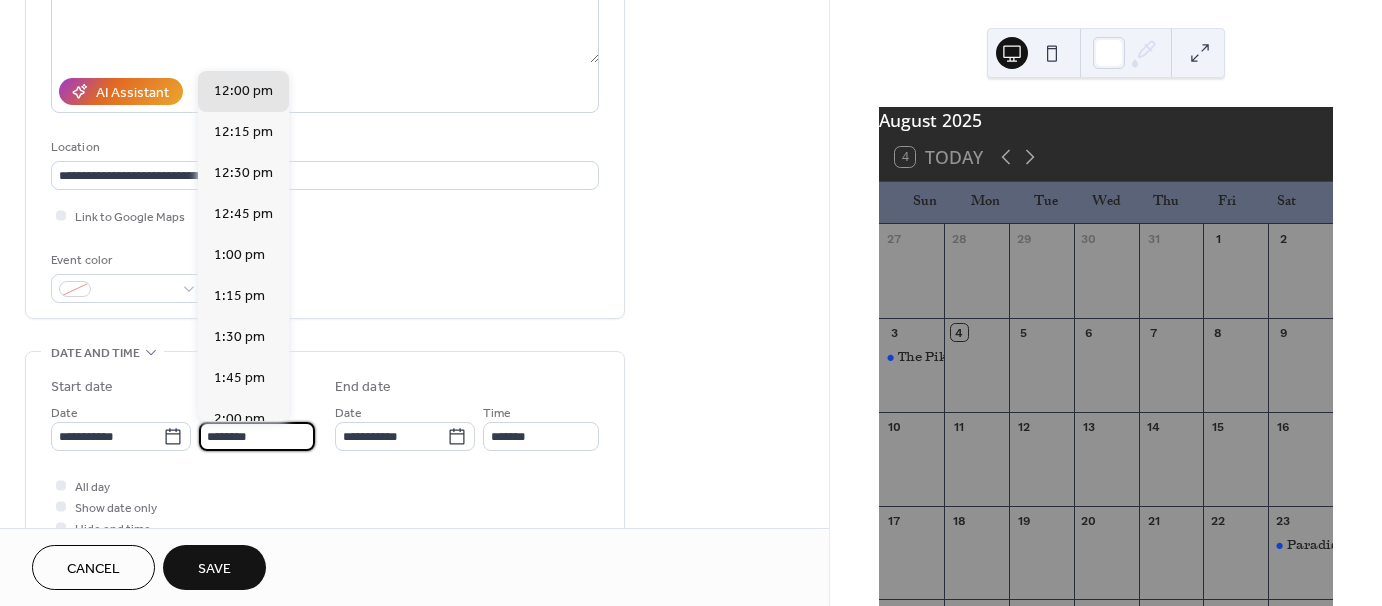 drag, startPoint x: 215, startPoint y: 432, endPoint x: 204, endPoint y: 430, distance: 11.18034 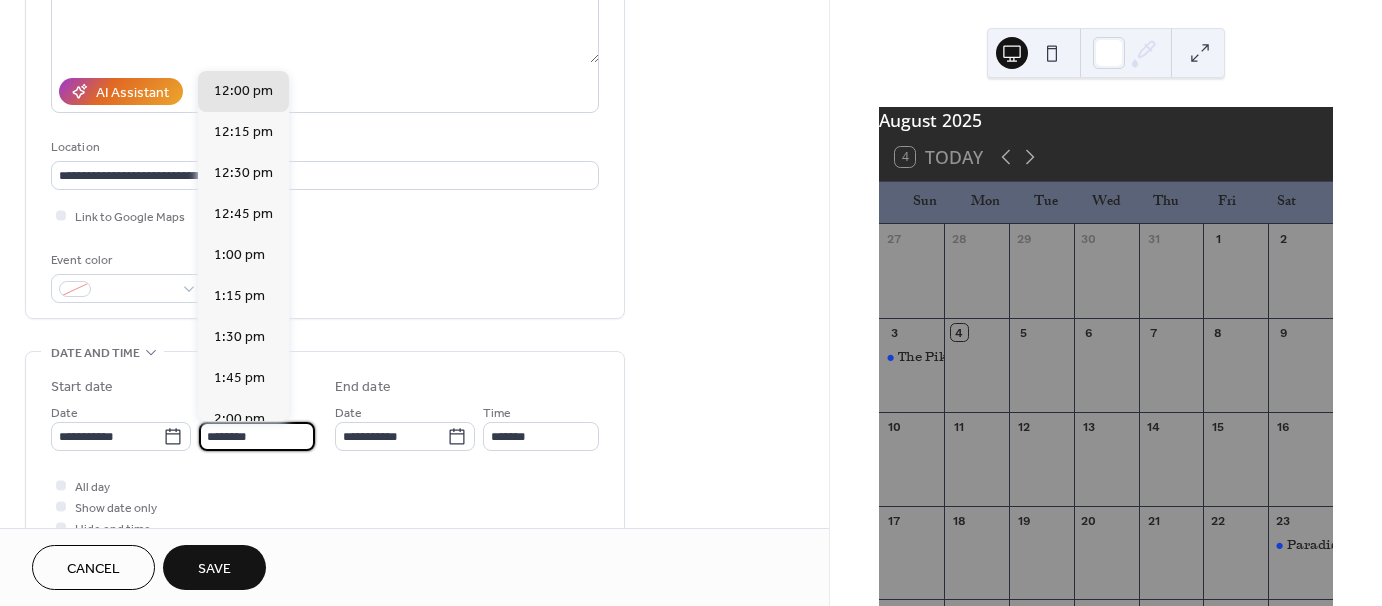 click on "********" at bounding box center (257, 436) 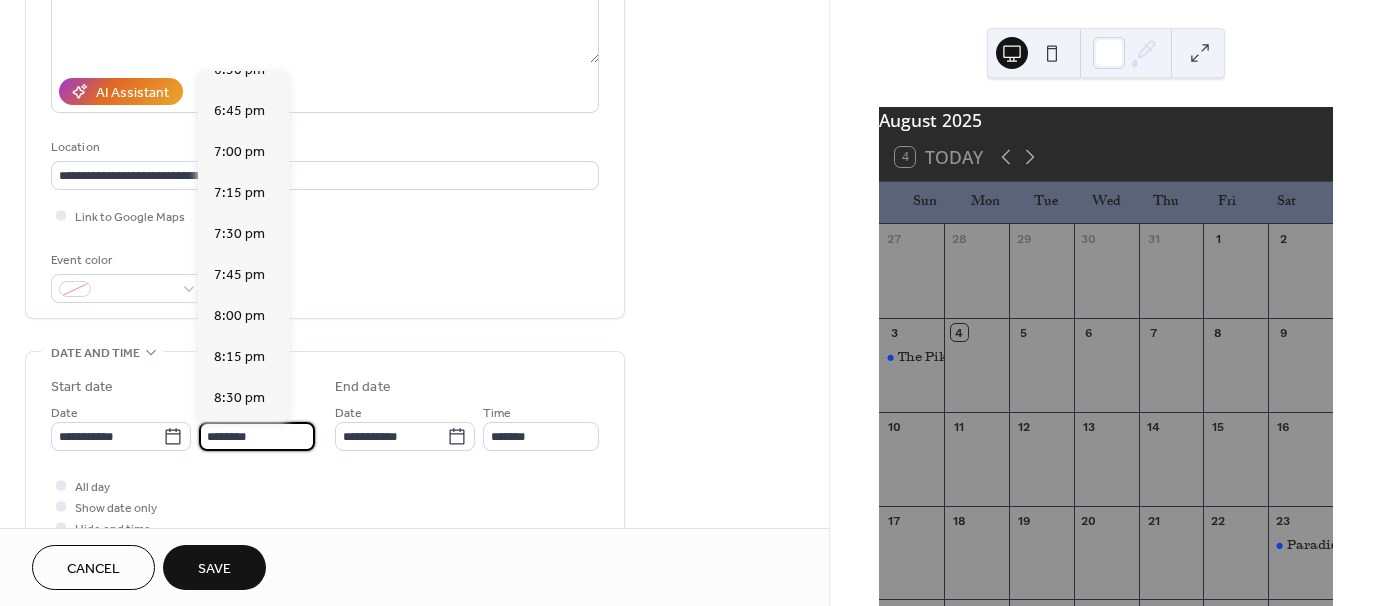 scroll, scrollTop: 3068, scrollLeft: 0, axis: vertical 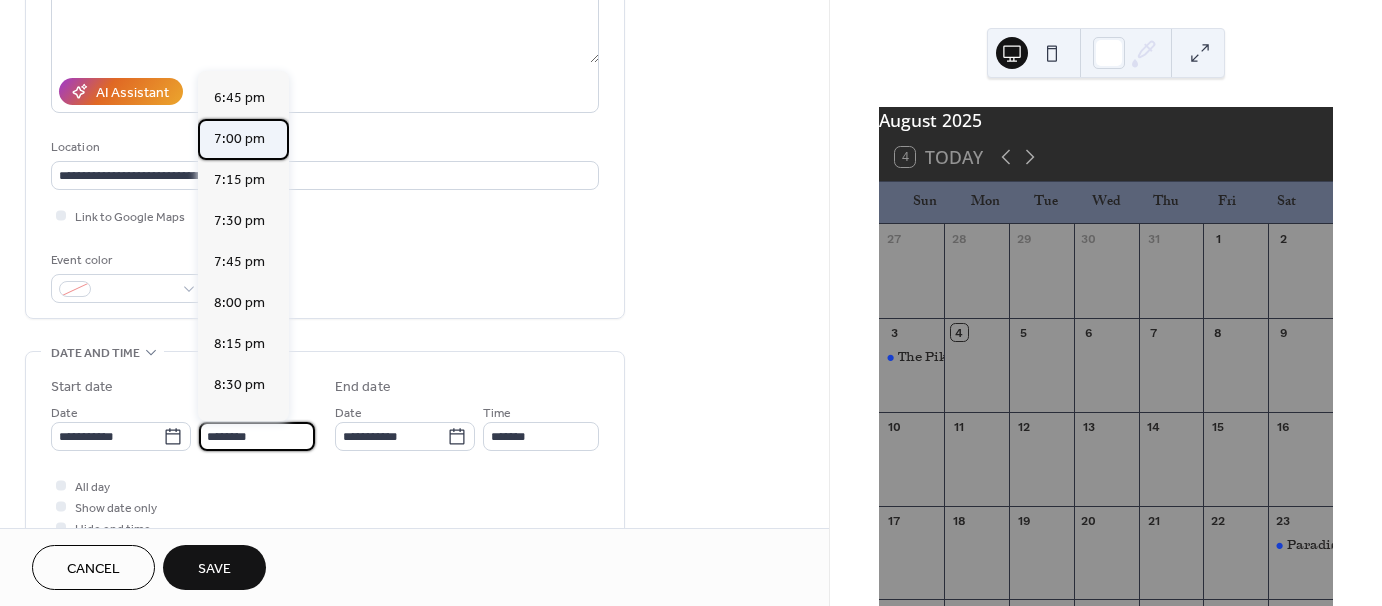 click on "7:00 pm" at bounding box center (239, 139) 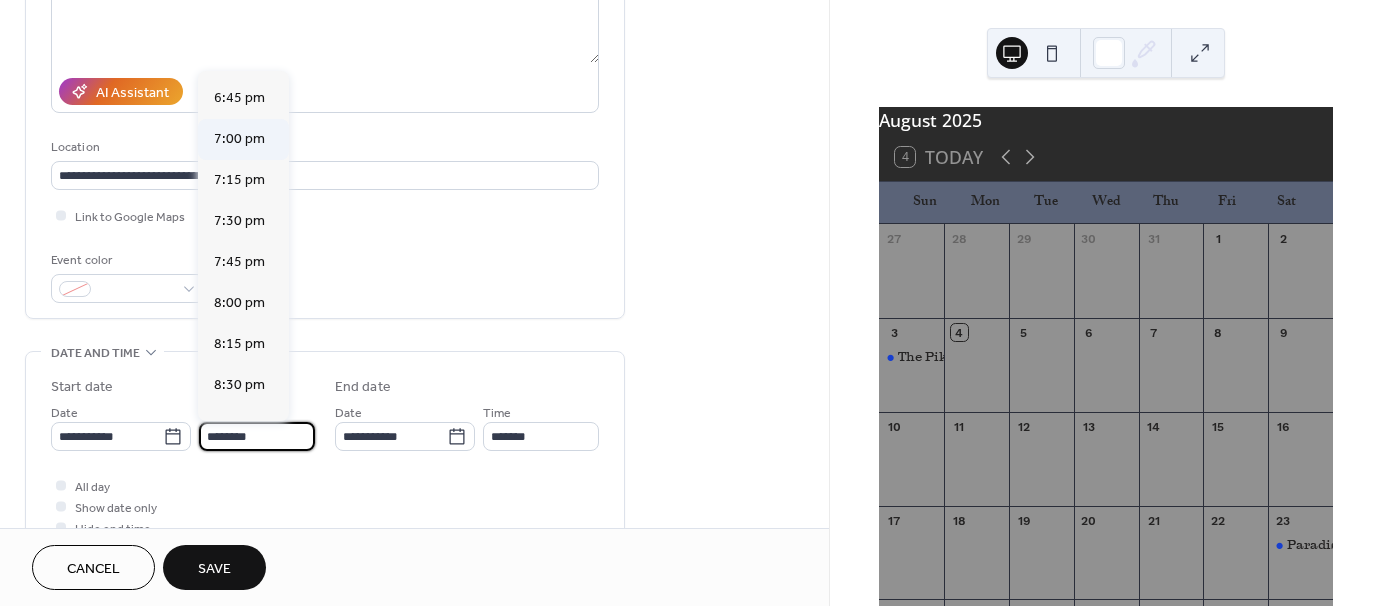 type on "*******" 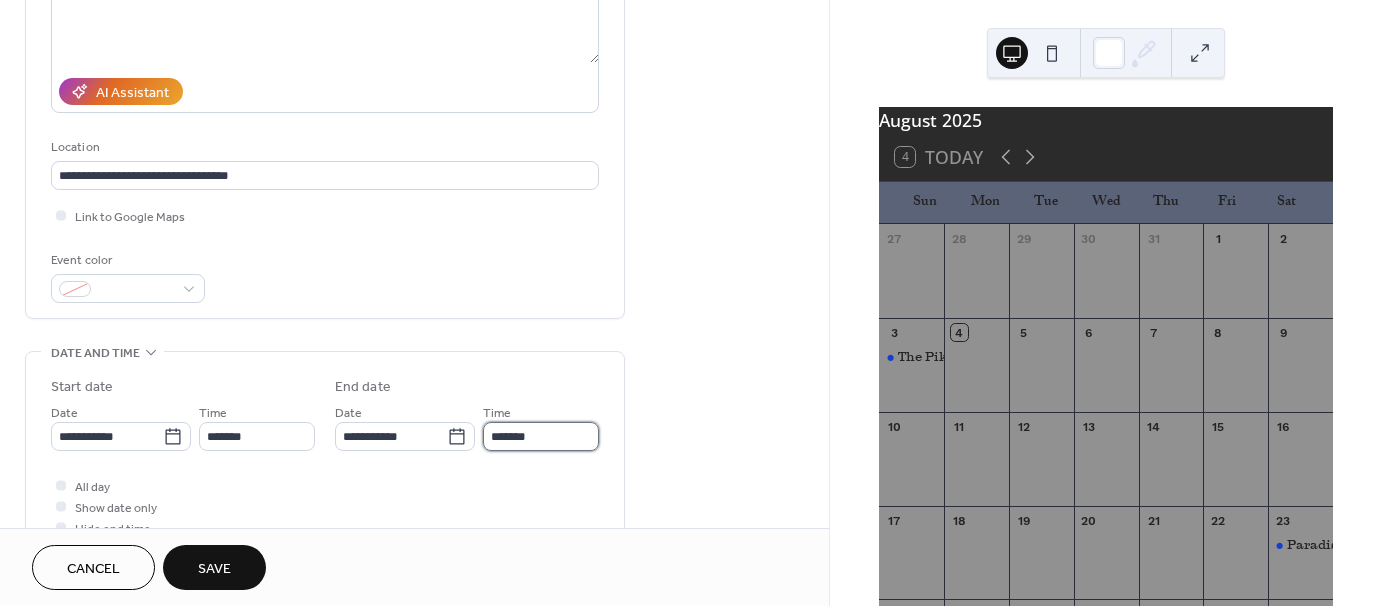 click on "*******" at bounding box center [541, 436] 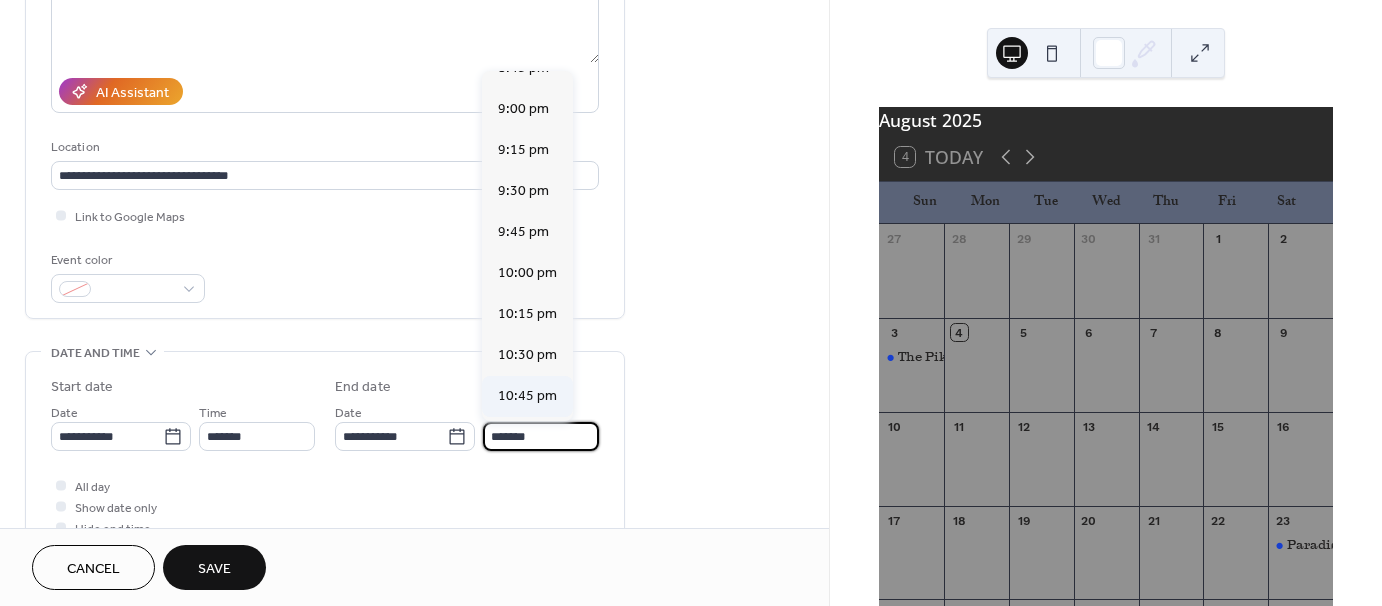 scroll, scrollTop: 300, scrollLeft: 0, axis: vertical 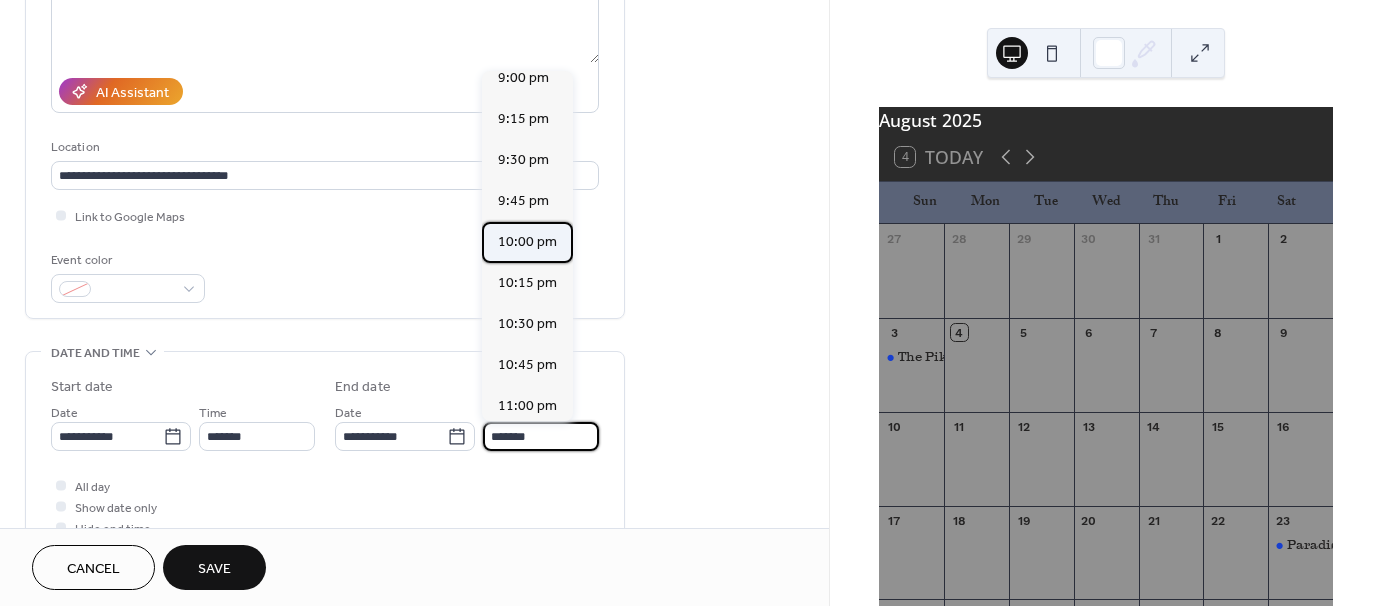 click on "10:00 pm" at bounding box center [527, 242] 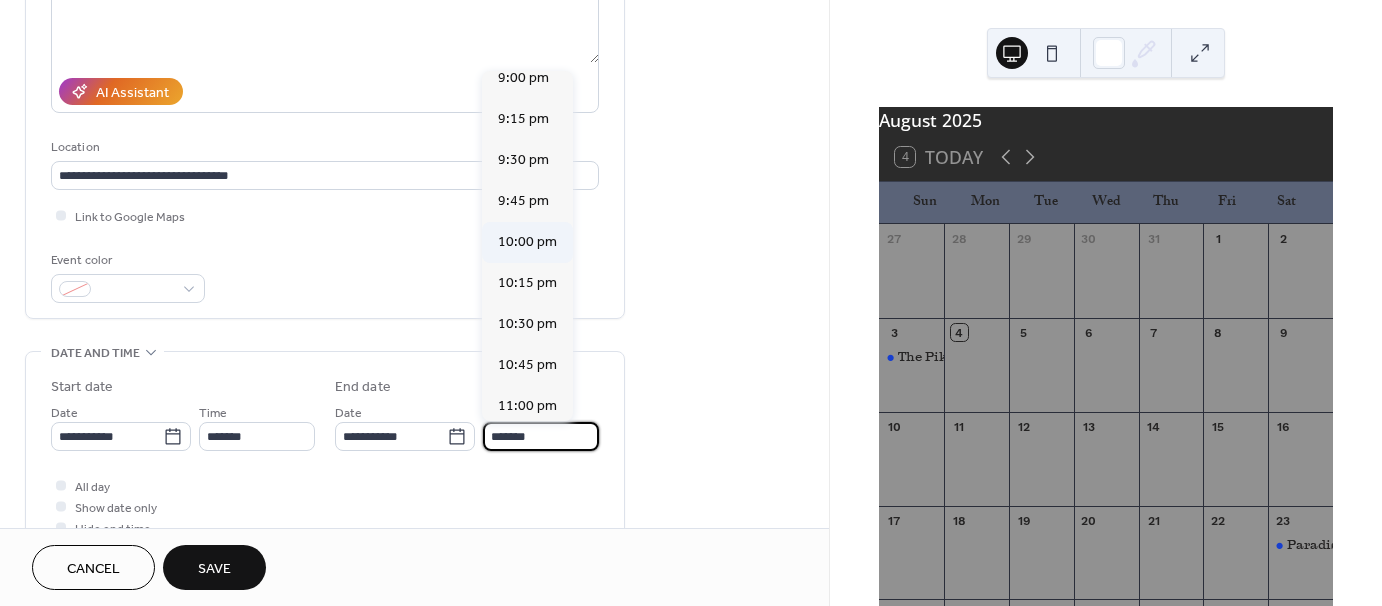 type on "********" 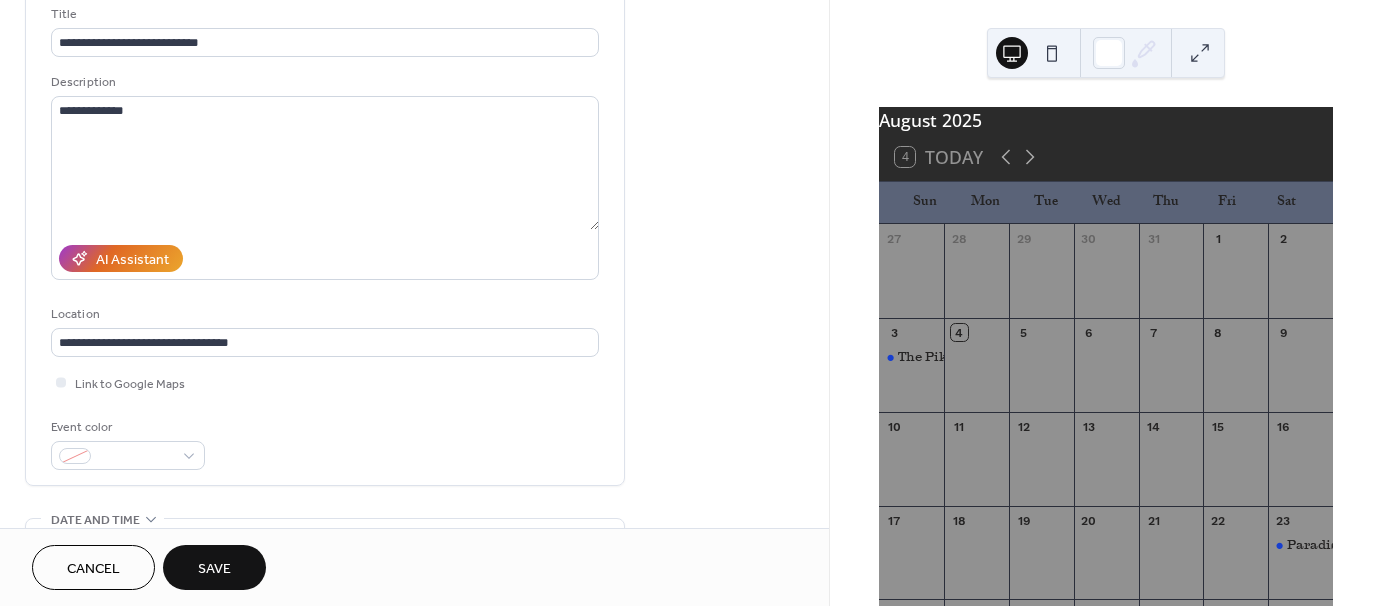 scroll, scrollTop: 100, scrollLeft: 0, axis: vertical 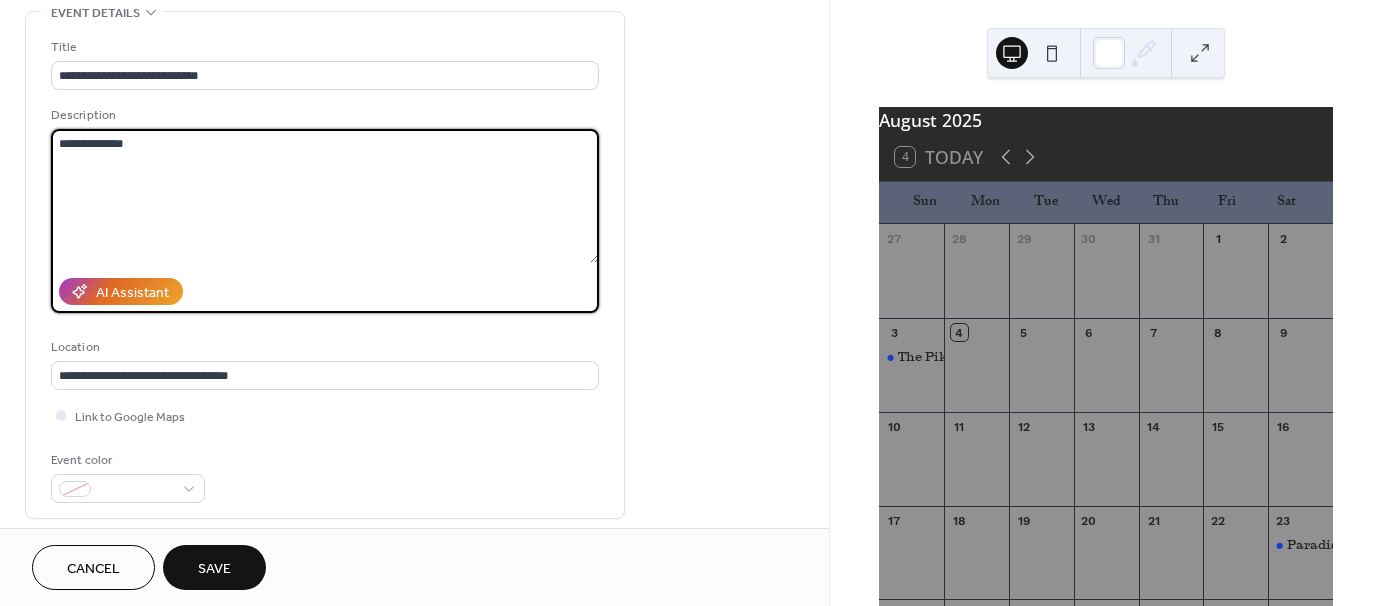drag, startPoint x: 140, startPoint y: 140, endPoint x: 50, endPoint y: 148, distance: 90.35486 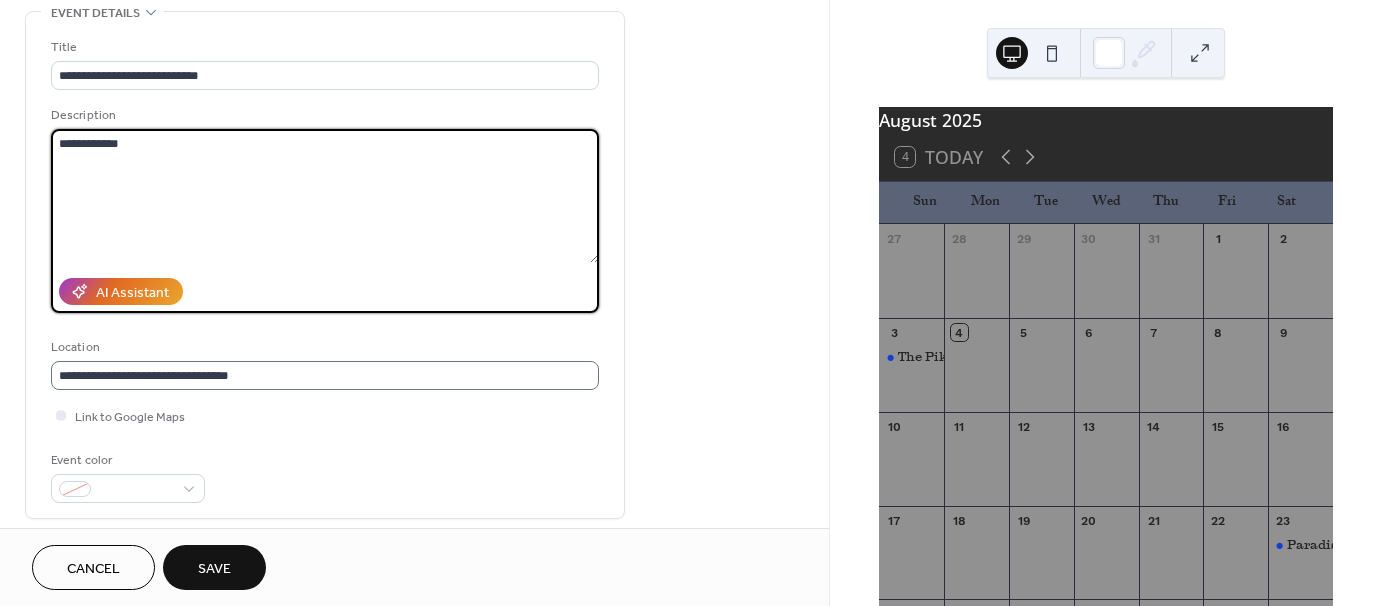 scroll, scrollTop: 1, scrollLeft: 0, axis: vertical 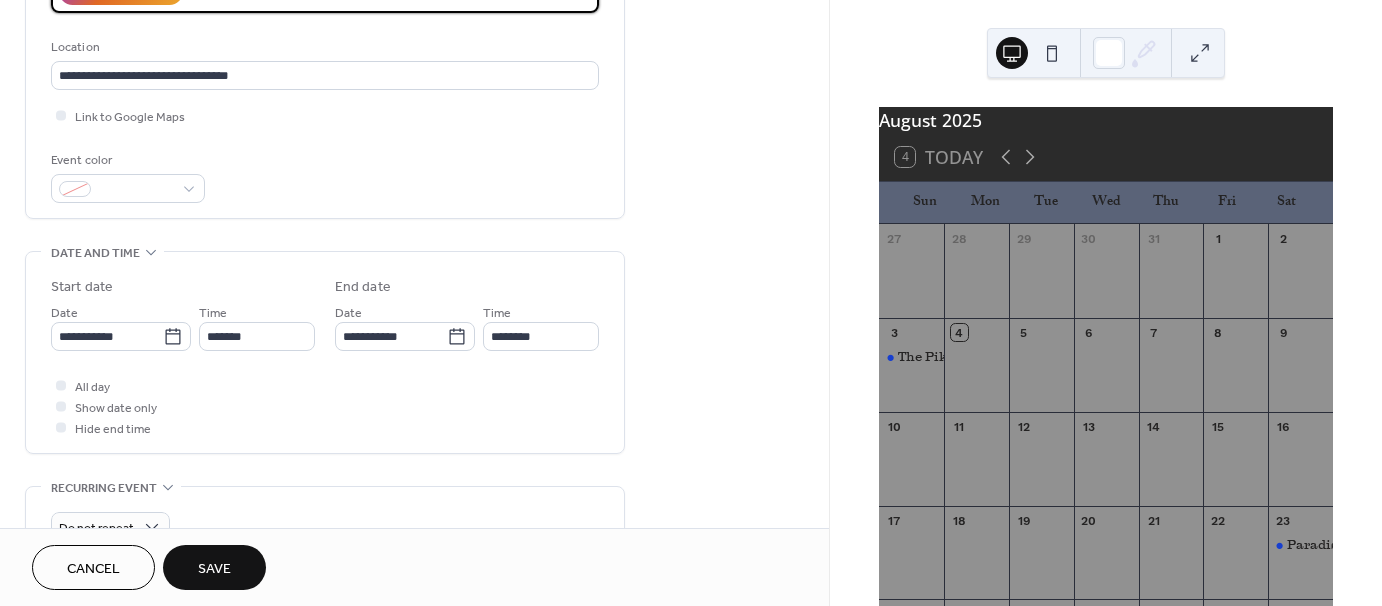 type on "**********" 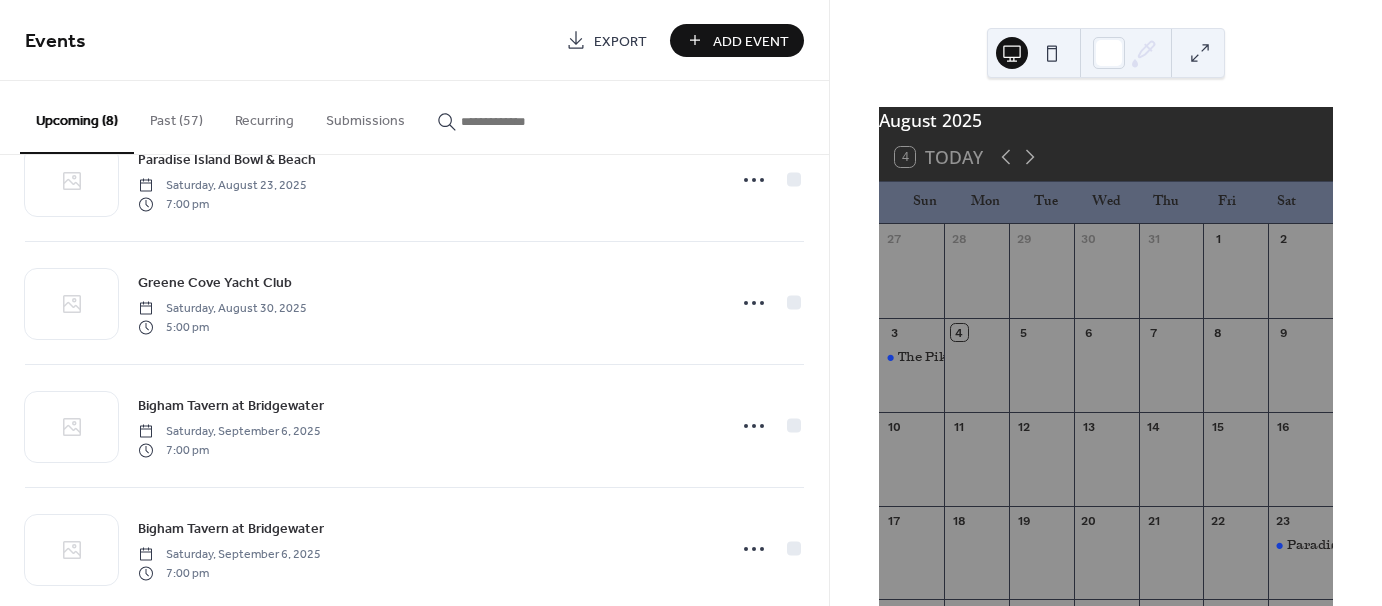 scroll, scrollTop: 108, scrollLeft: 0, axis: vertical 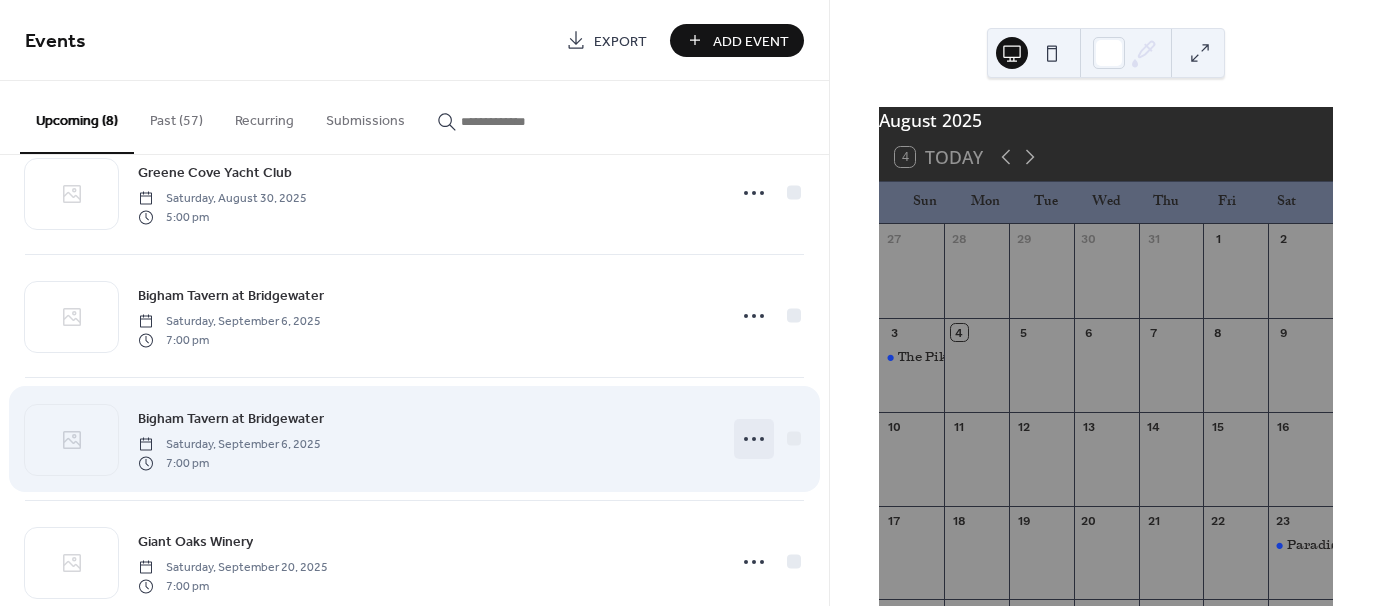 click 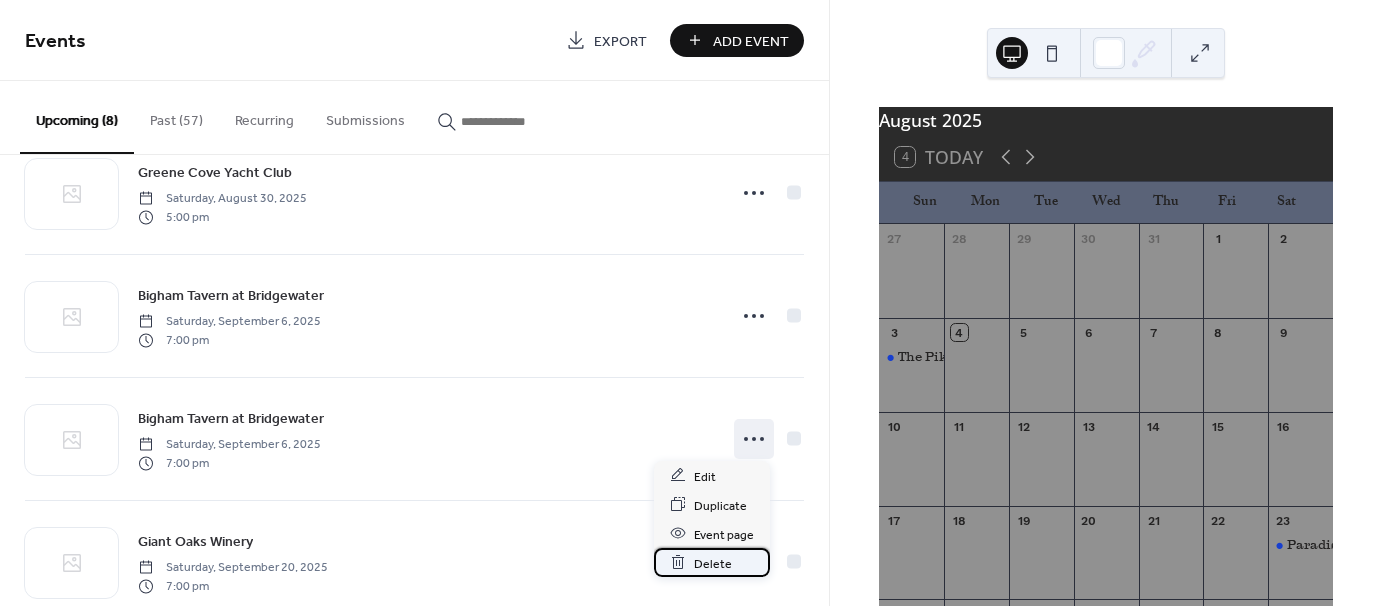 click on "Delete" at bounding box center [713, 563] 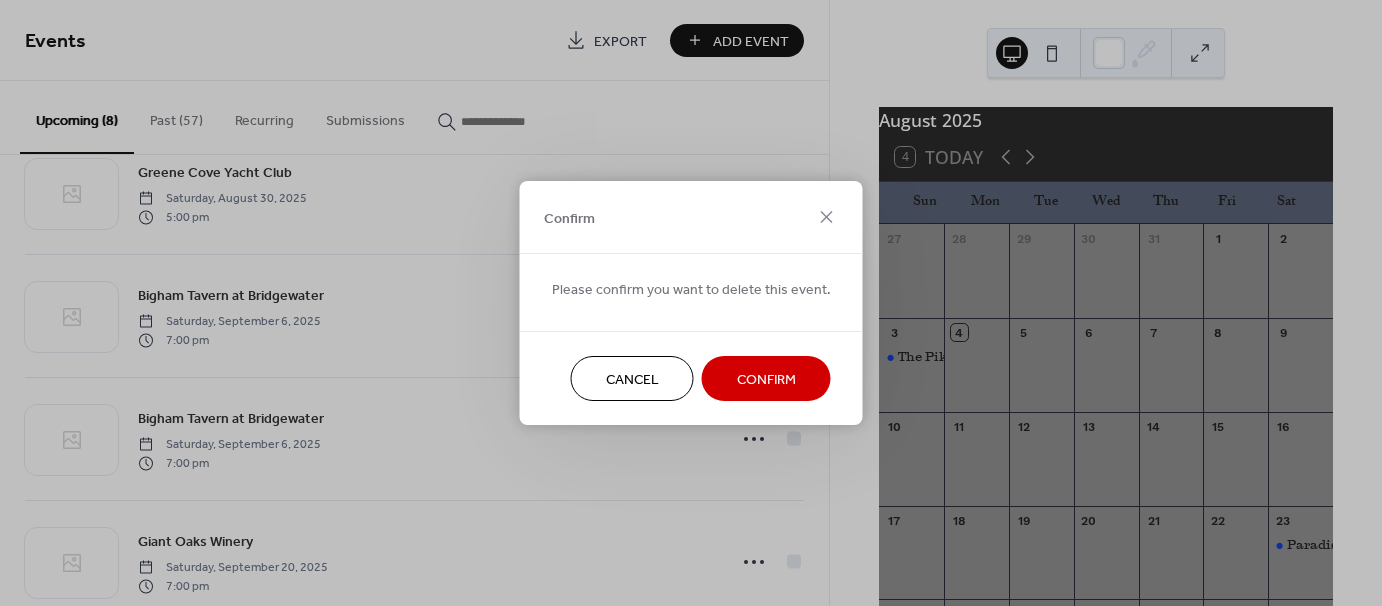 click on "Confirm" at bounding box center [766, 380] 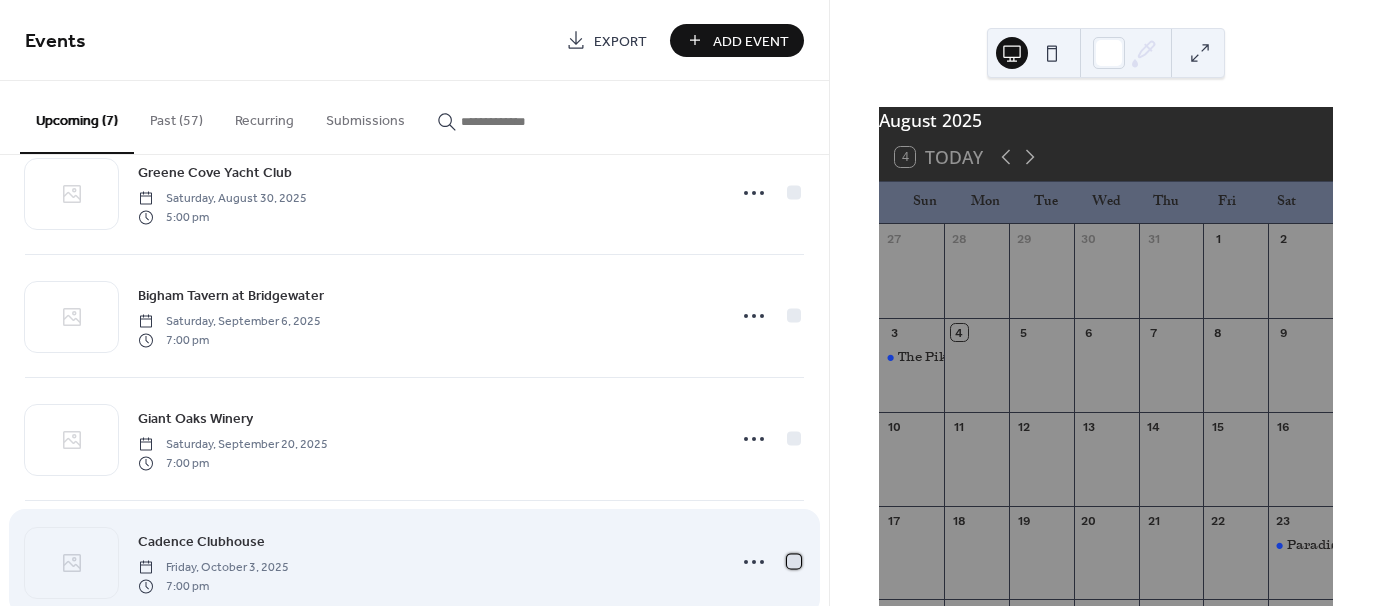click at bounding box center (794, 561) 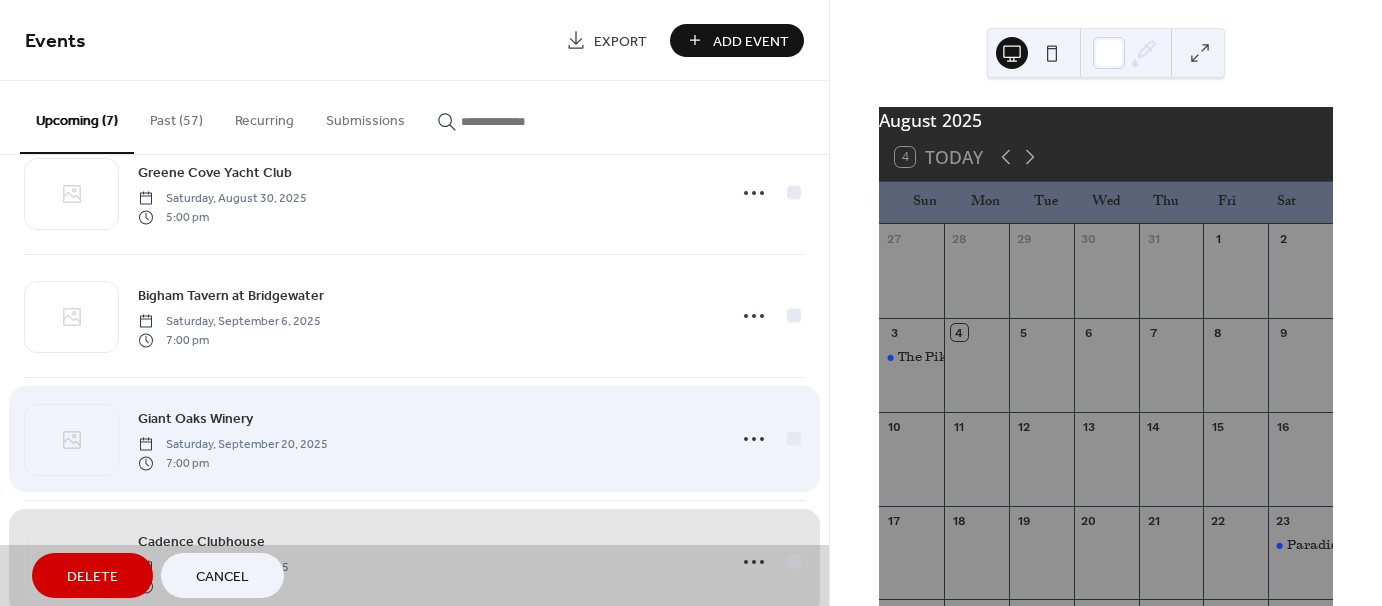 click on "Giant Oaks Winery Saturday, September 20, 2025 7:00 pm" at bounding box center (414, 438) 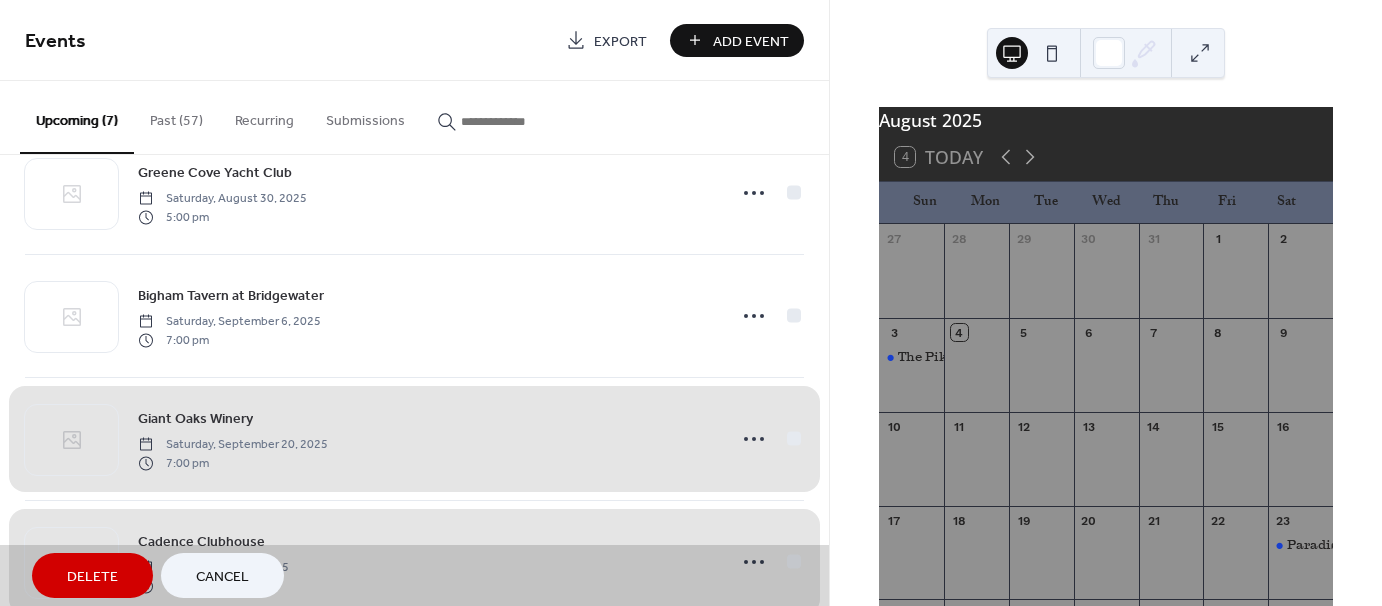 click on "Giant Oaks Winery Saturday, September 20, 2025 7:00 pm" at bounding box center [414, 438] 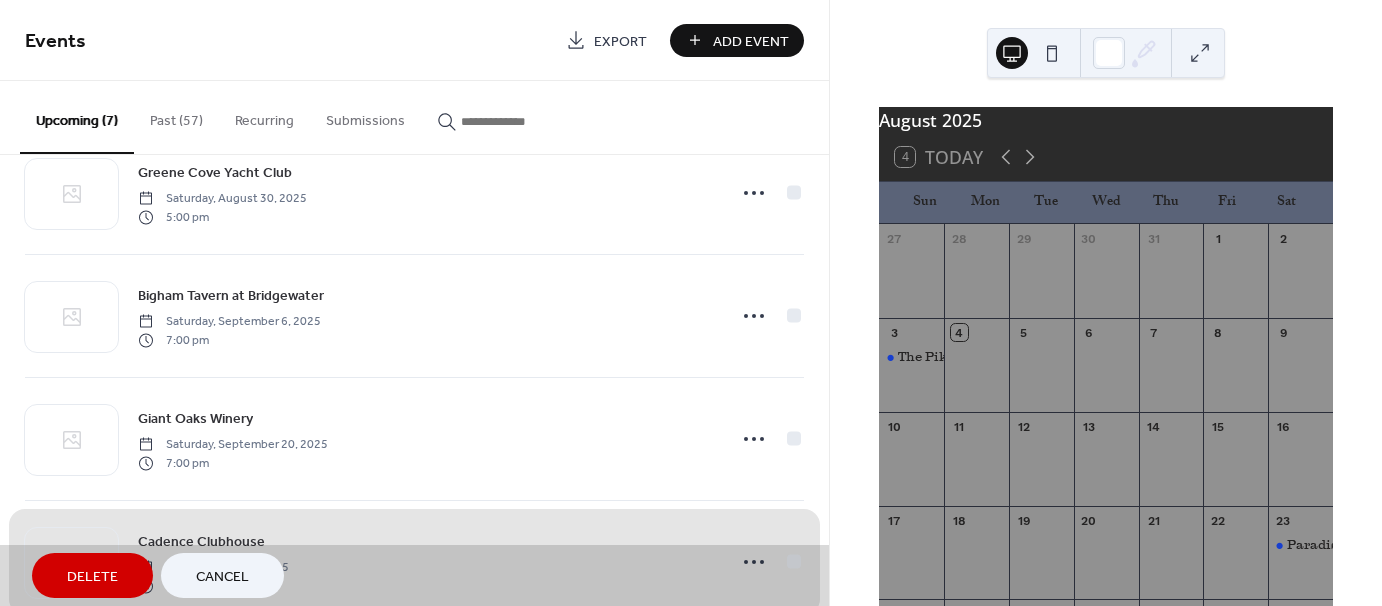 click on "Delete Cancel" at bounding box center [414, 575] 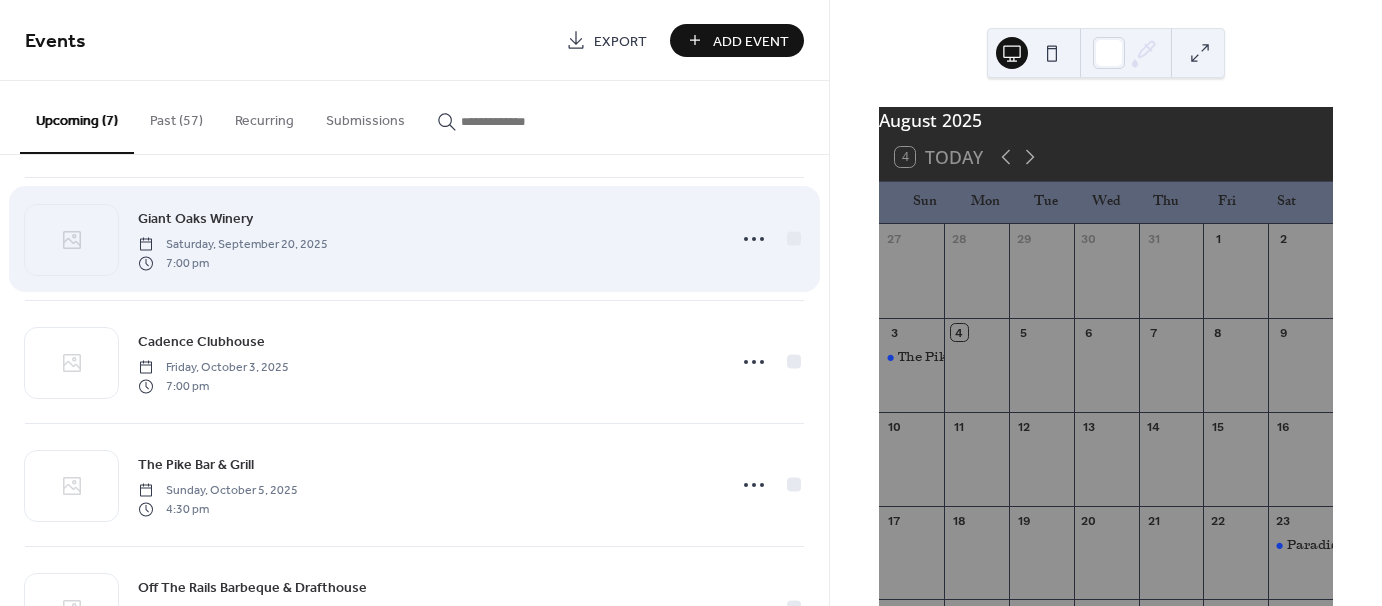 scroll, scrollTop: 466, scrollLeft: 0, axis: vertical 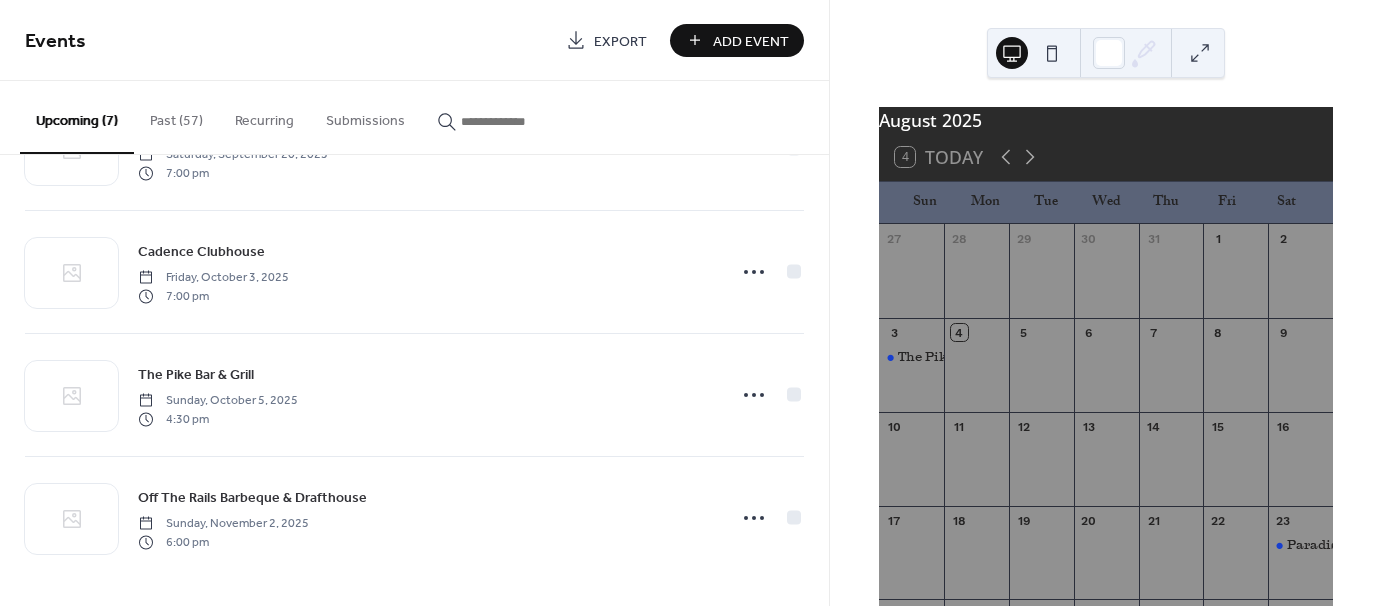 click on "Add Event" at bounding box center (751, 41) 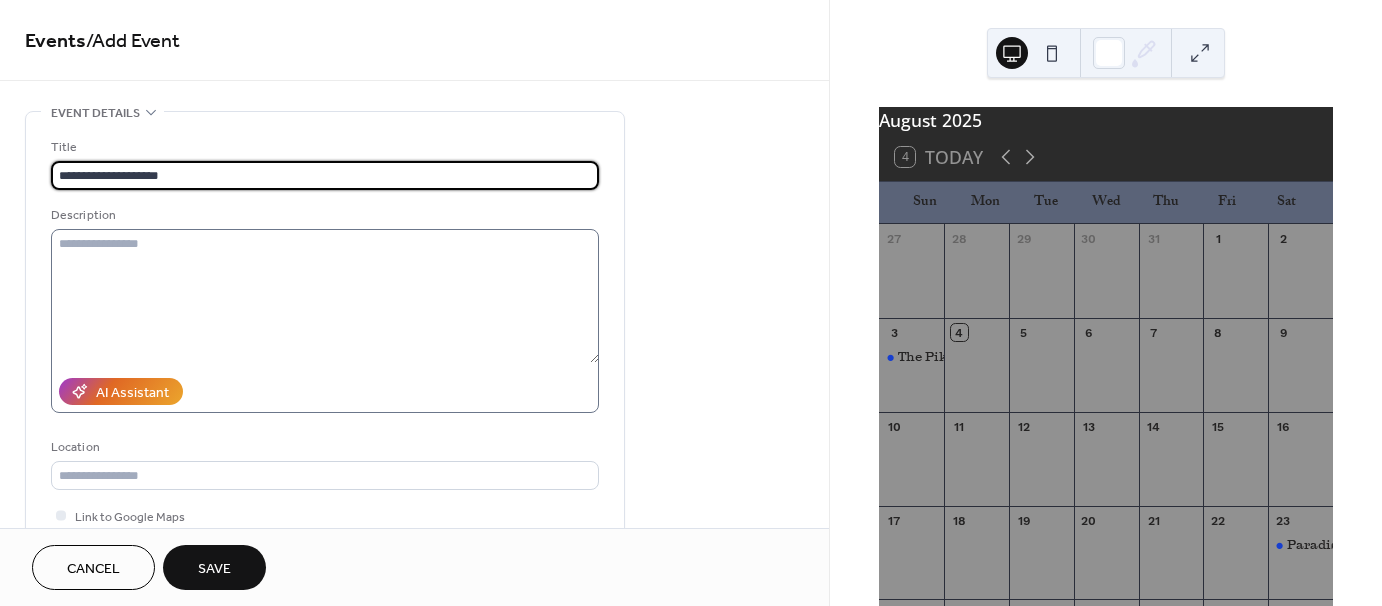 type on "**********" 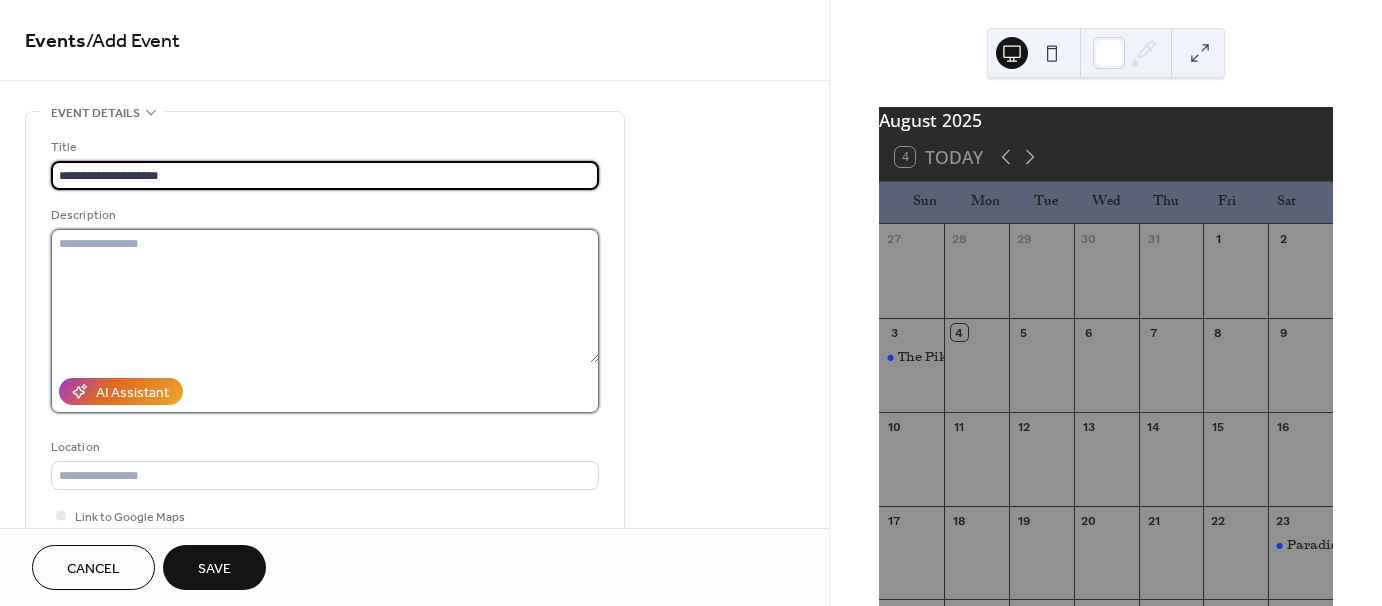 click at bounding box center (325, 296) 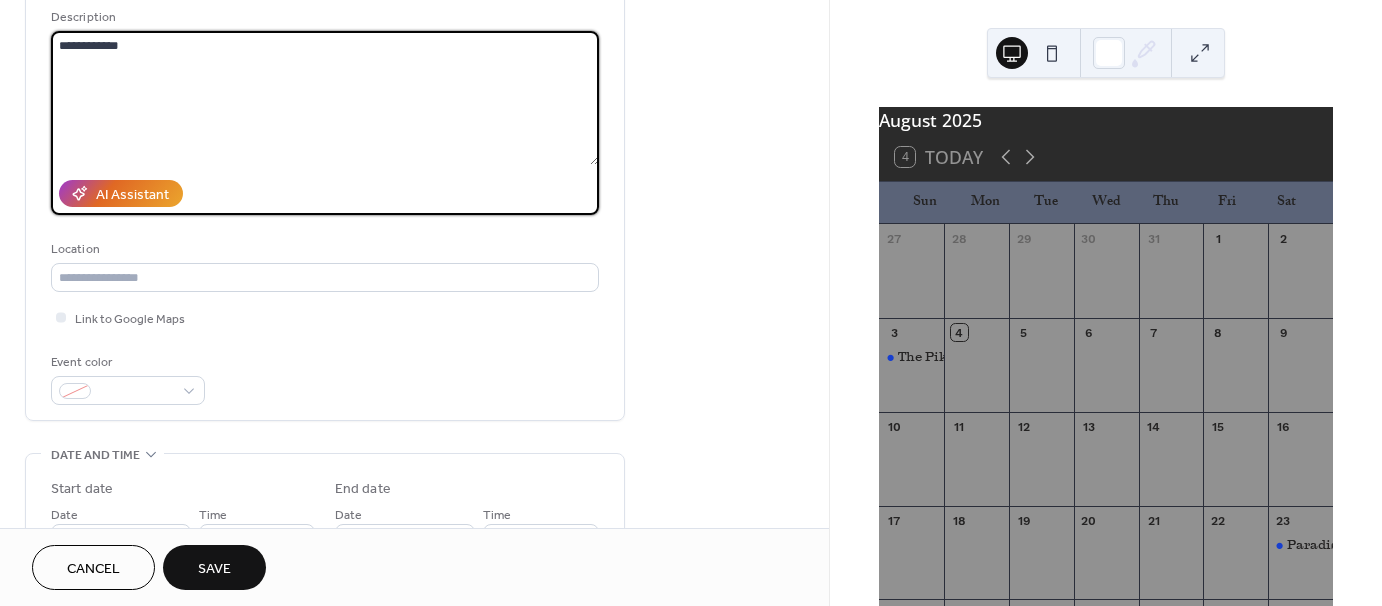 scroll, scrollTop: 300, scrollLeft: 0, axis: vertical 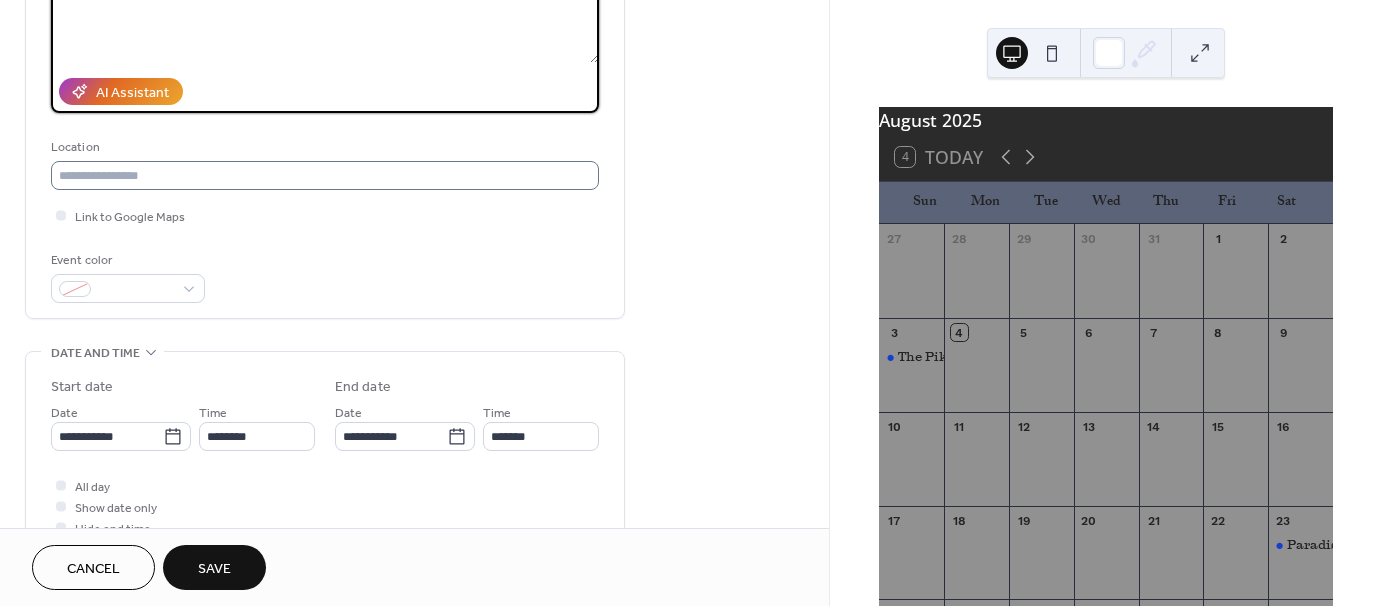 type on "**********" 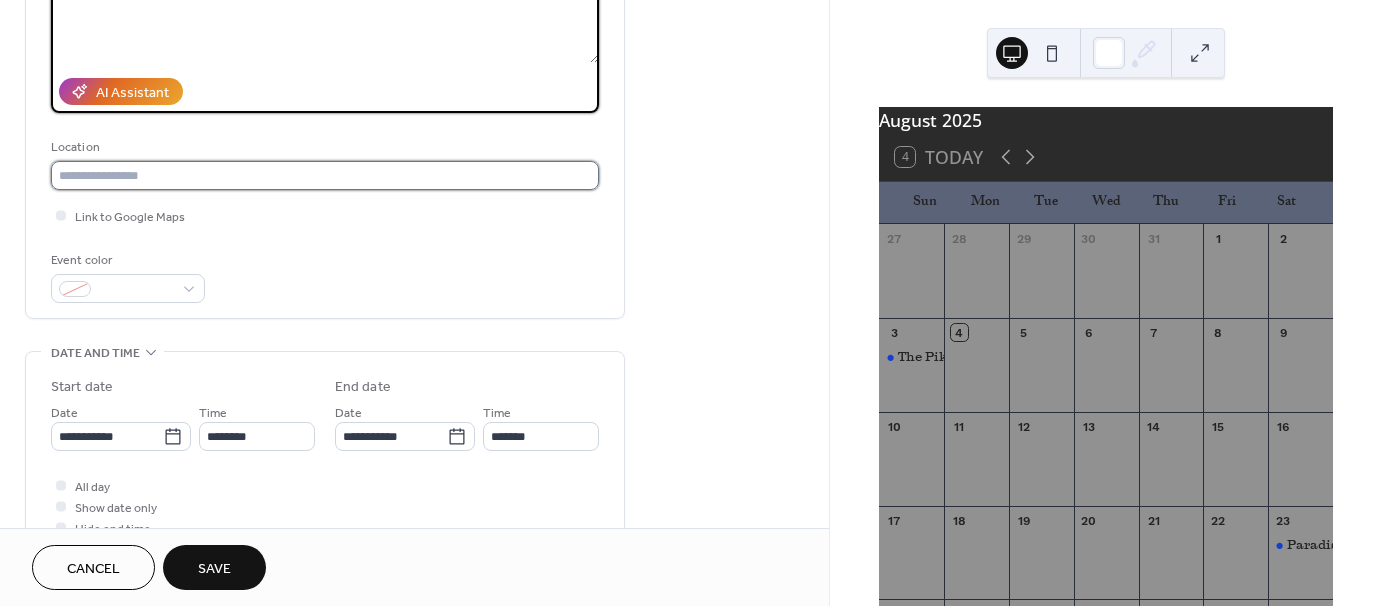 click at bounding box center (325, 175) 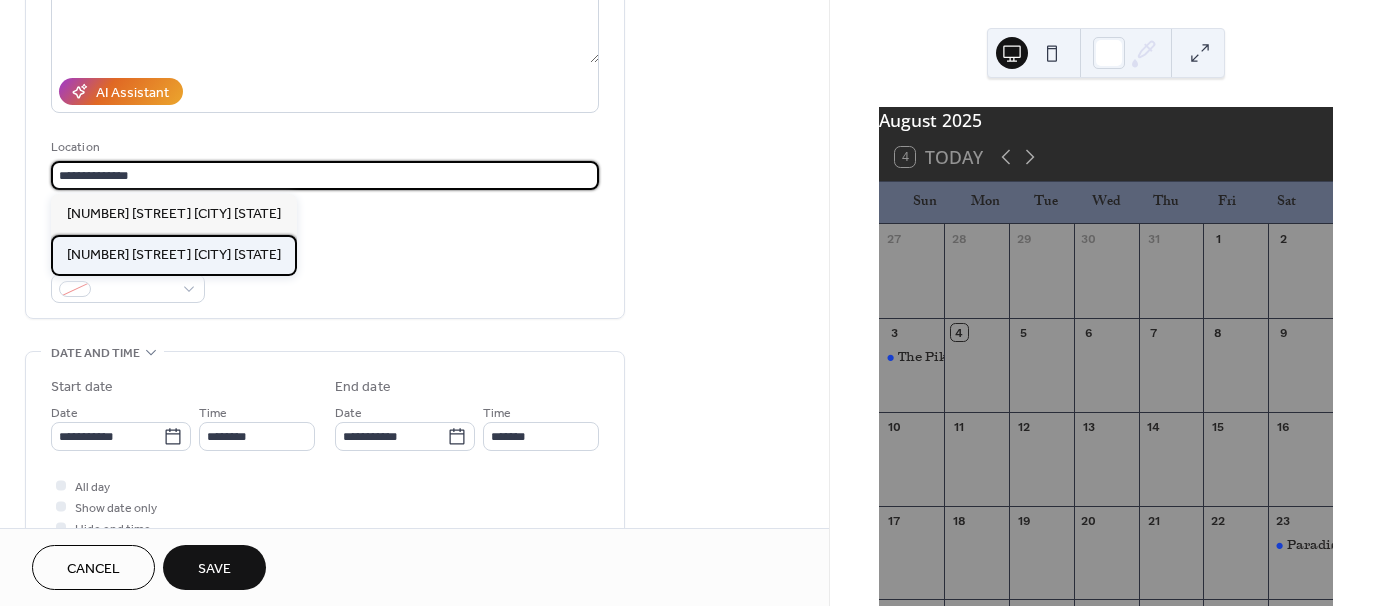 click on "944 Greensburg Pike East Pittsburgh PA 15112" at bounding box center [174, 254] 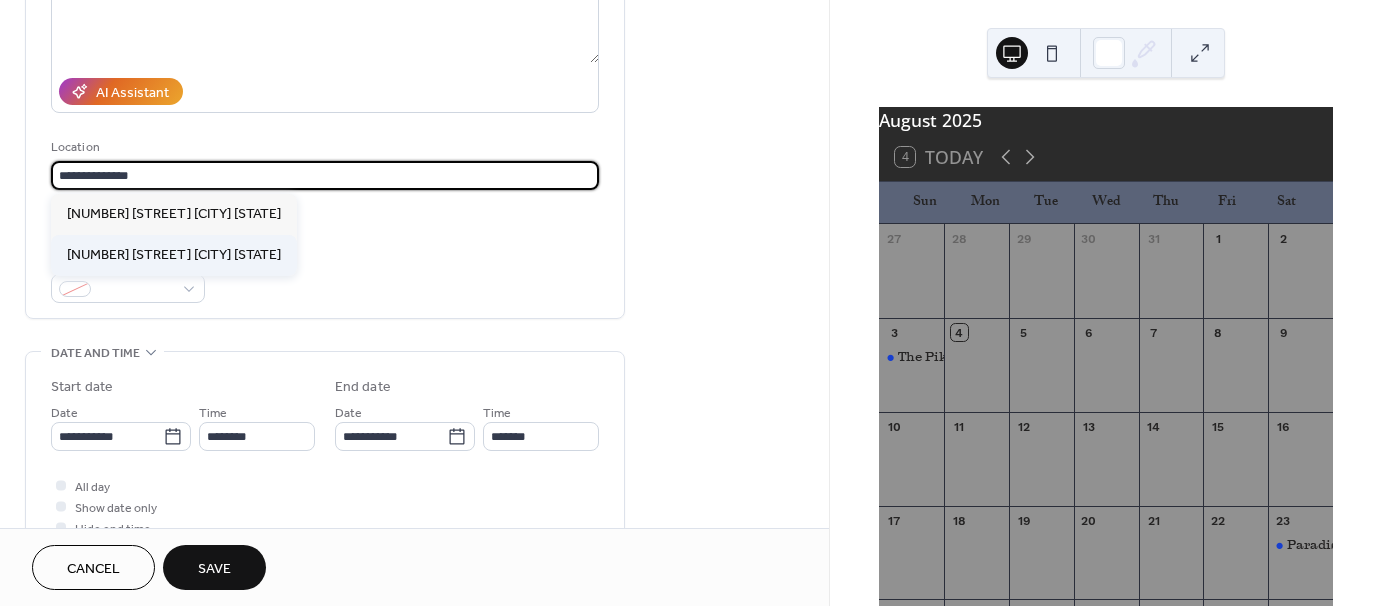 type on "**********" 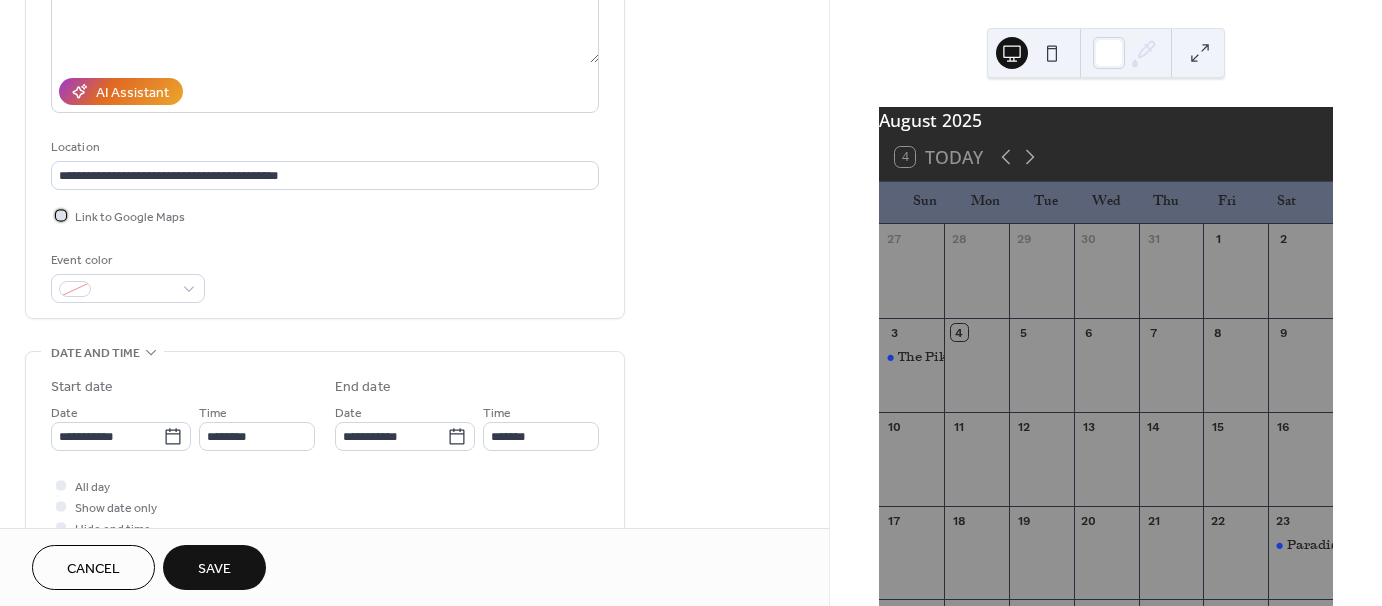 click at bounding box center [61, 215] 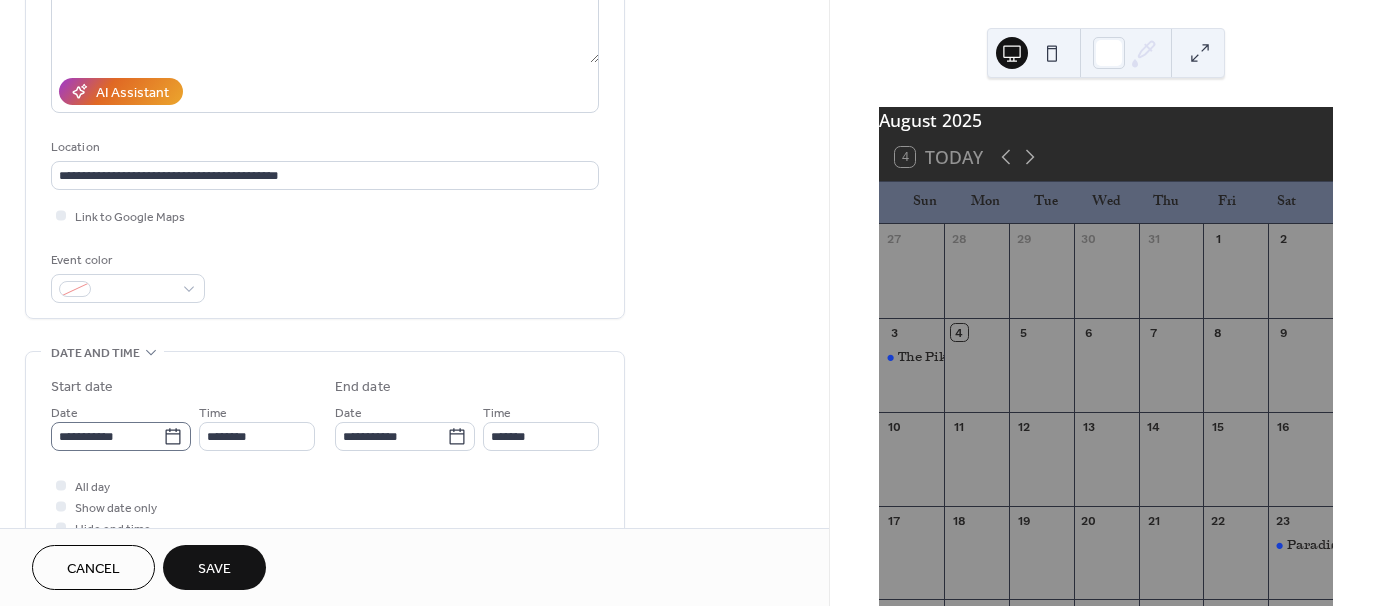 click 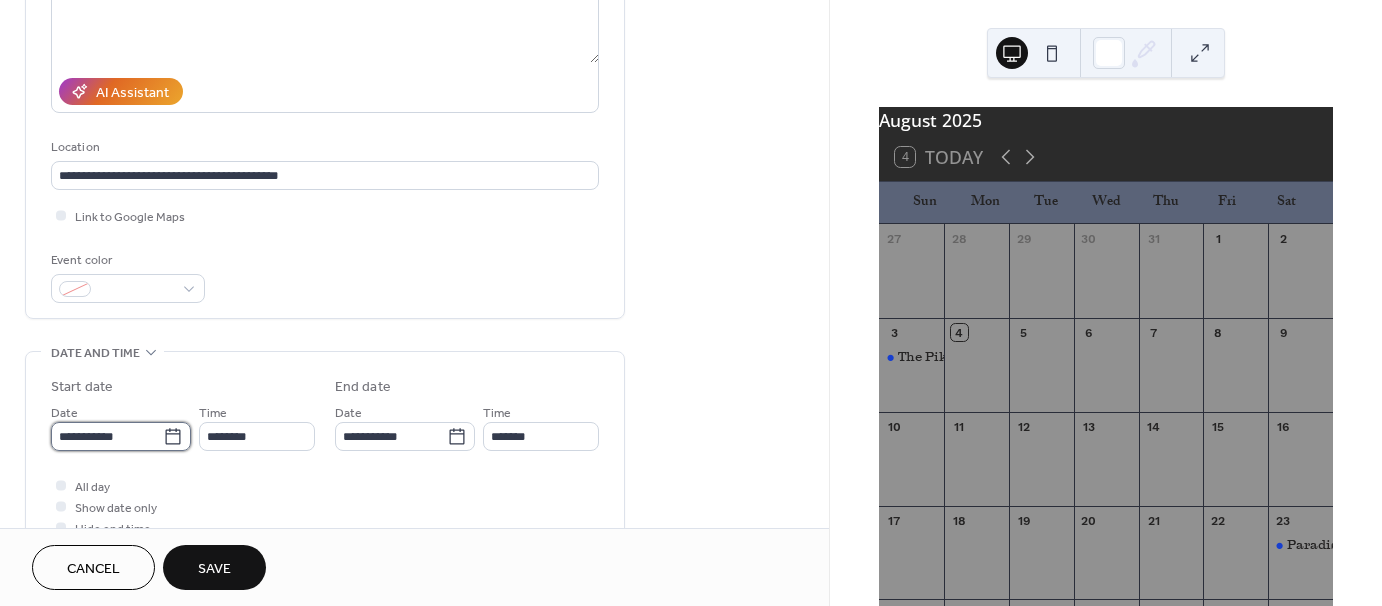click on "**********" at bounding box center (107, 436) 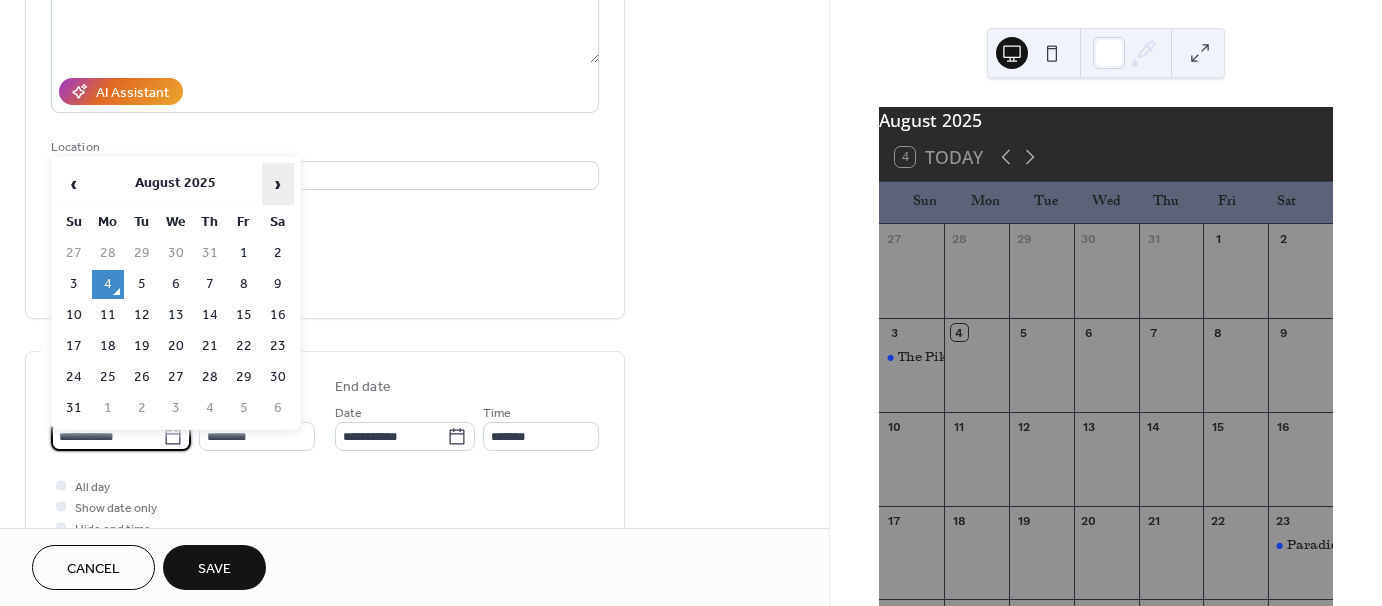 click on "›" at bounding box center (278, 184) 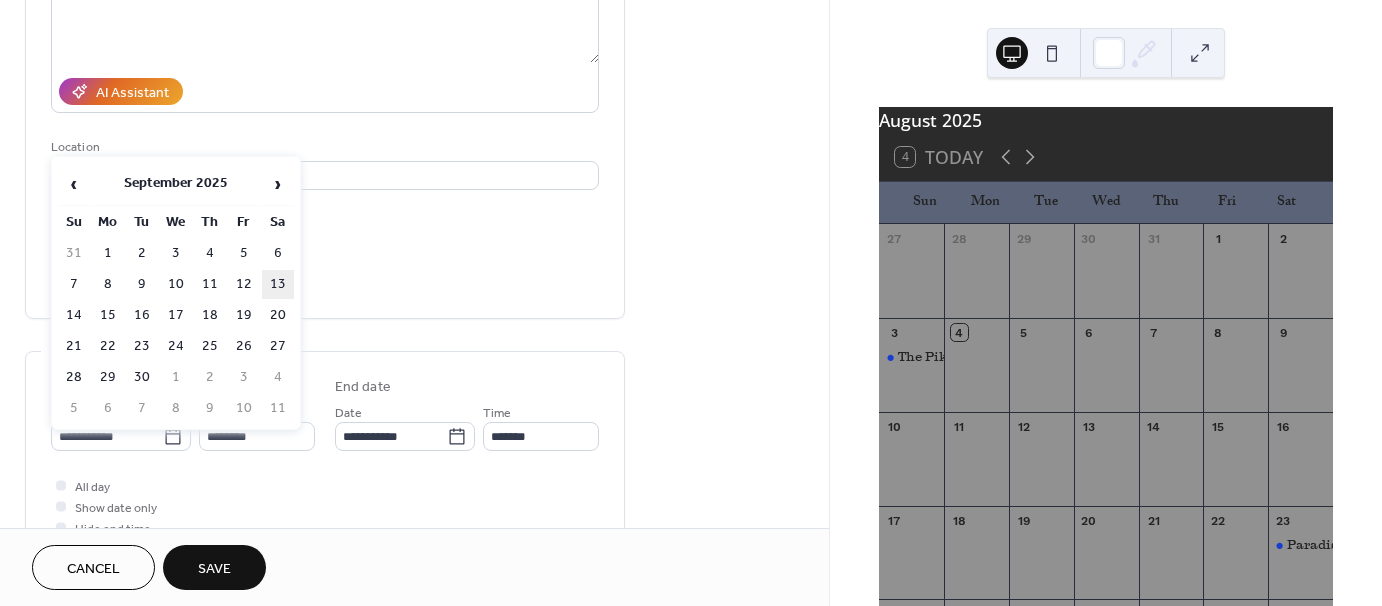 click on "13" at bounding box center (278, 284) 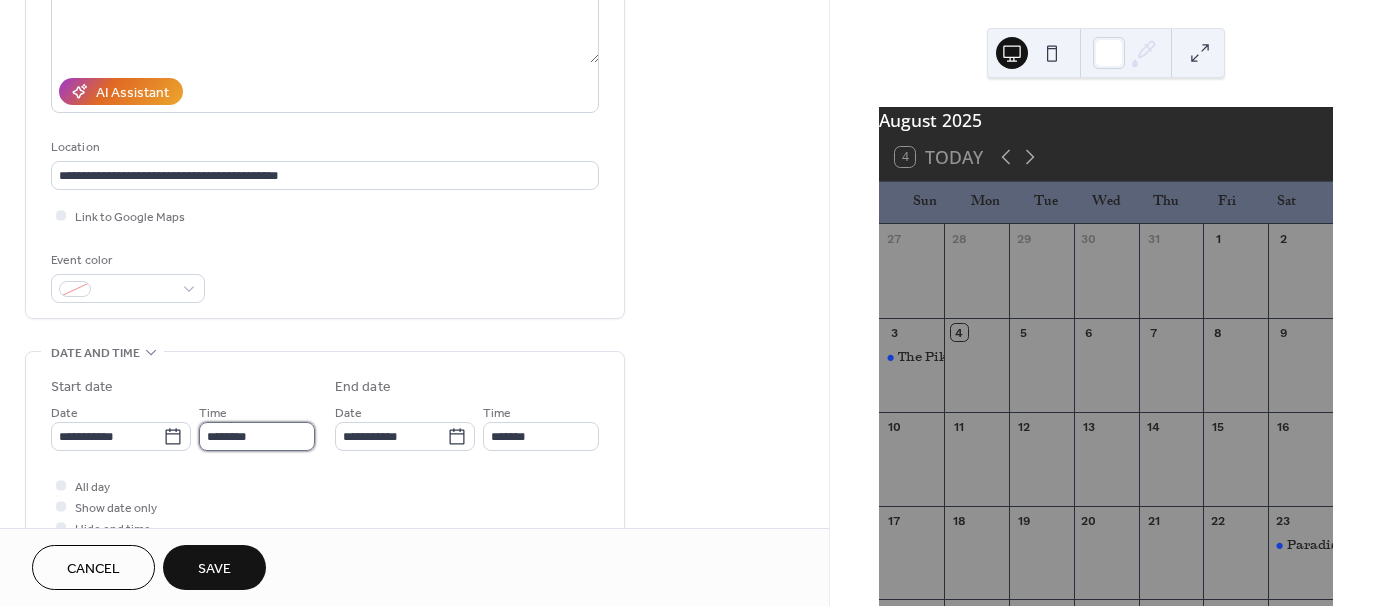 click on "********" at bounding box center [257, 436] 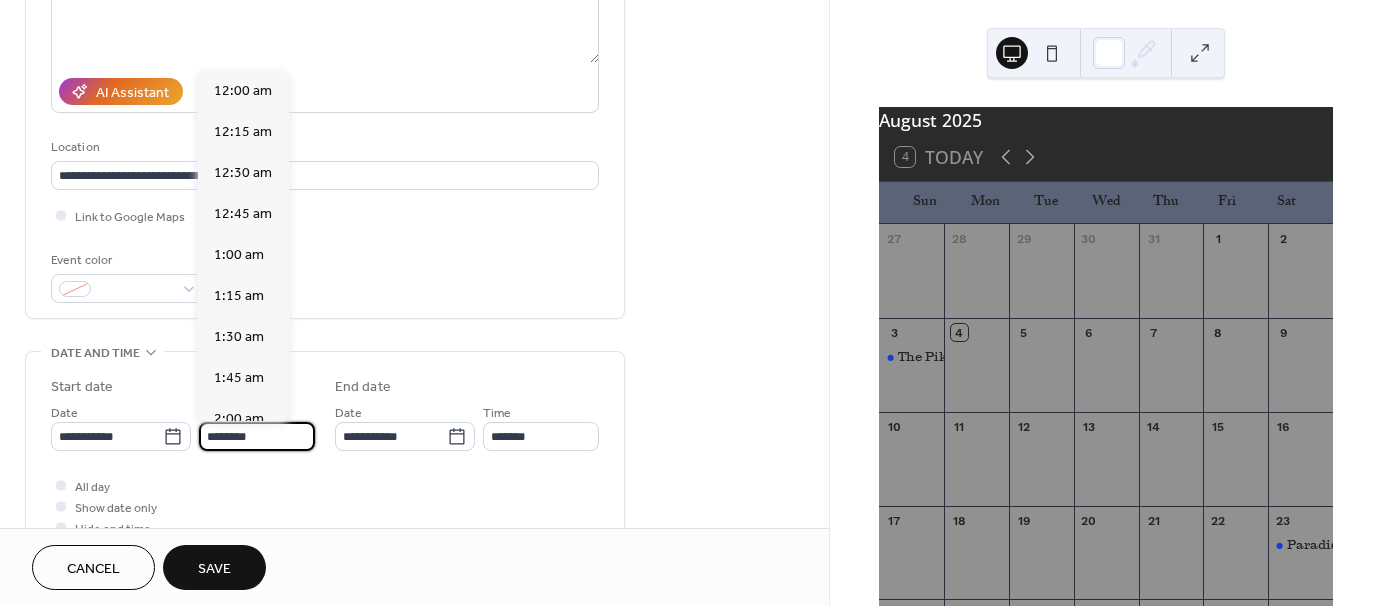 scroll, scrollTop: 1968, scrollLeft: 0, axis: vertical 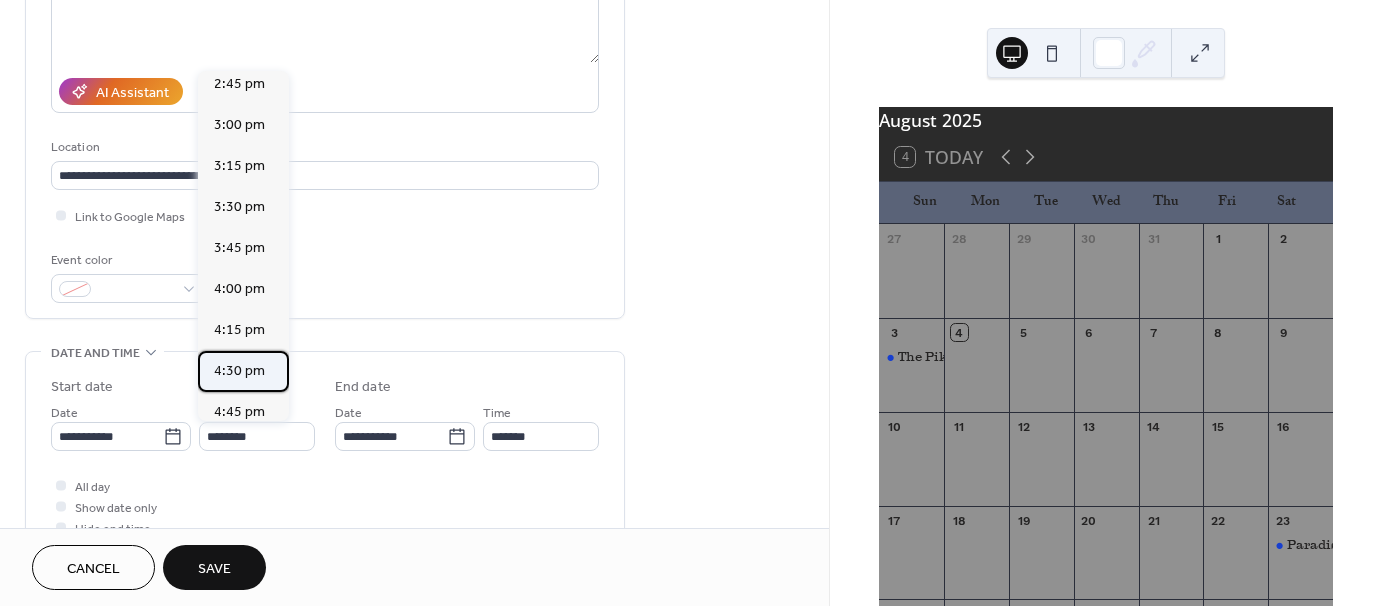 click on "4:30 pm" at bounding box center [239, 371] 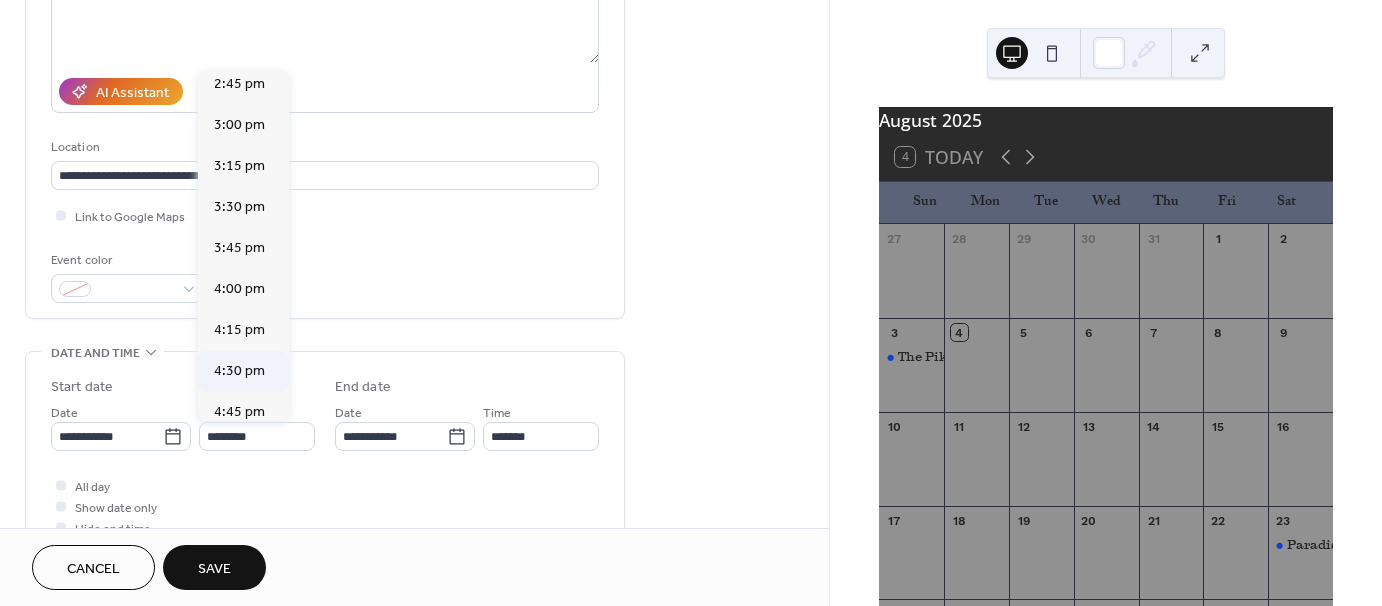 type on "*******" 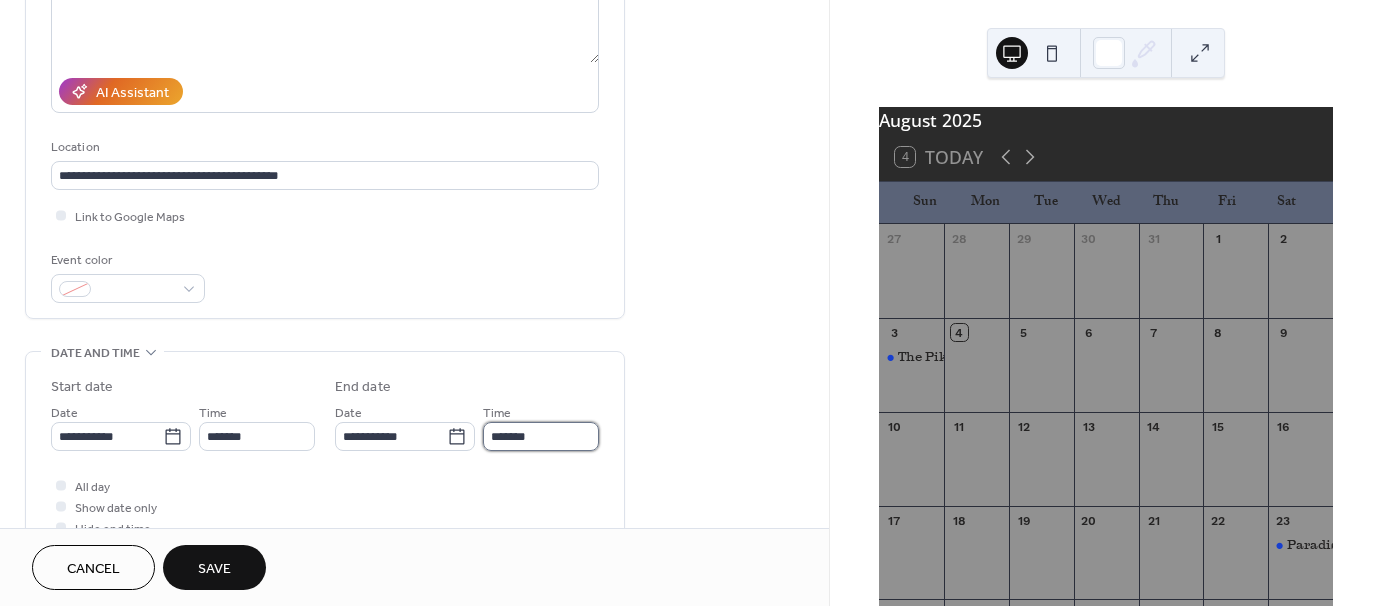 click on "*******" at bounding box center [541, 436] 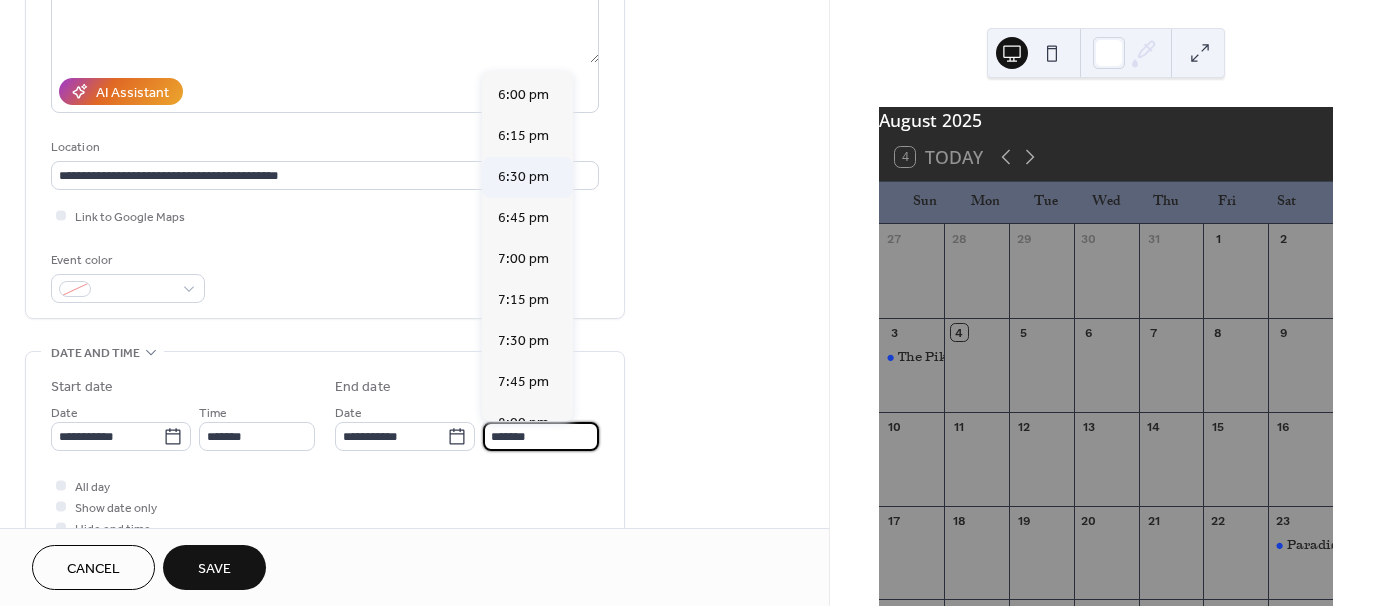 scroll, scrollTop: 300, scrollLeft: 0, axis: vertical 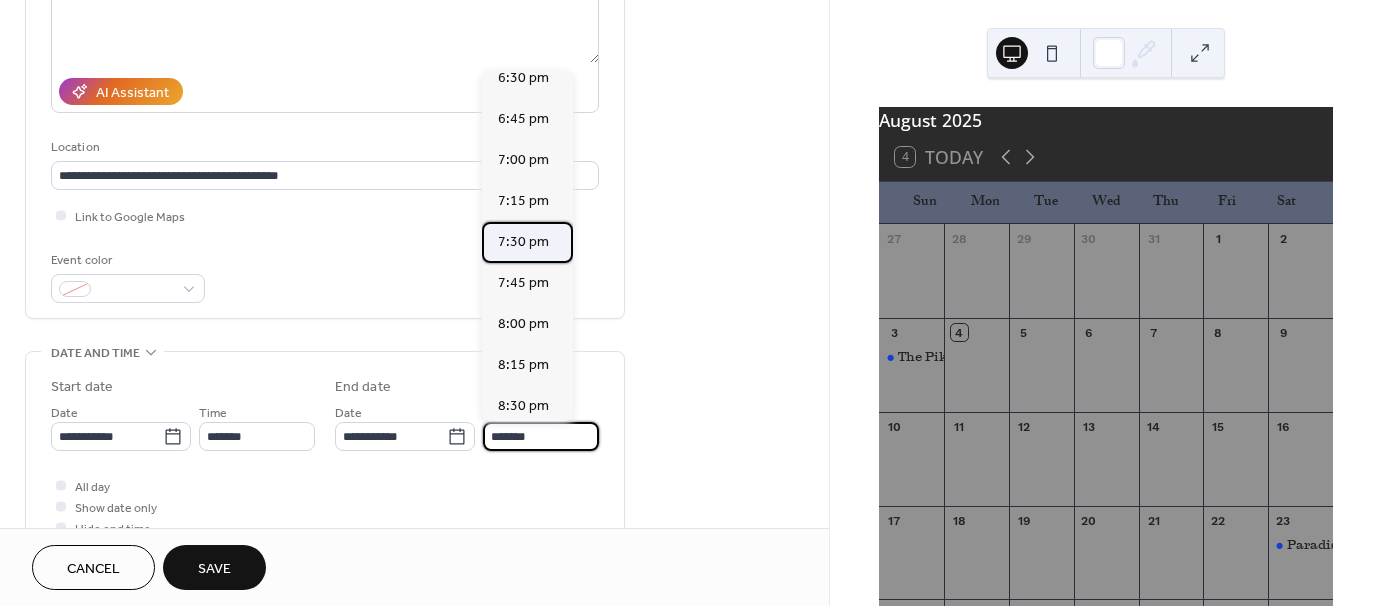 click on "7:30 pm" at bounding box center [523, 242] 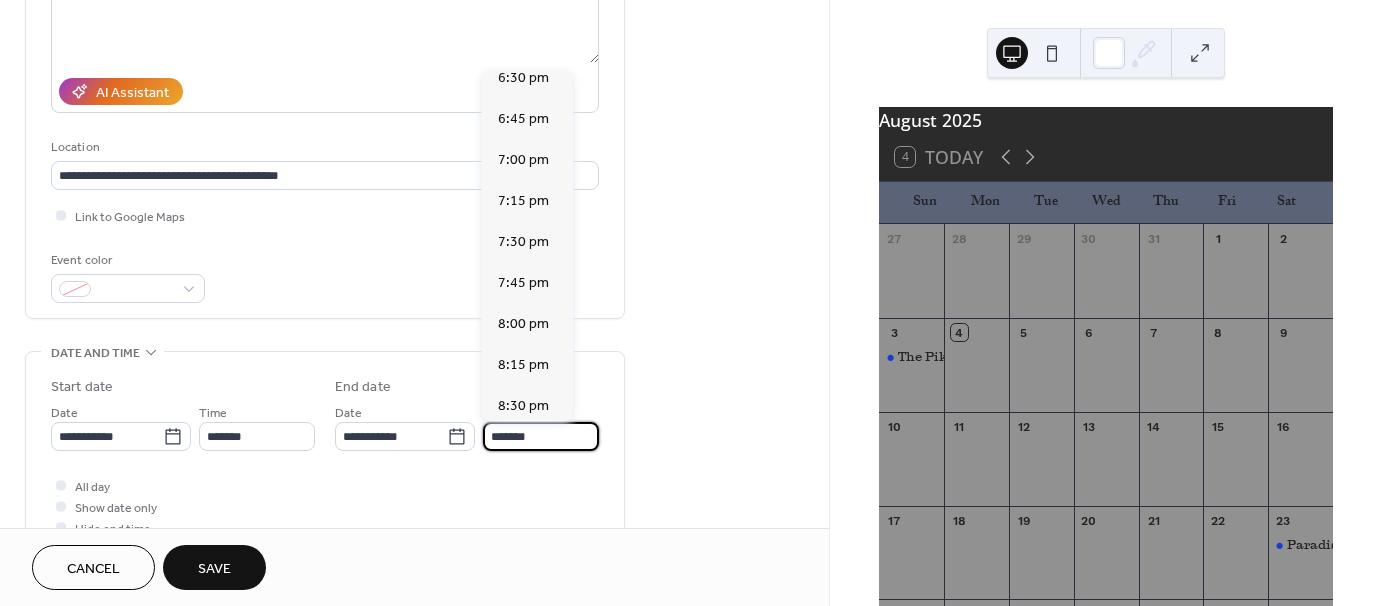 type on "*******" 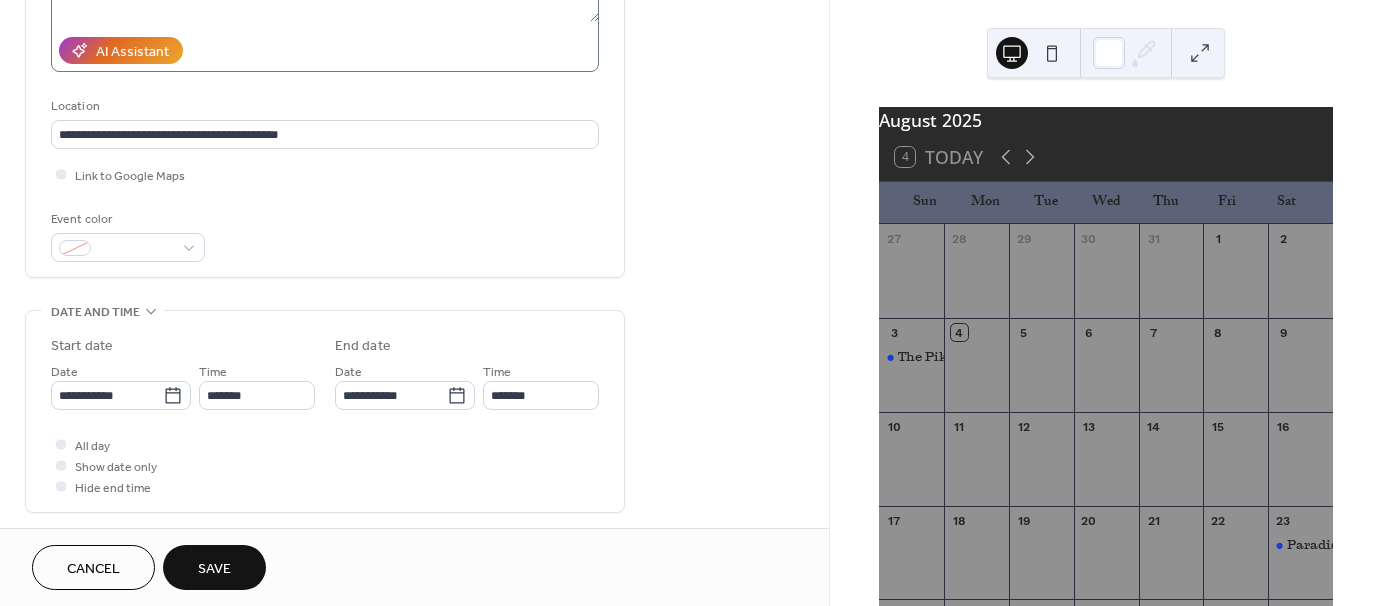 scroll, scrollTop: 400, scrollLeft: 0, axis: vertical 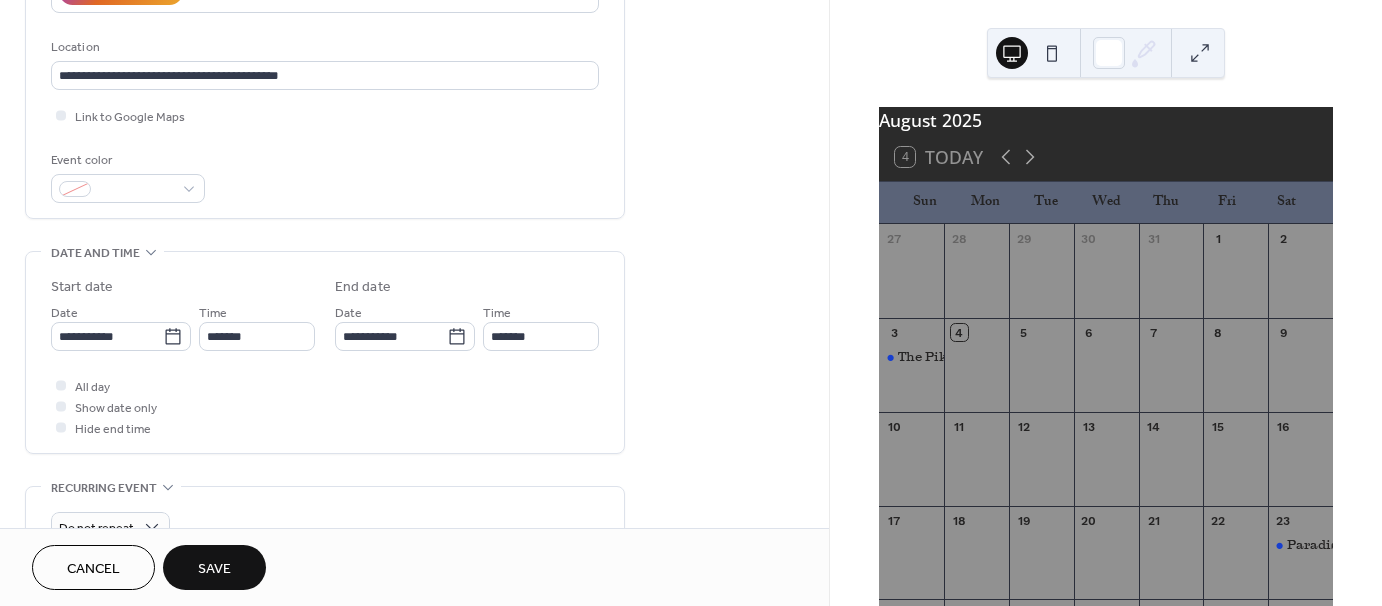 click on "Save" at bounding box center (214, 569) 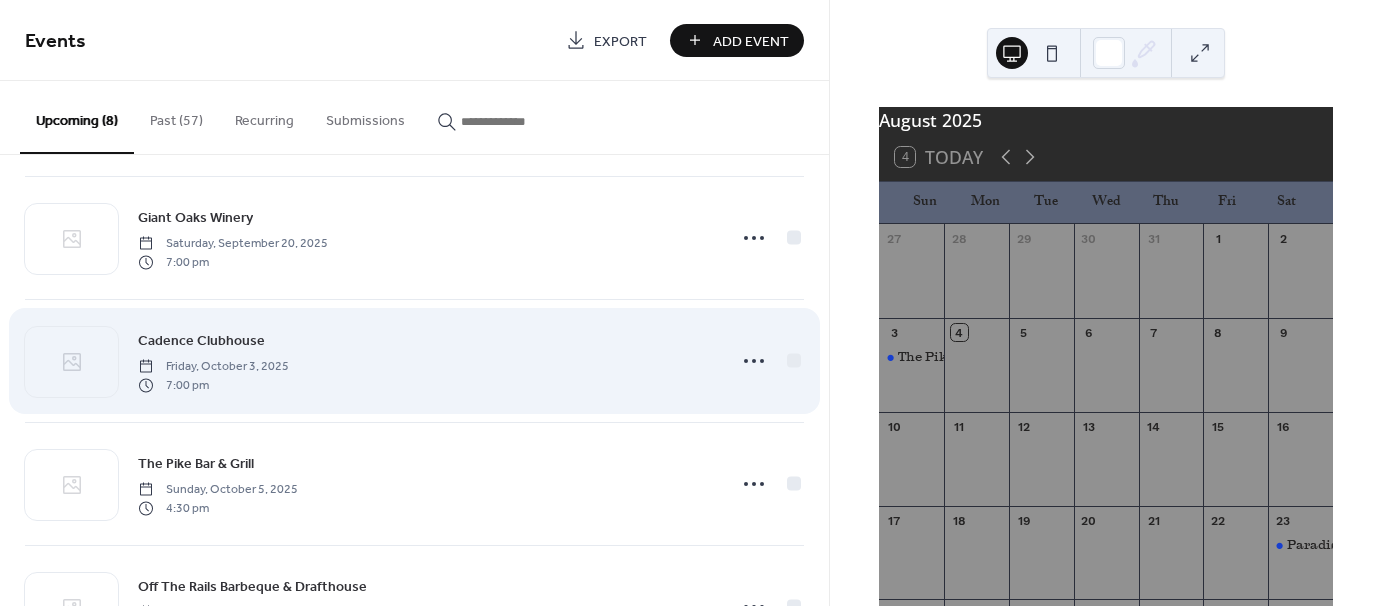 scroll, scrollTop: 589, scrollLeft: 0, axis: vertical 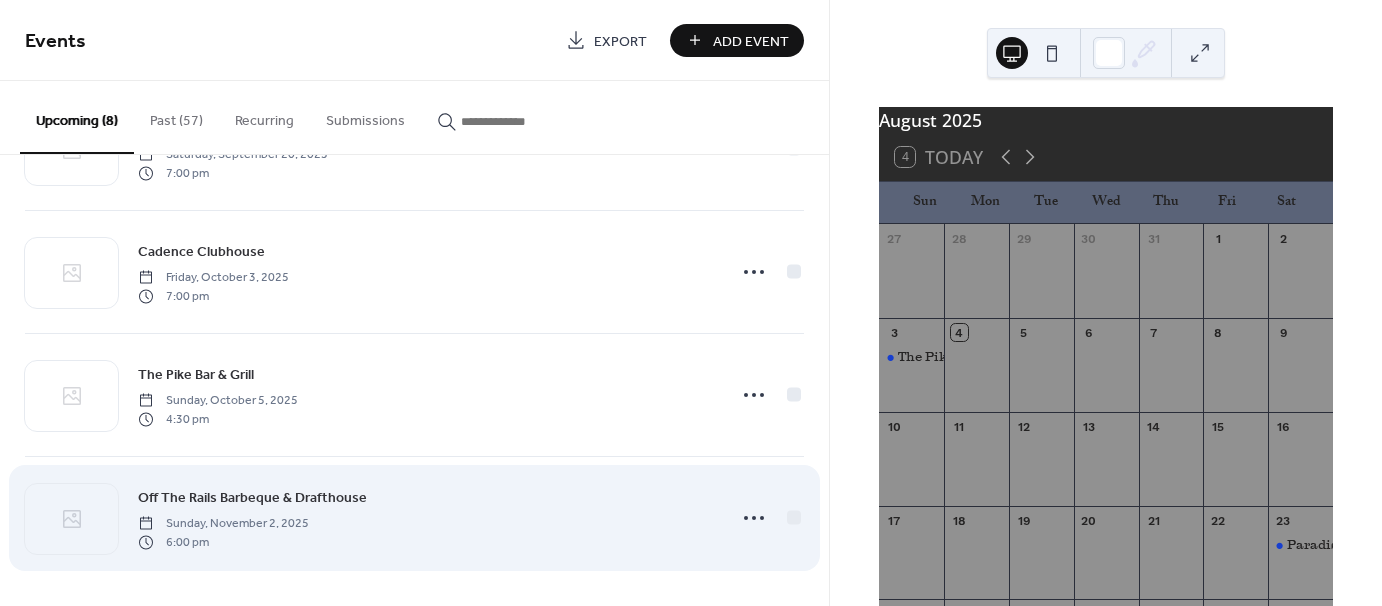 click on "Off The Rails Barbeque & Drafthouse Sunday, November 2, 2025 6:00 pm" at bounding box center (426, 518) 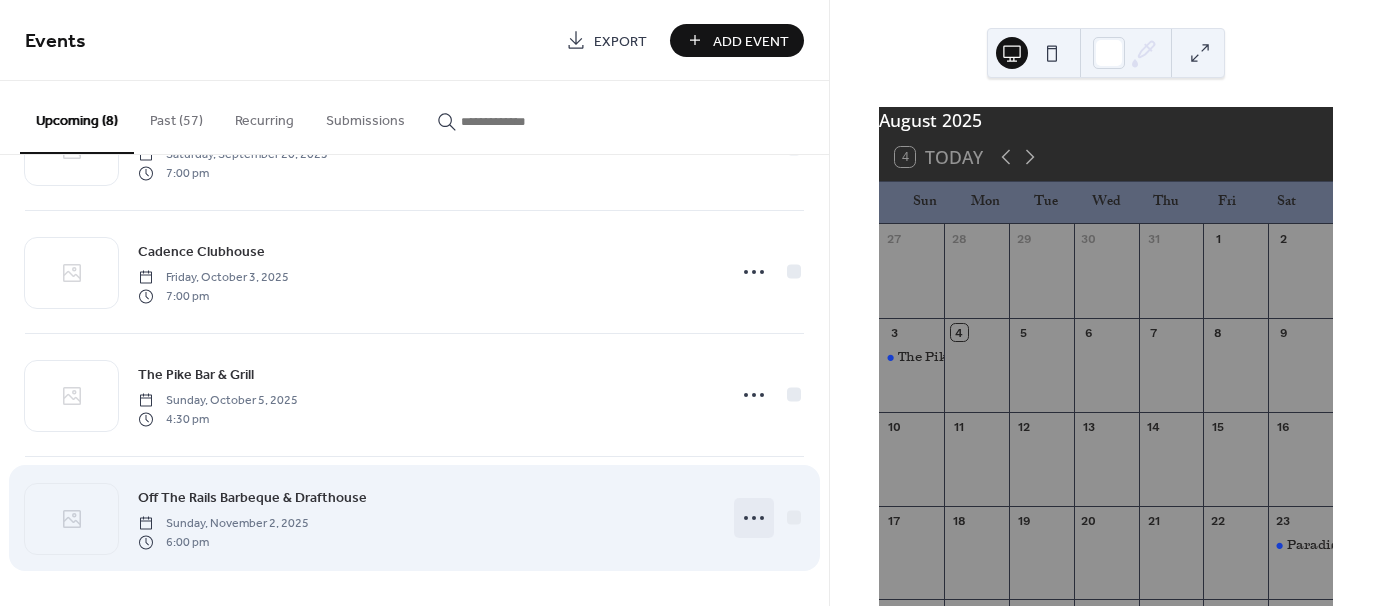 click 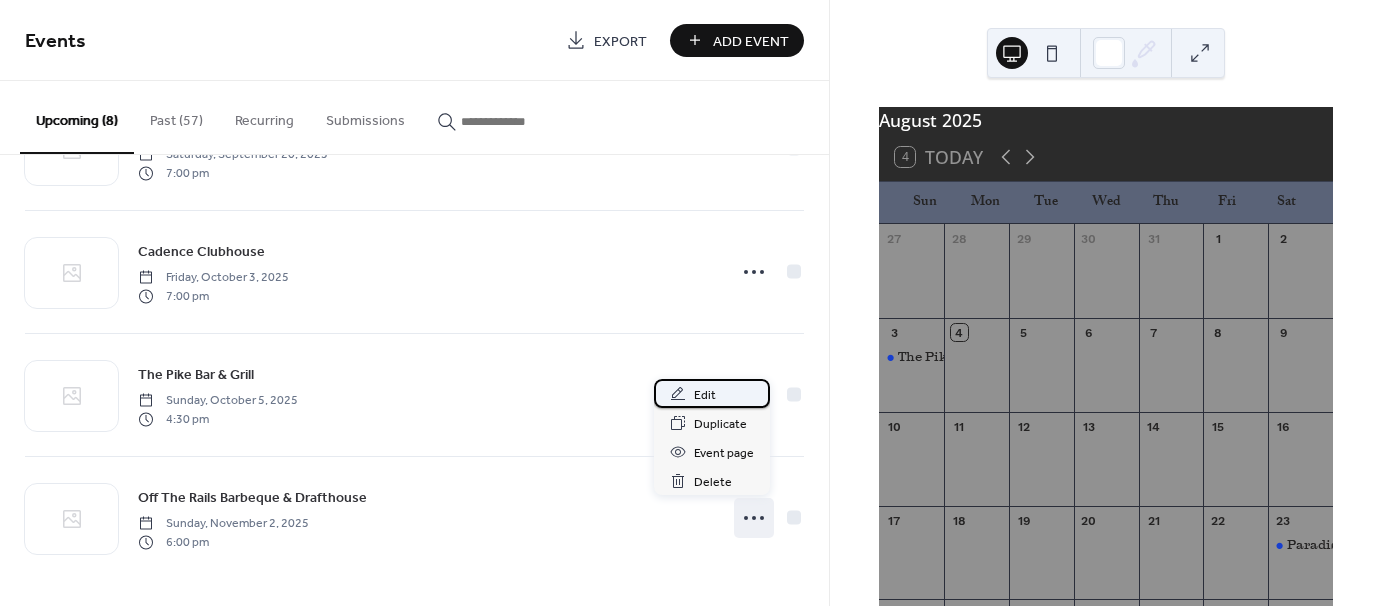 click on "Edit" at bounding box center [705, 395] 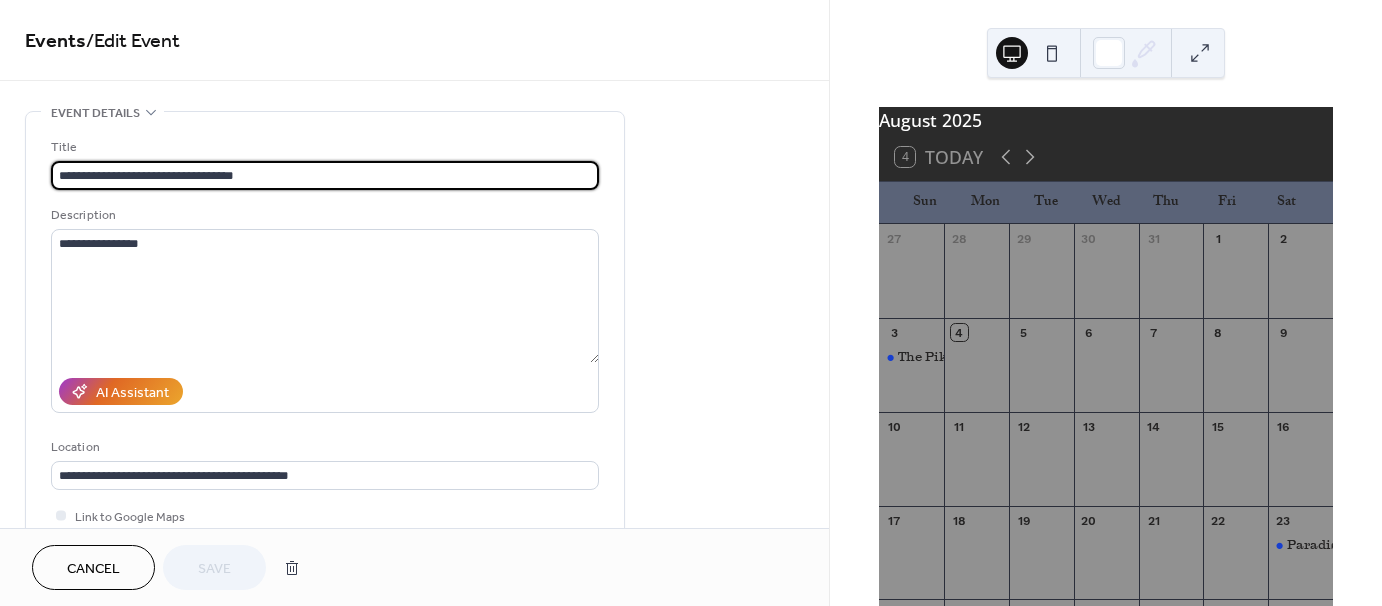 click on "Cancel" at bounding box center [93, 569] 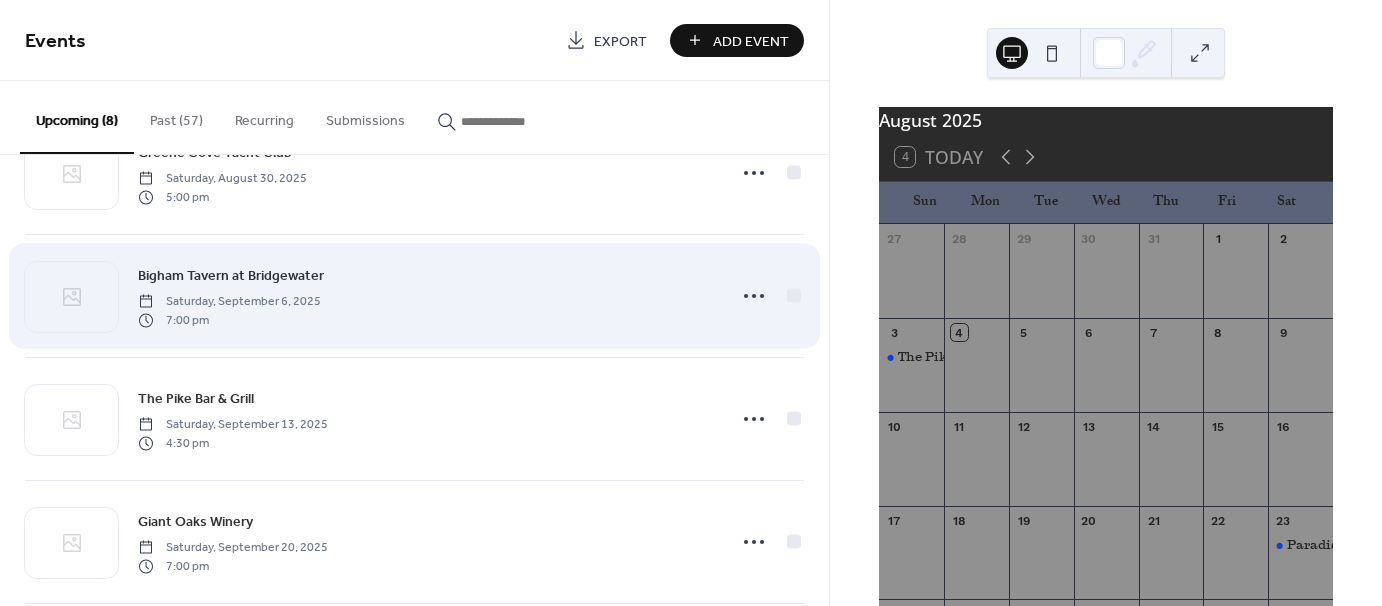 scroll, scrollTop: 200, scrollLeft: 0, axis: vertical 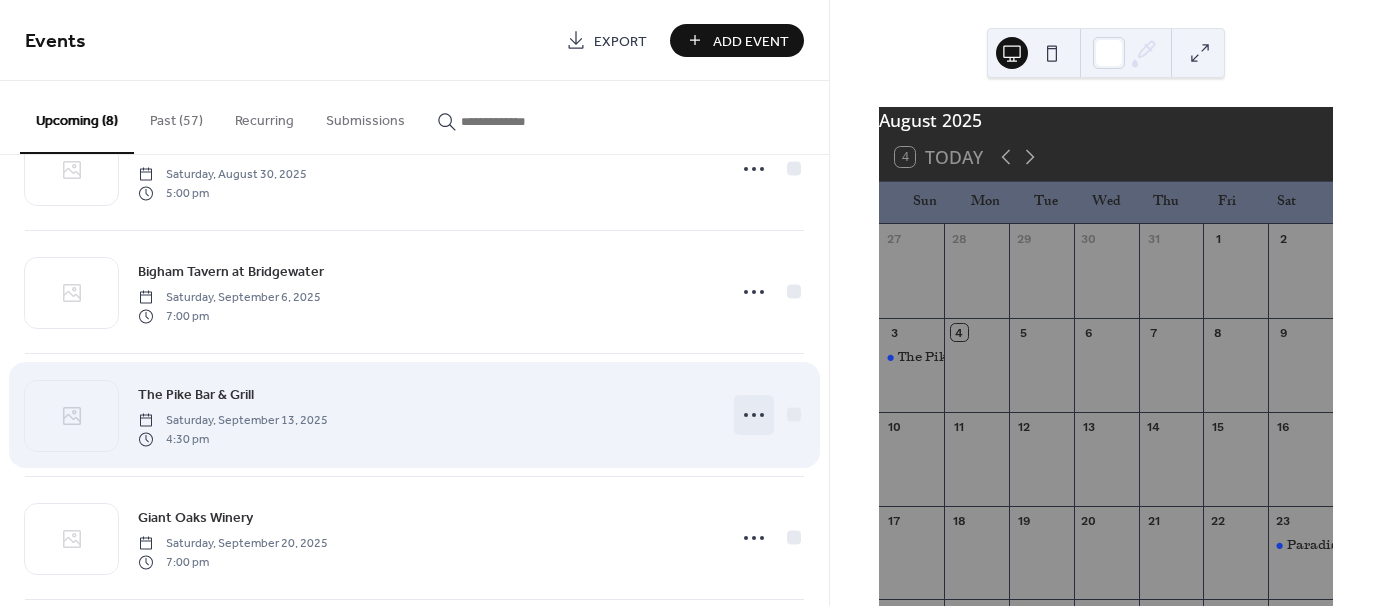 click 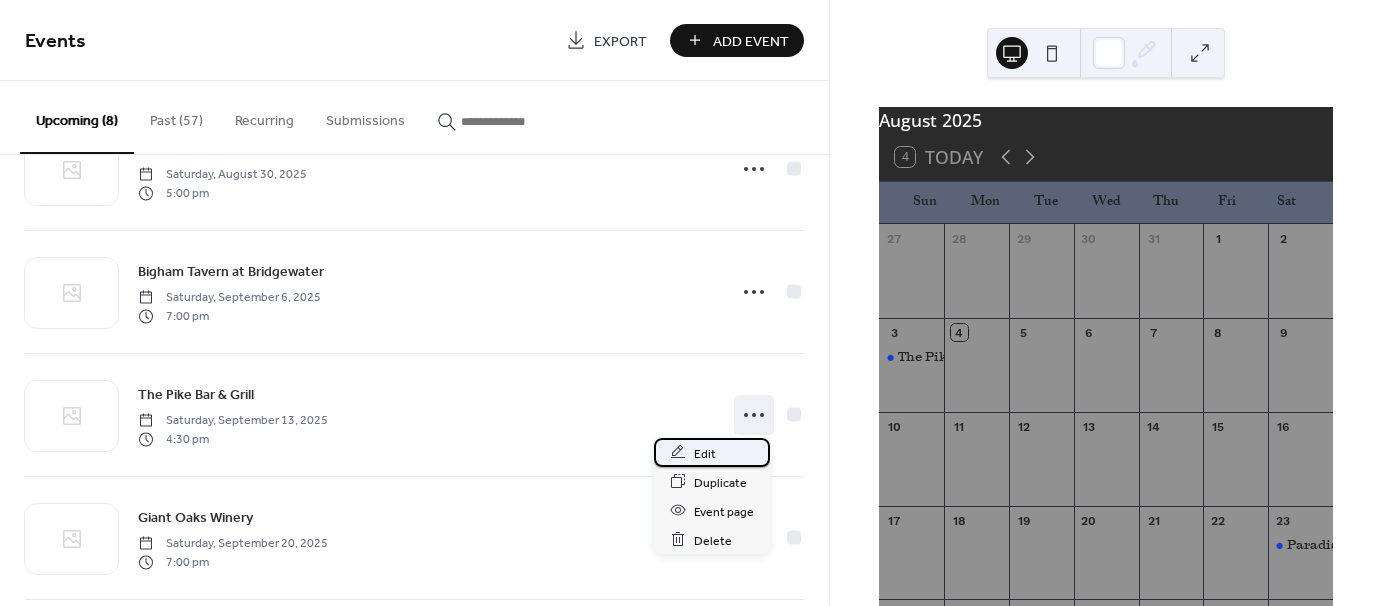click on "Edit" at bounding box center [705, 453] 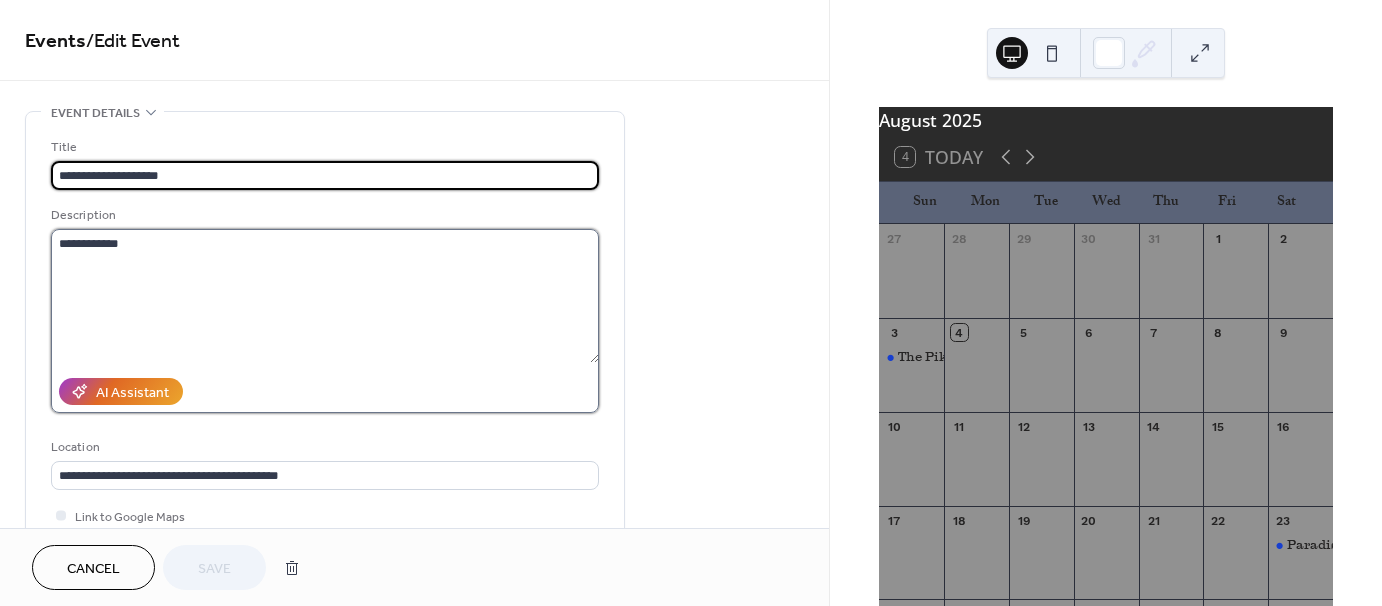 click on "**********" at bounding box center (325, 296) 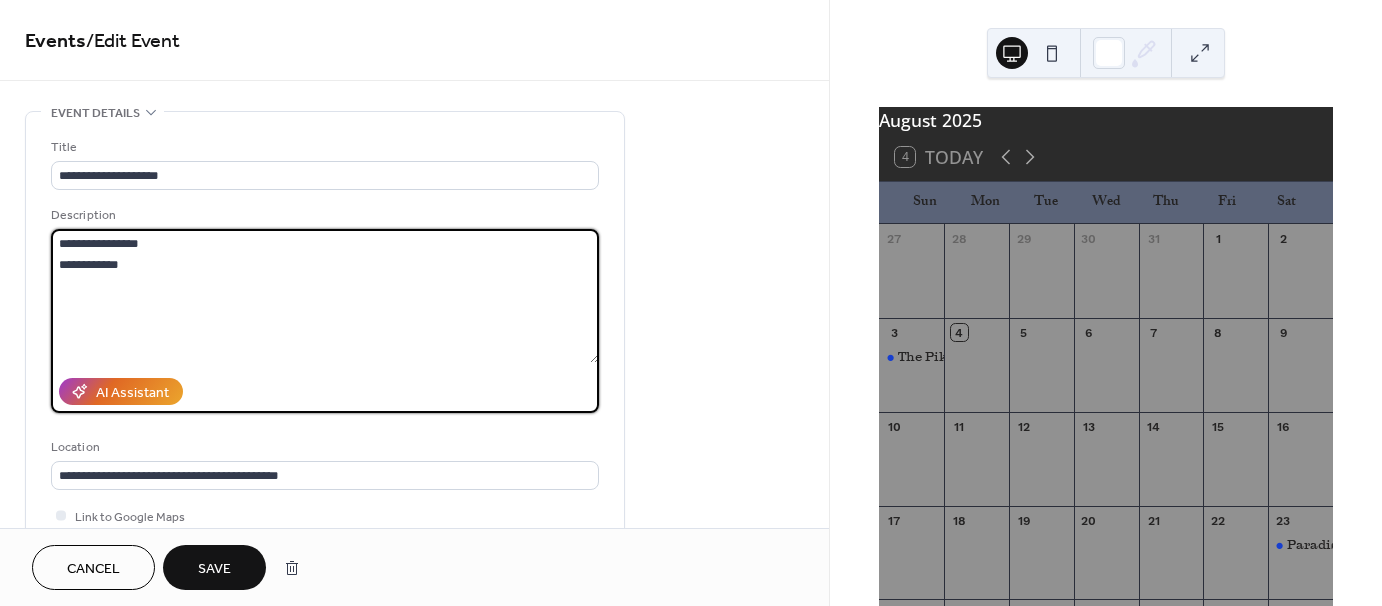 click on "**********" at bounding box center (325, 296) 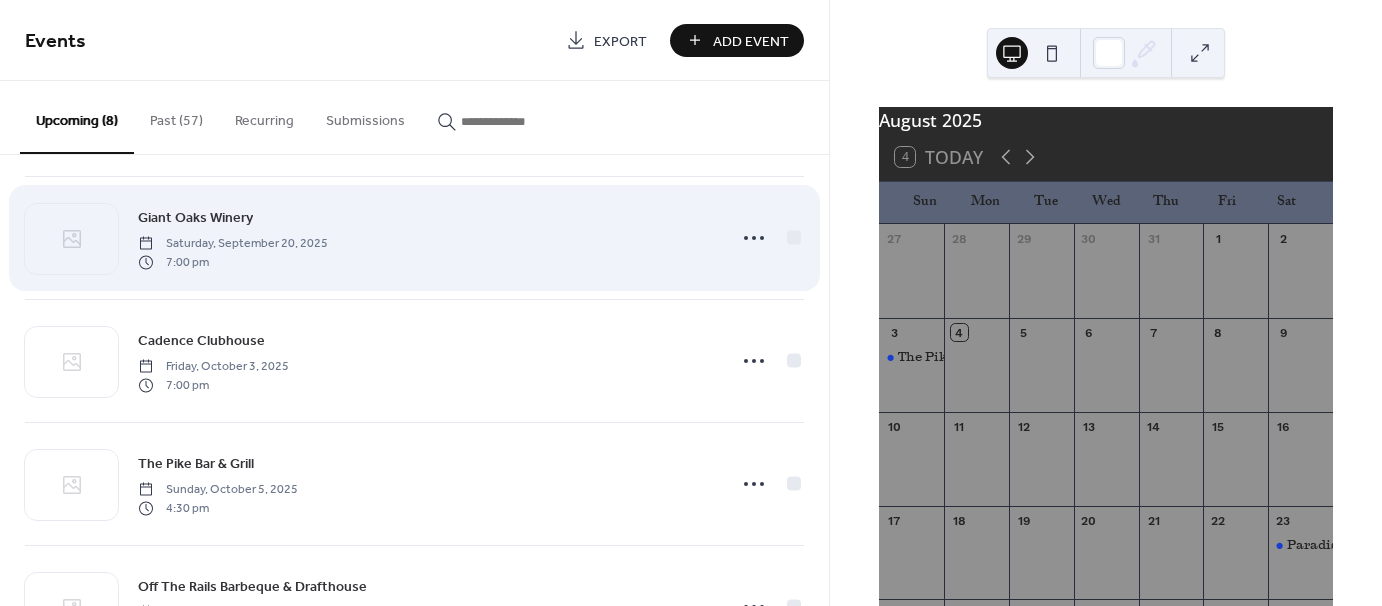 scroll, scrollTop: 589, scrollLeft: 0, axis: vertical 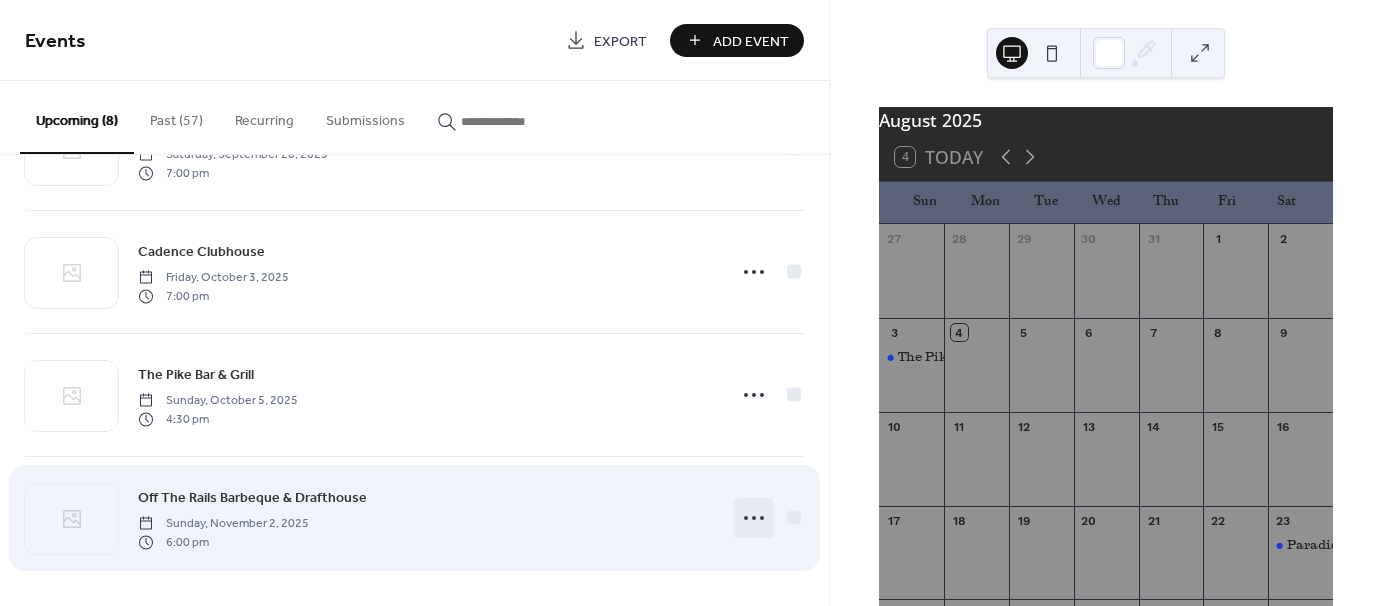 click 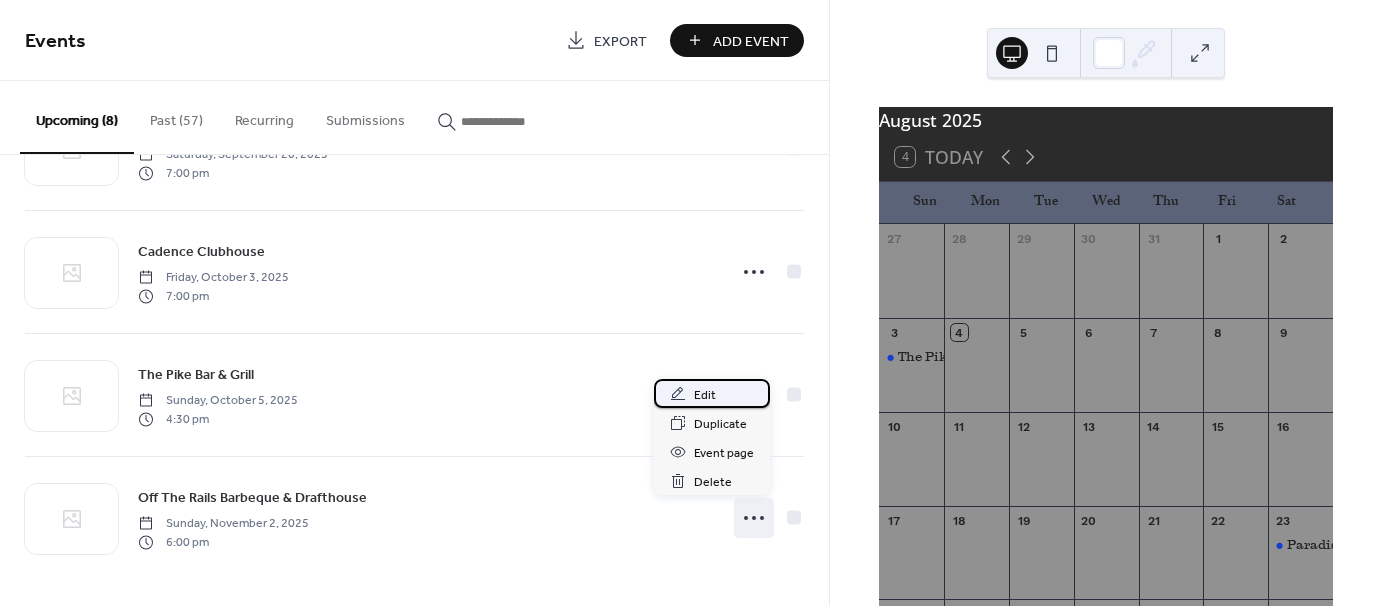 click on "Edit" at bounding box center [705, 395] 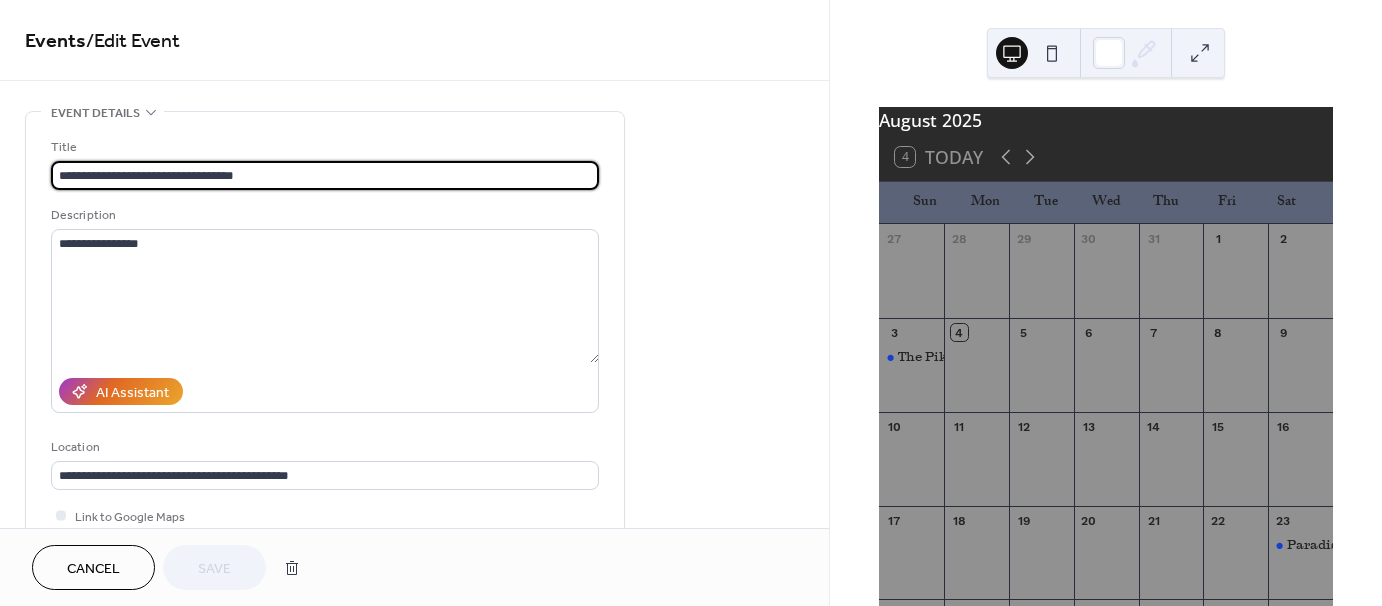 click on "Cancel" at bounding box center [93, 569] 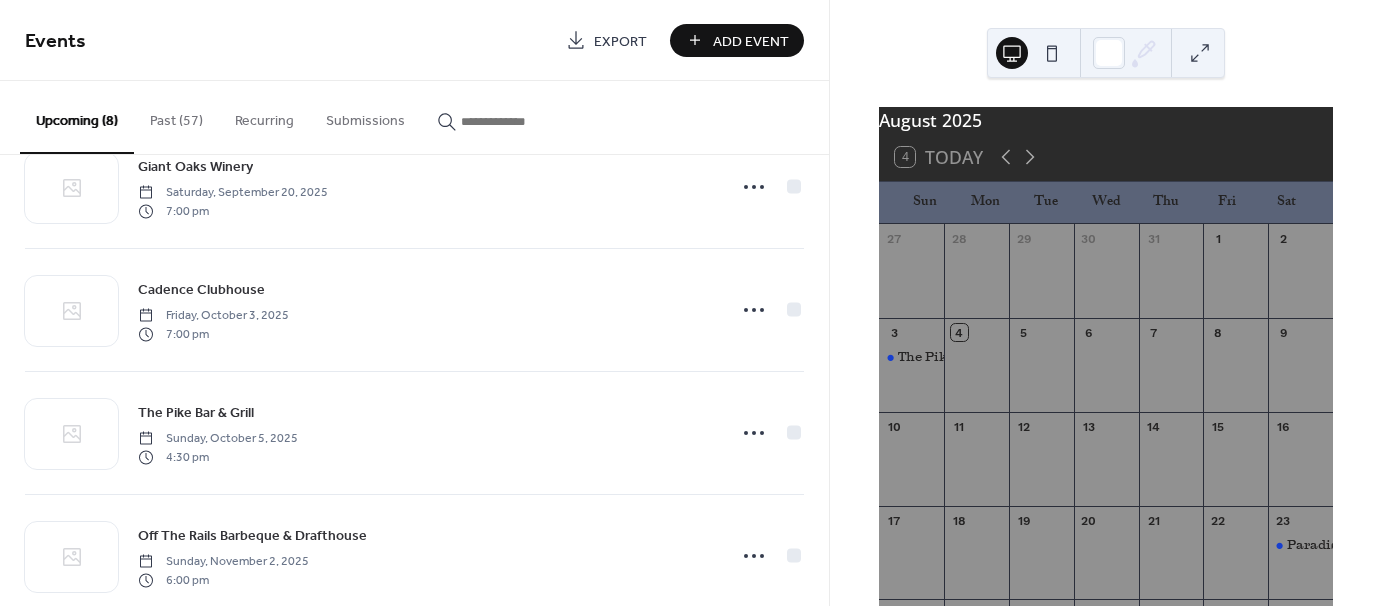 scroll, scrollTop: 589, scrollLeft: 0, axis: vertical 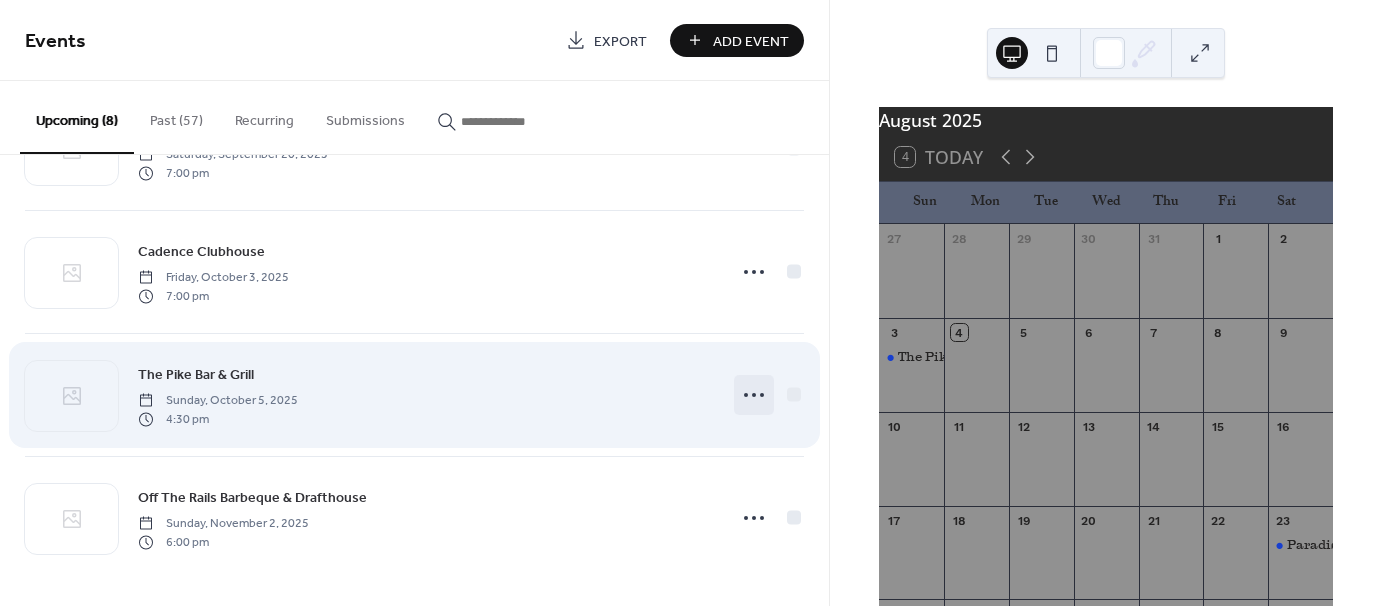 click 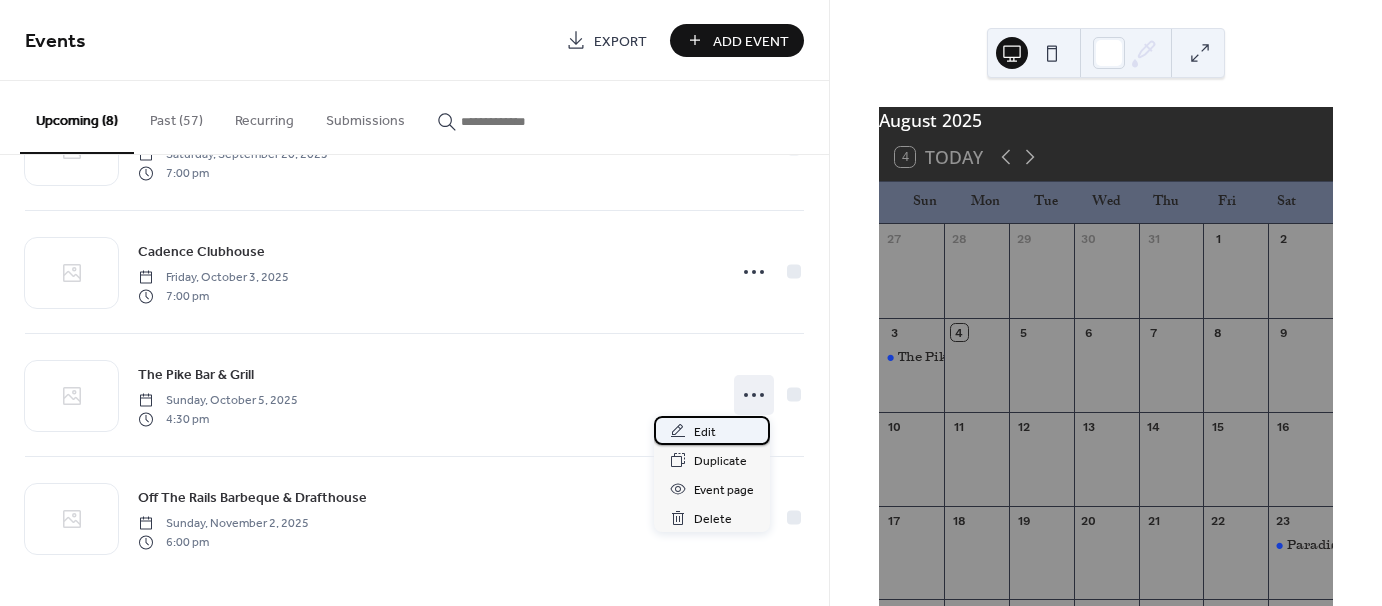 click on "Edit" at bounding box center (712, 430) 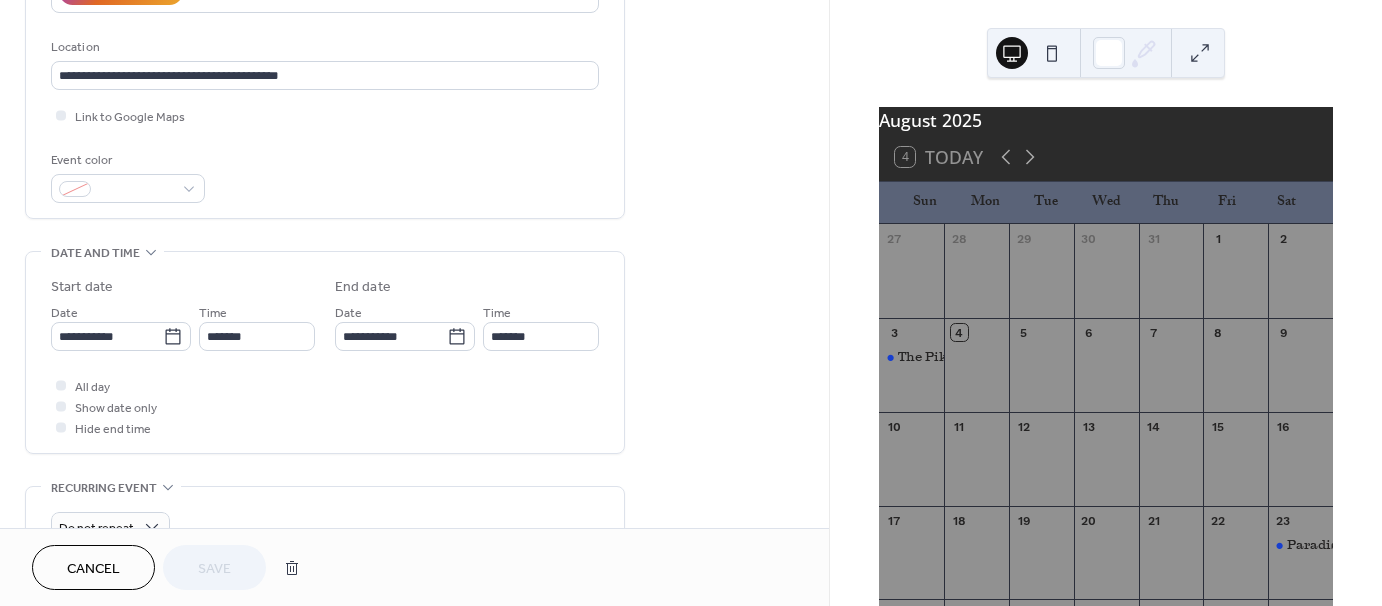 scroll, scrollTop: 0, scrollLeft: 0, axis: both 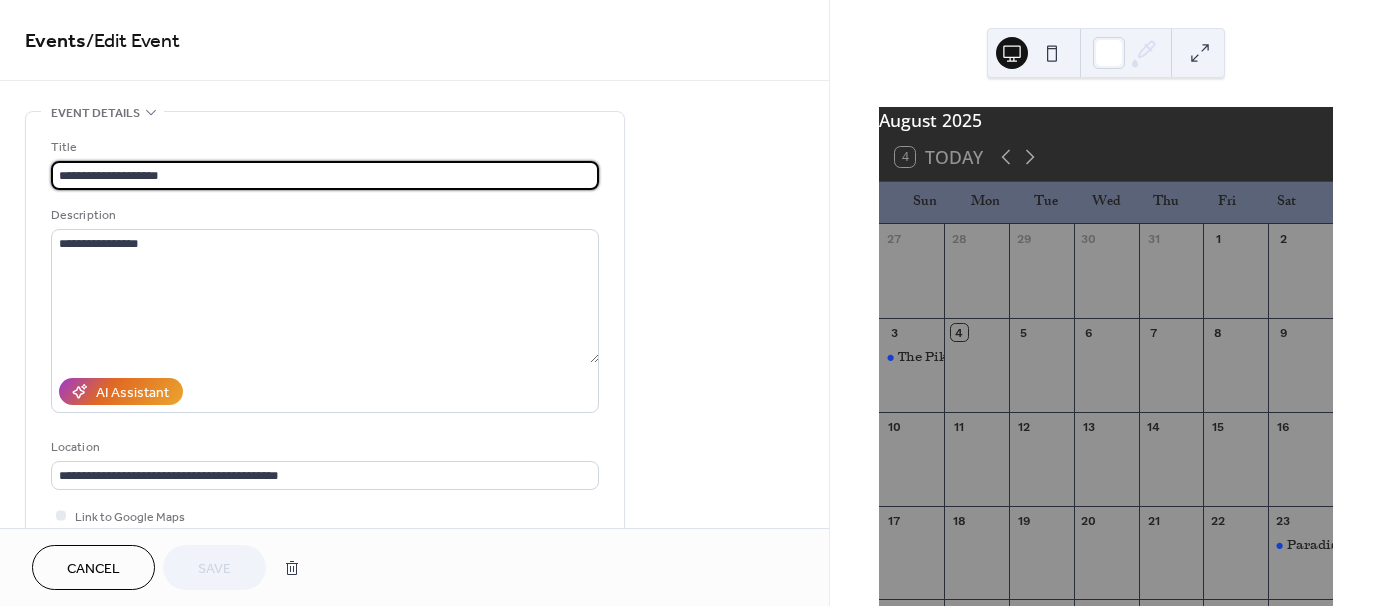 click on "Cancel" at bounding box center (93, 569) 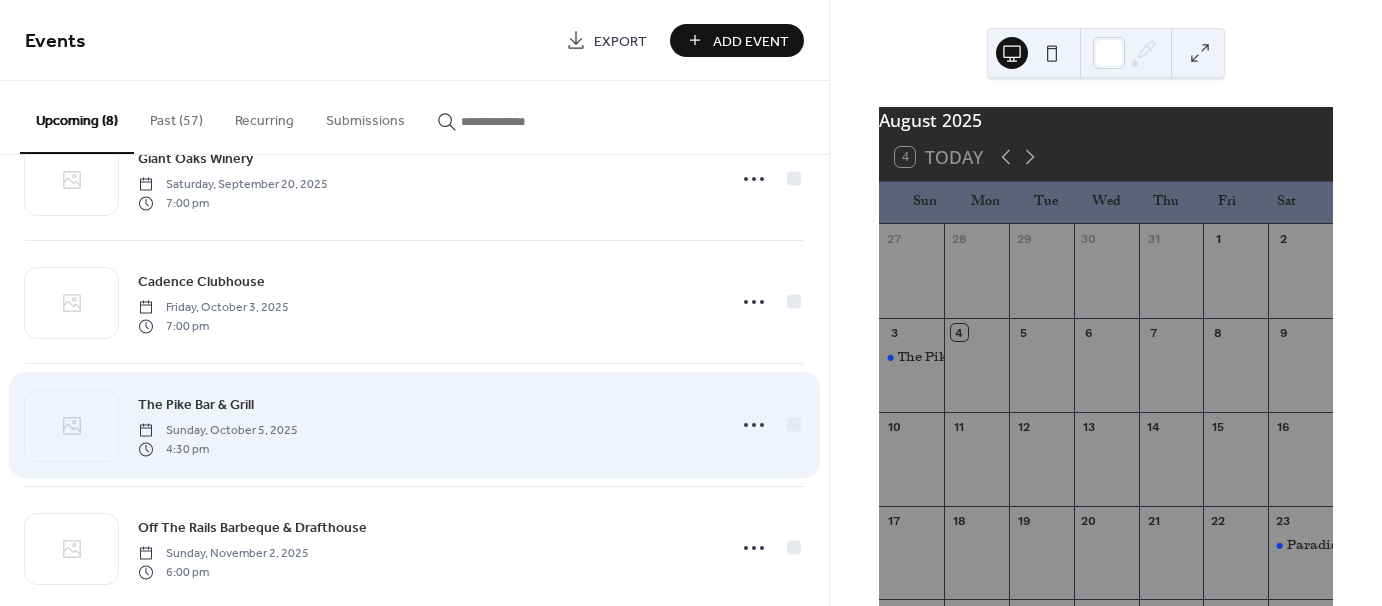 scroll, scrollTop: 589, scrollLeft: 0, axis: vertical 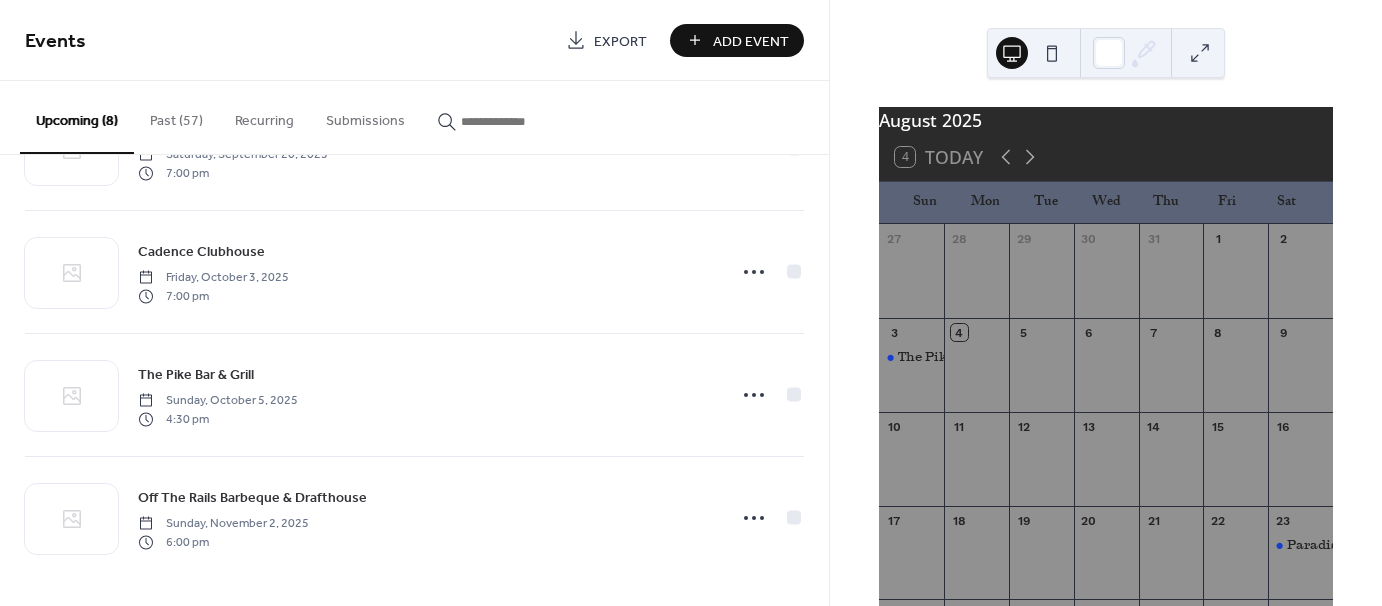 click on "Add Event" at bounding box center (751, 41) 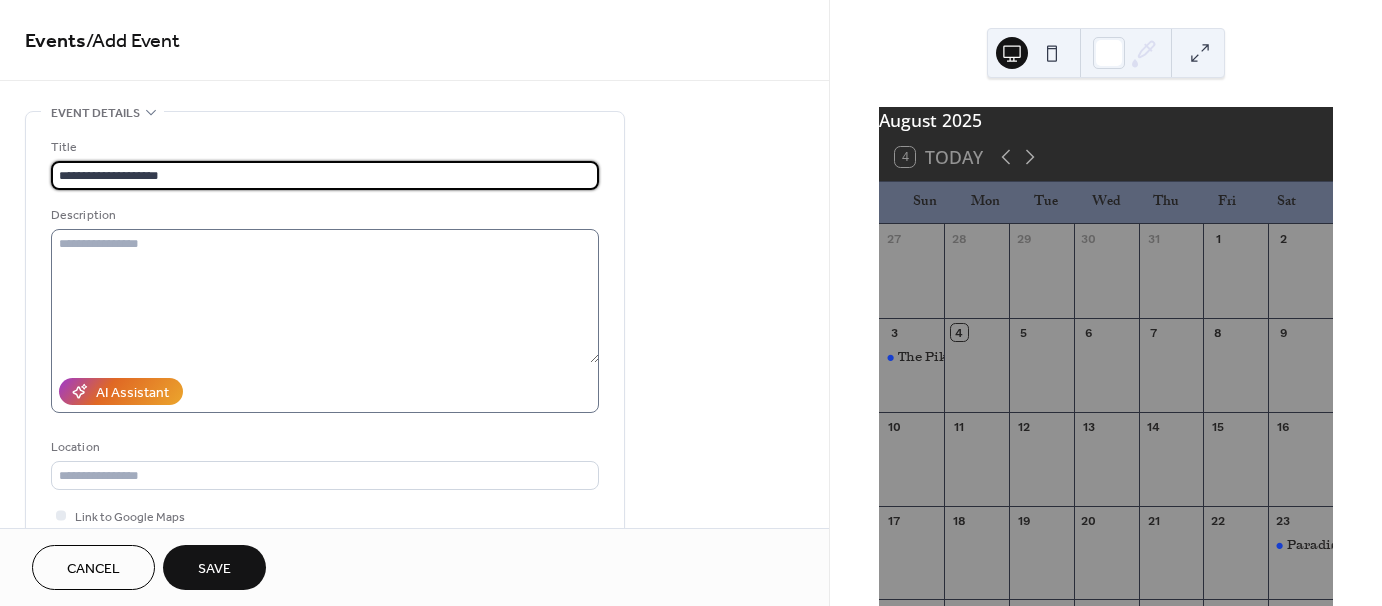 type on "**********" 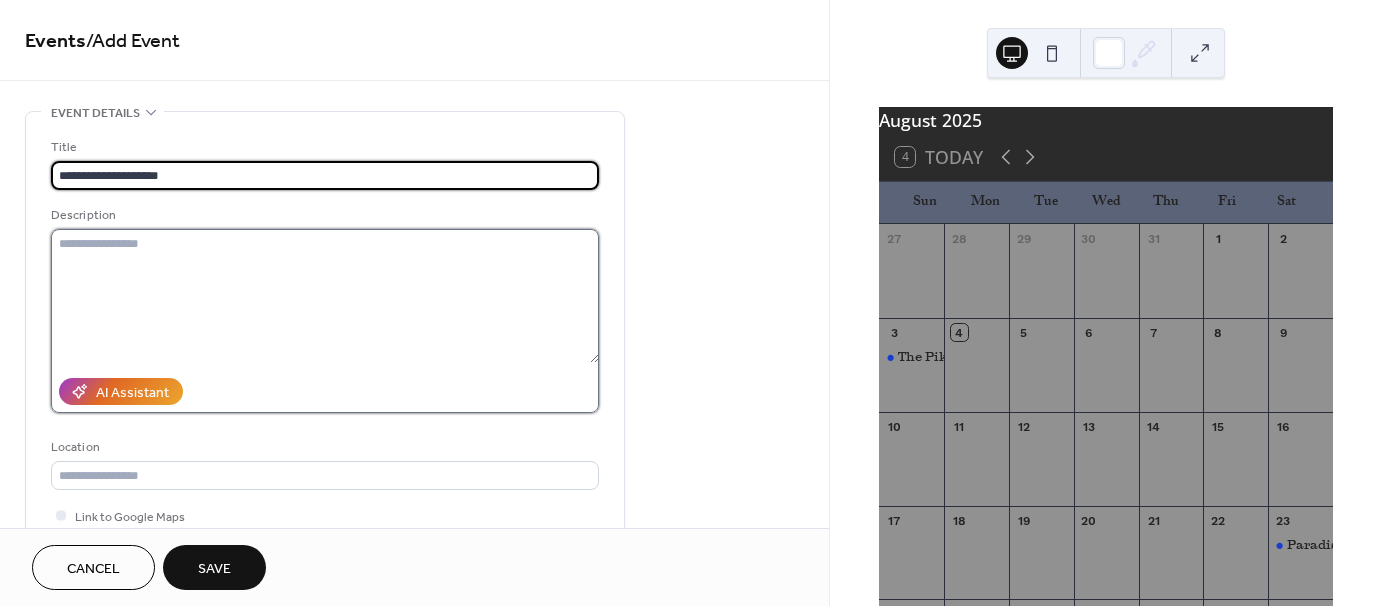 click at bounding box center [325, 296] 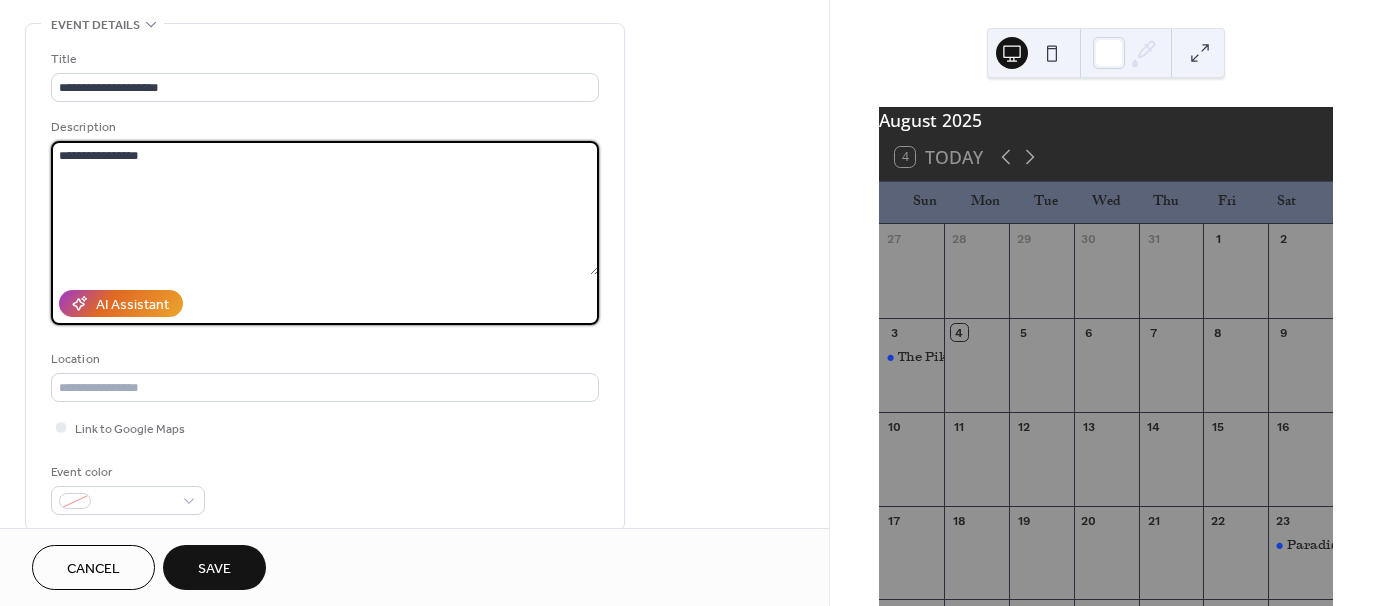 scroll, scrollTop: 200, scrollLeft: 0, axis: vertical 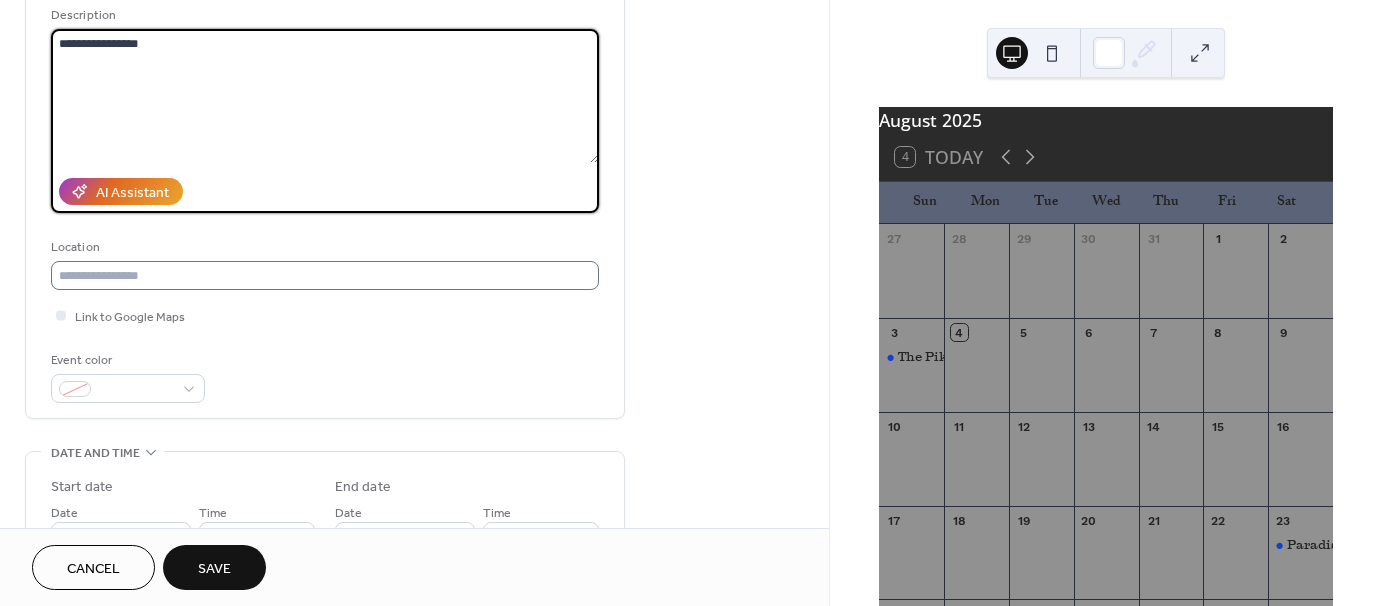 type on "**********" 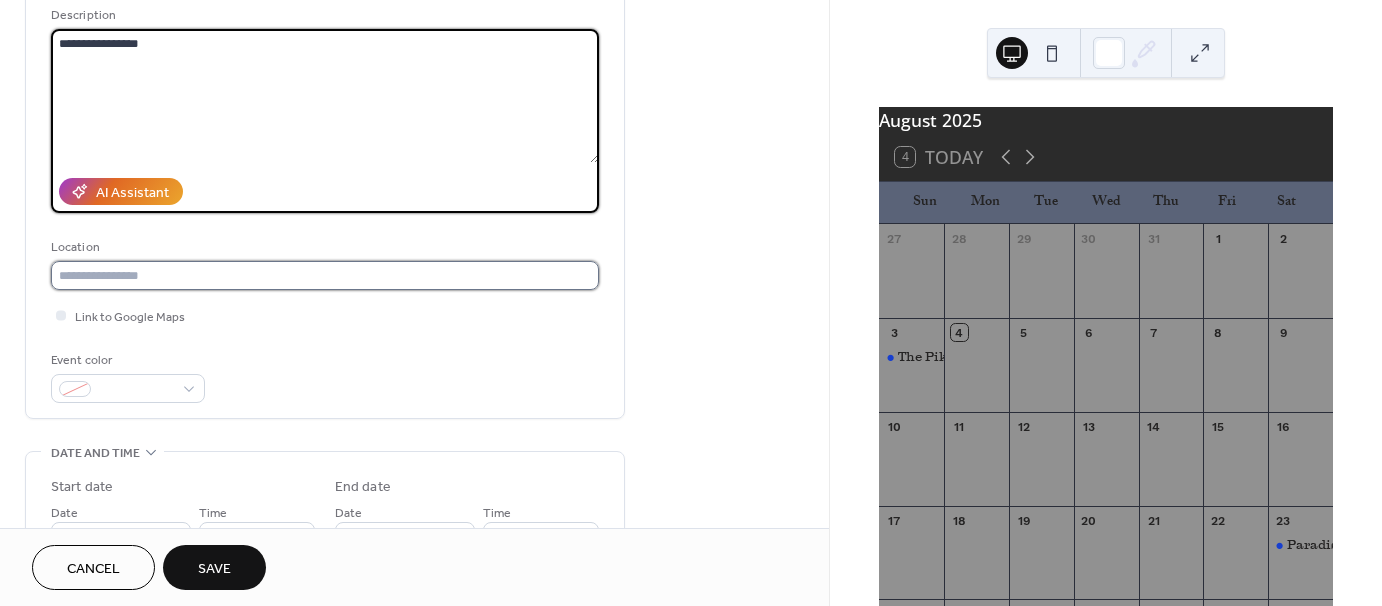 click at bounding box center (325, 275) 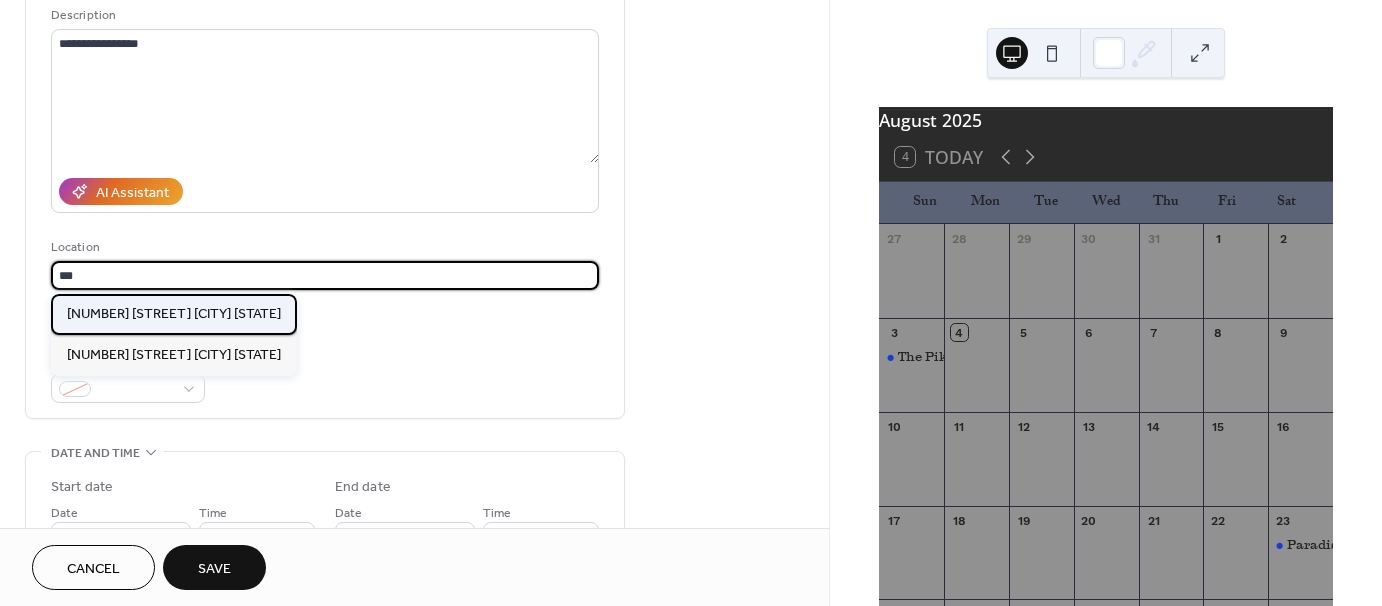 click on "944 Greensburg Pike East Pittsburgh PA" at bounding box center [174, 313] 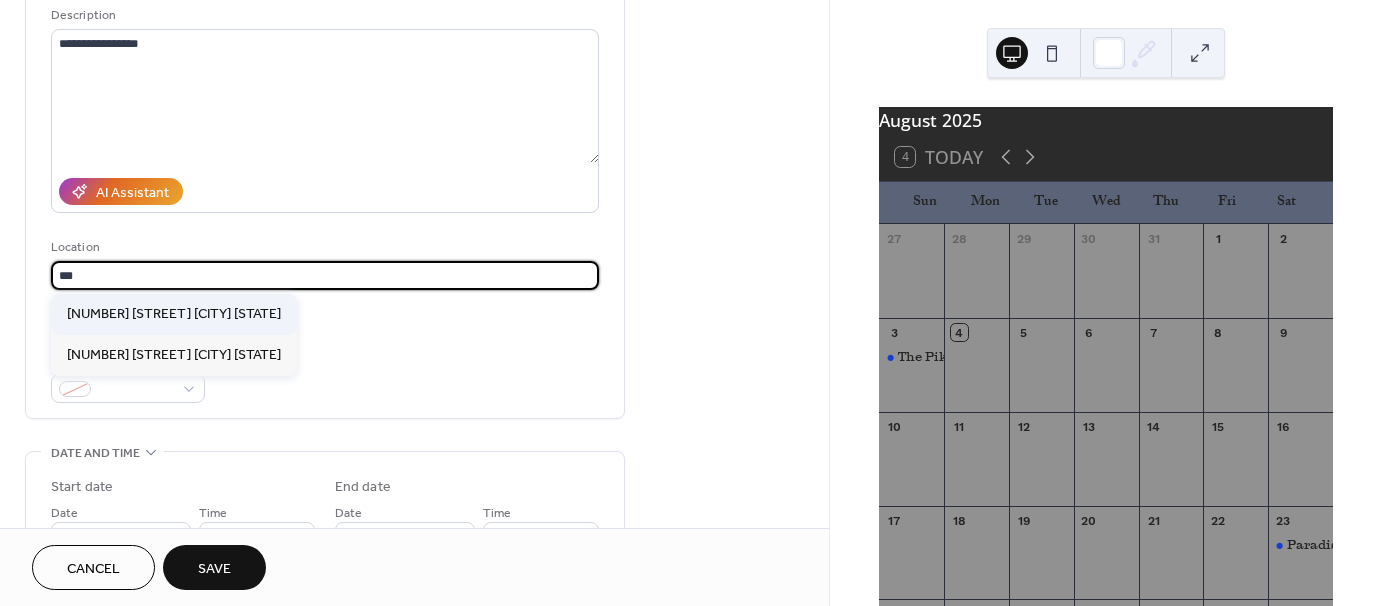 type on "**********" 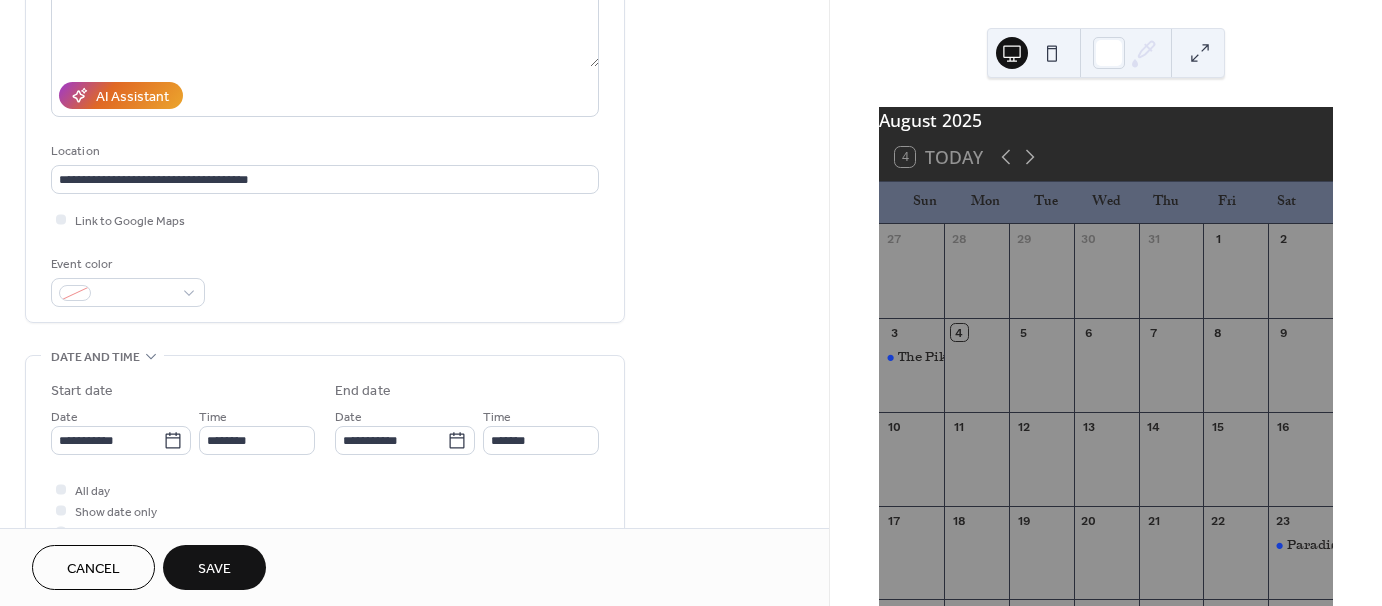 scroll, scrollTop: 300, scrollLeft: 0, axis: vertical 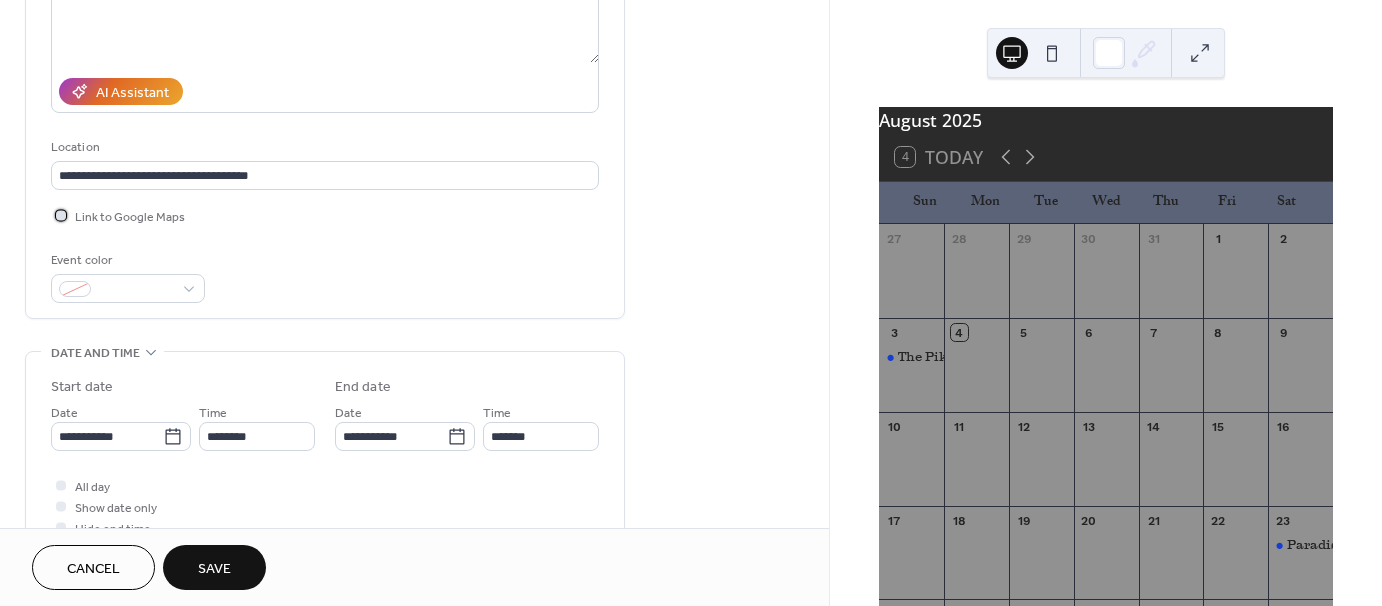 click at bounding box center [61, 215] 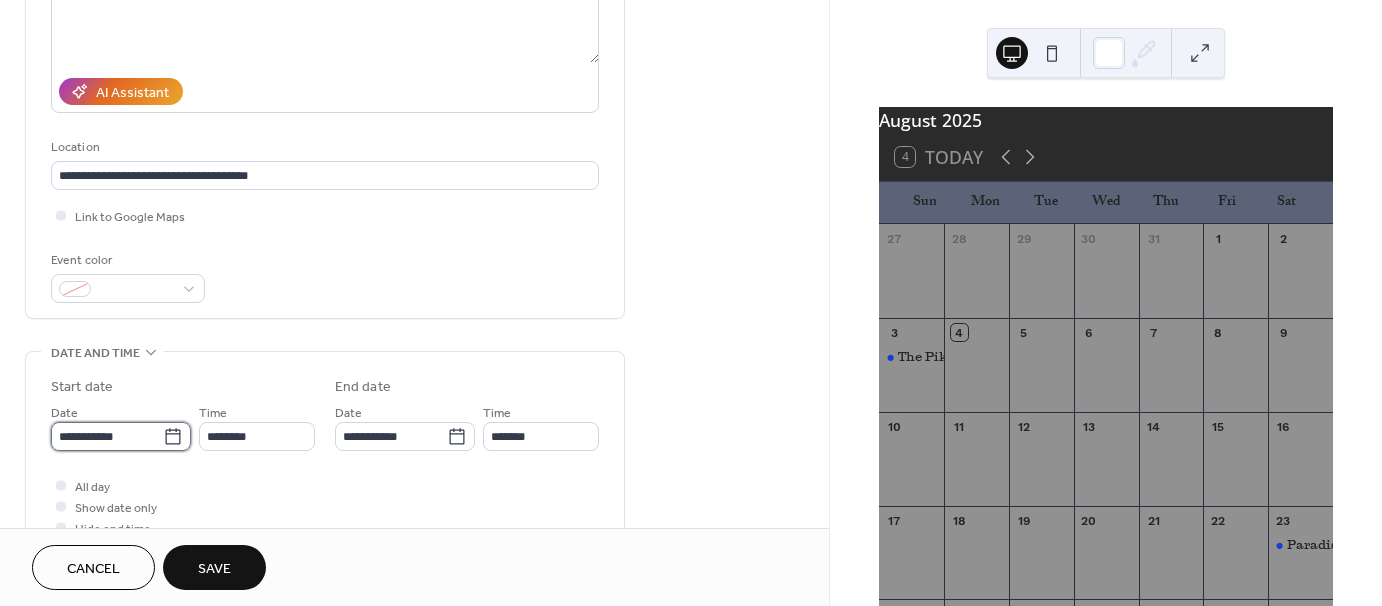 click on "**********" at bounding box center [107, 436] 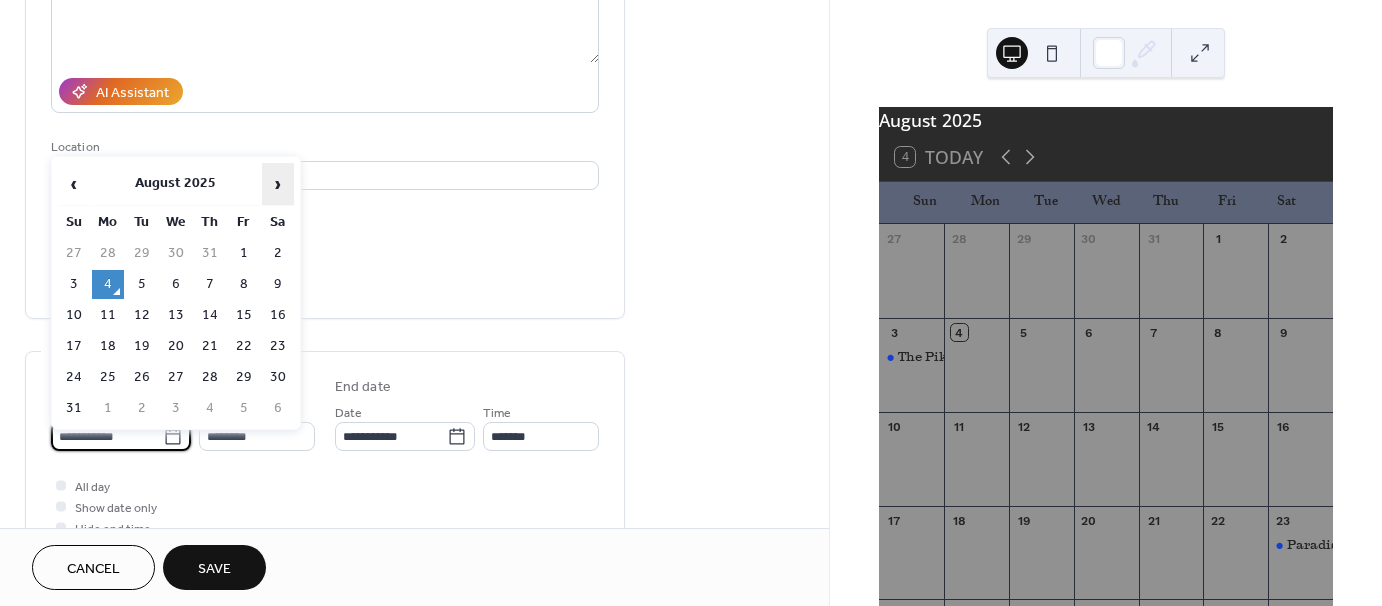 click on "›" at bounding box center [278, 184] 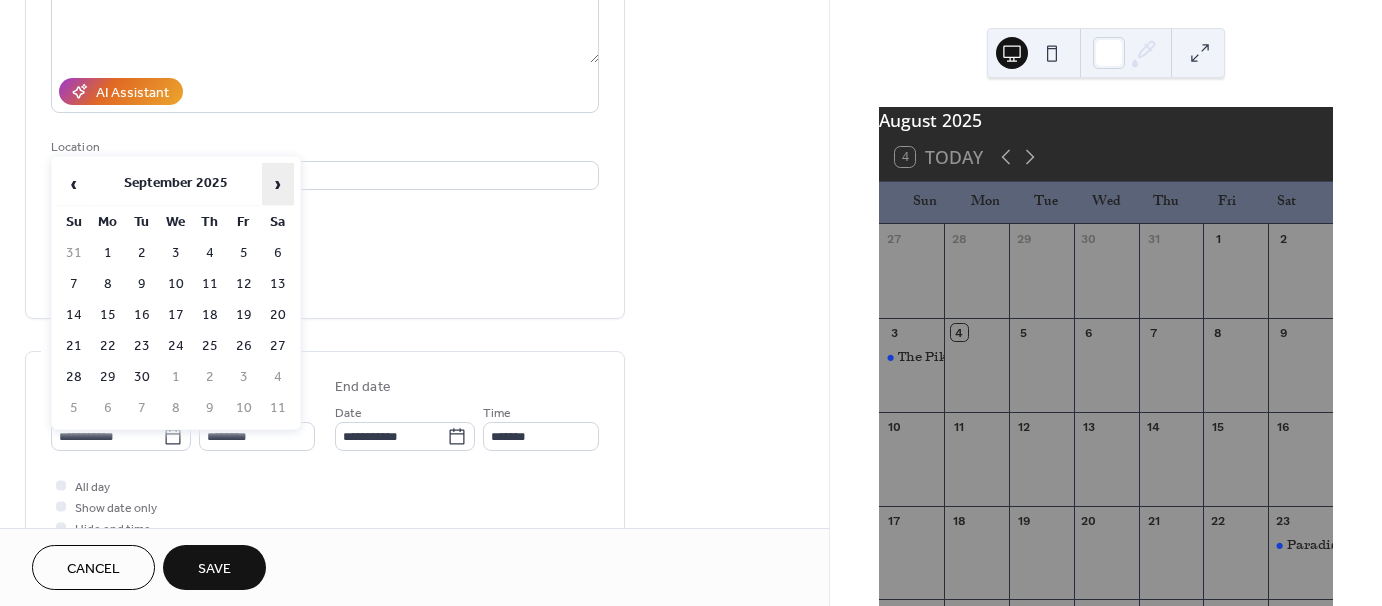 click on "›" at bounding box center (278, 184) 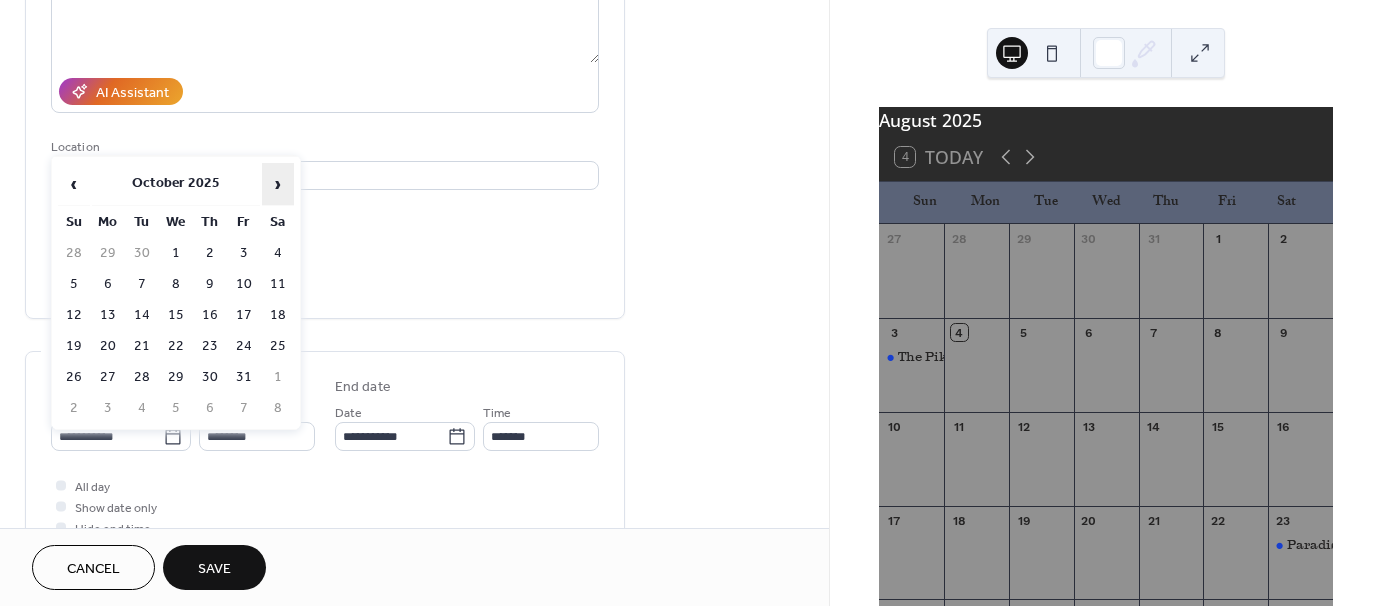 click on "›" at bounding box center [278, 184] 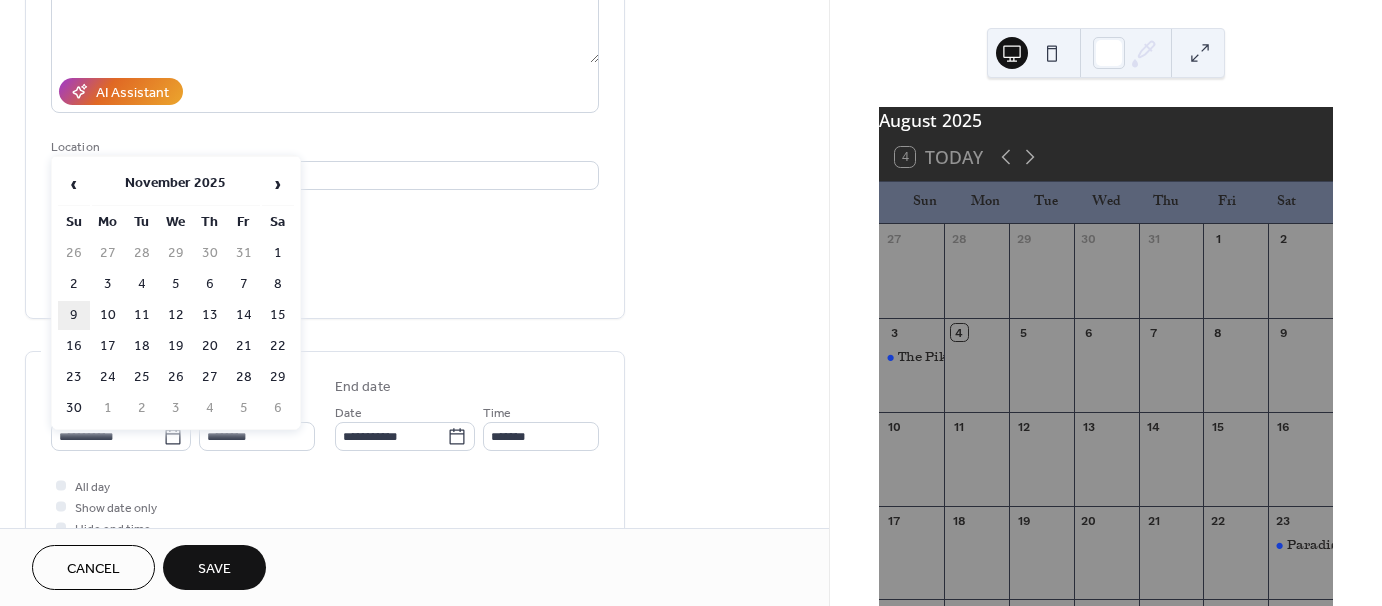 click on "9" at bounding box center (74, 315) 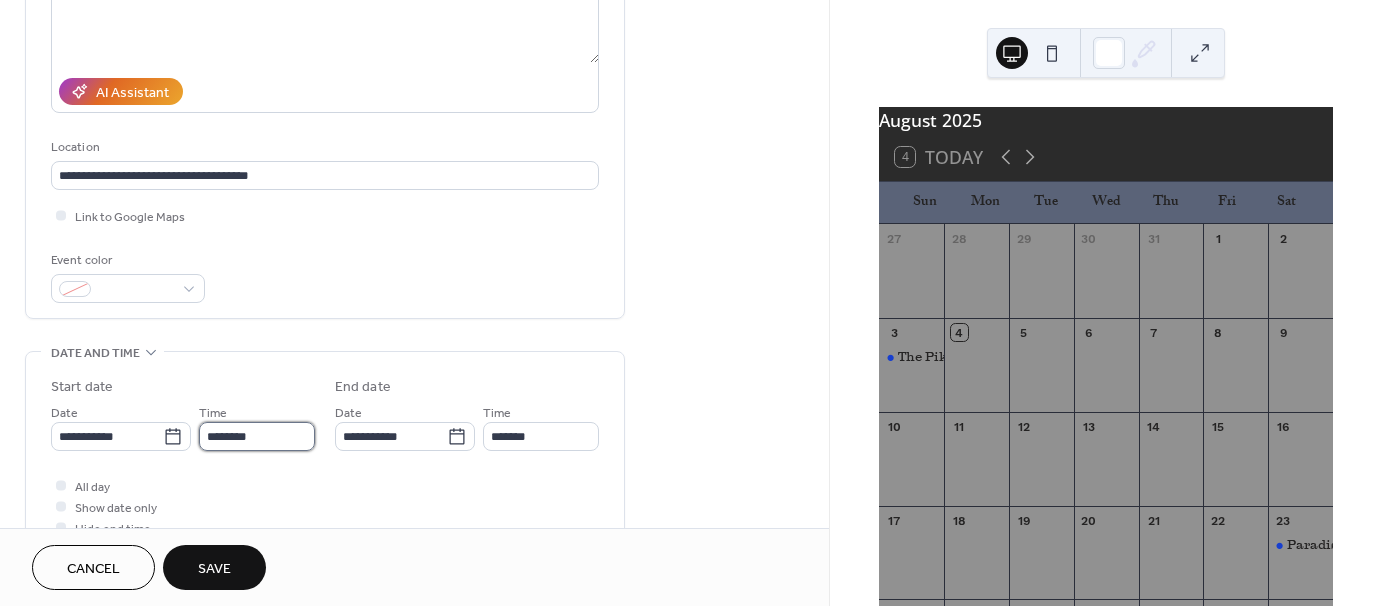 click on "********" at bounding box center [257, 436] 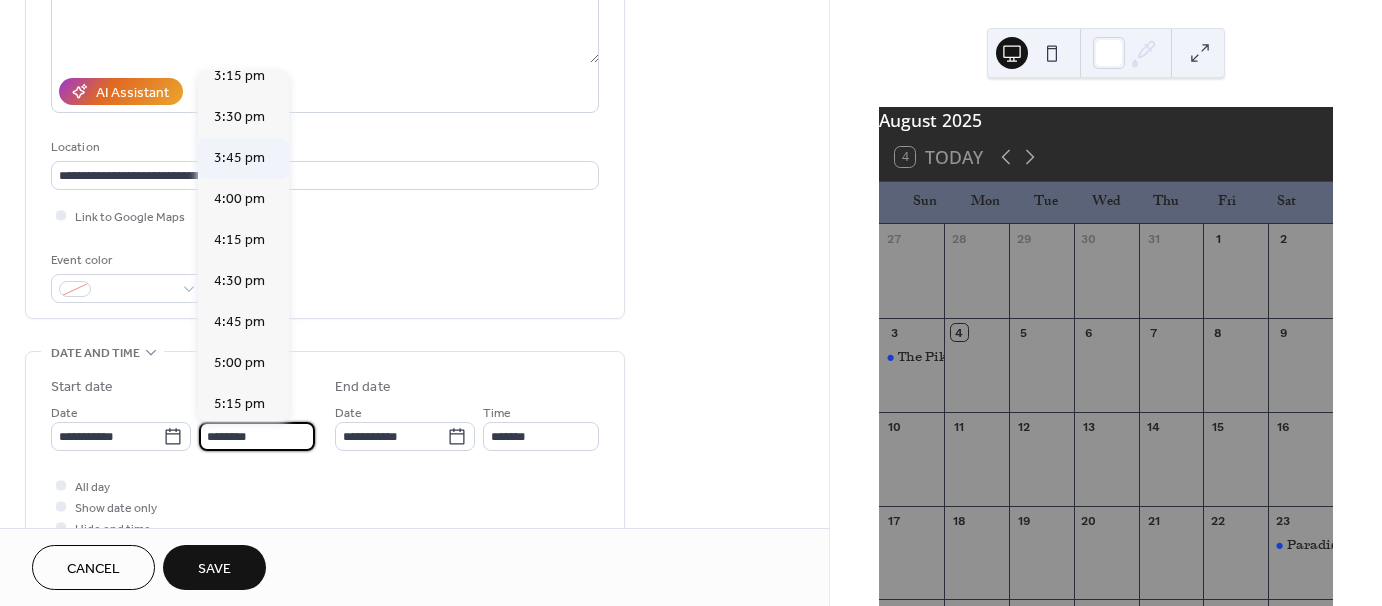 scroll, scrollTop: 2568, scrollLeft: 0, axis: vertical 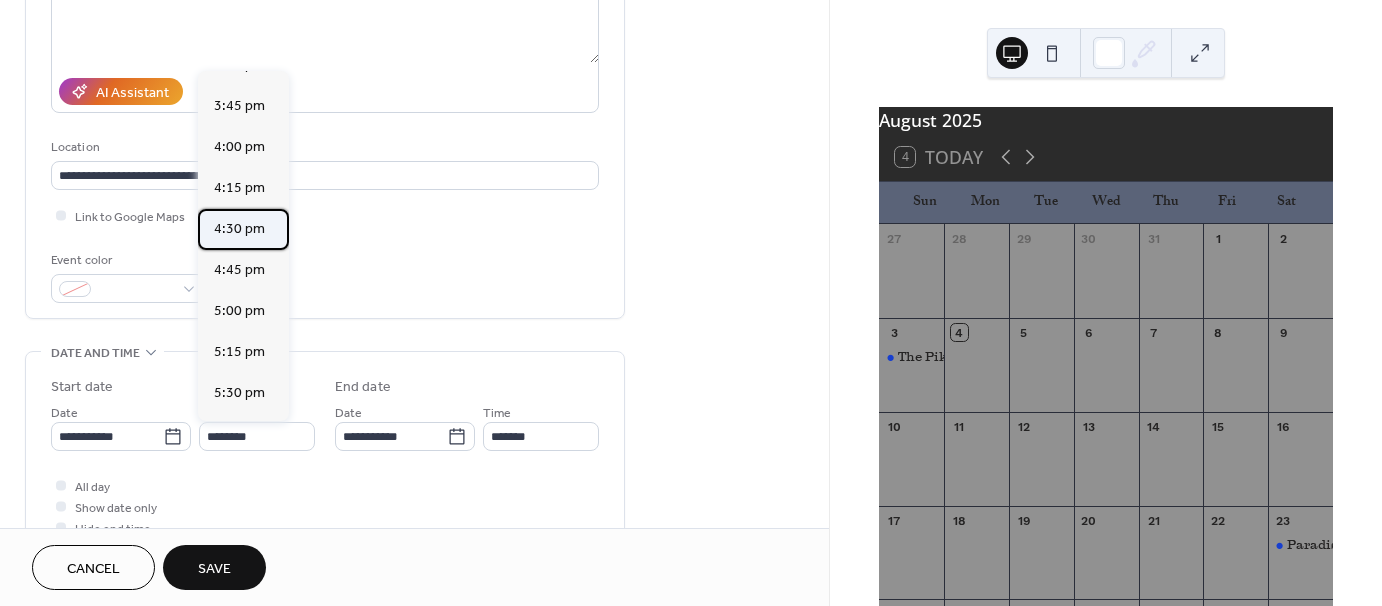 click on "4:30 pm" at bounding box center [239, 229] 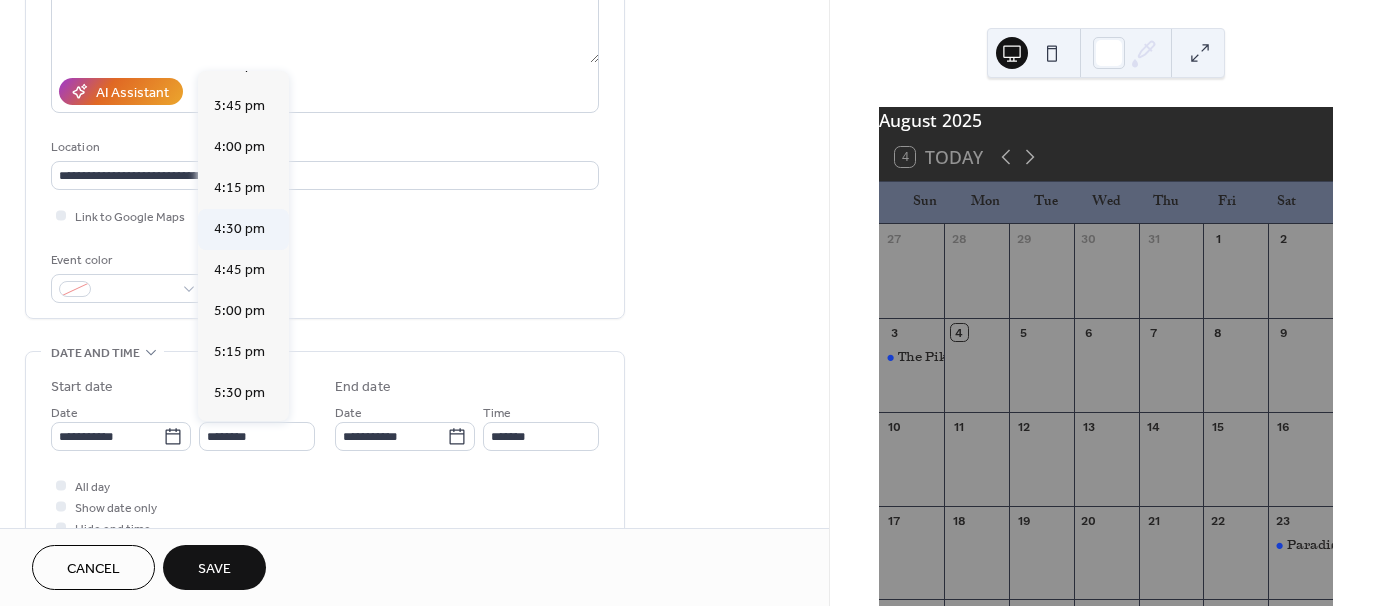 type on "*******" 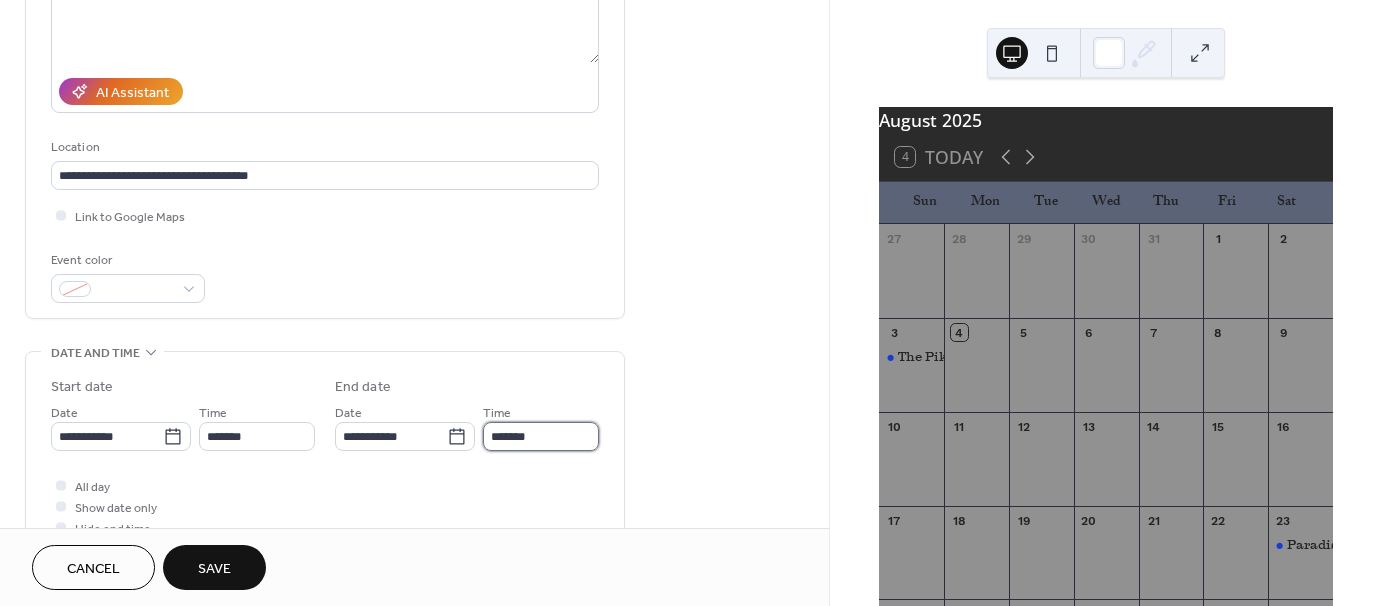 click on "*******" at bounding box center (541, 436) 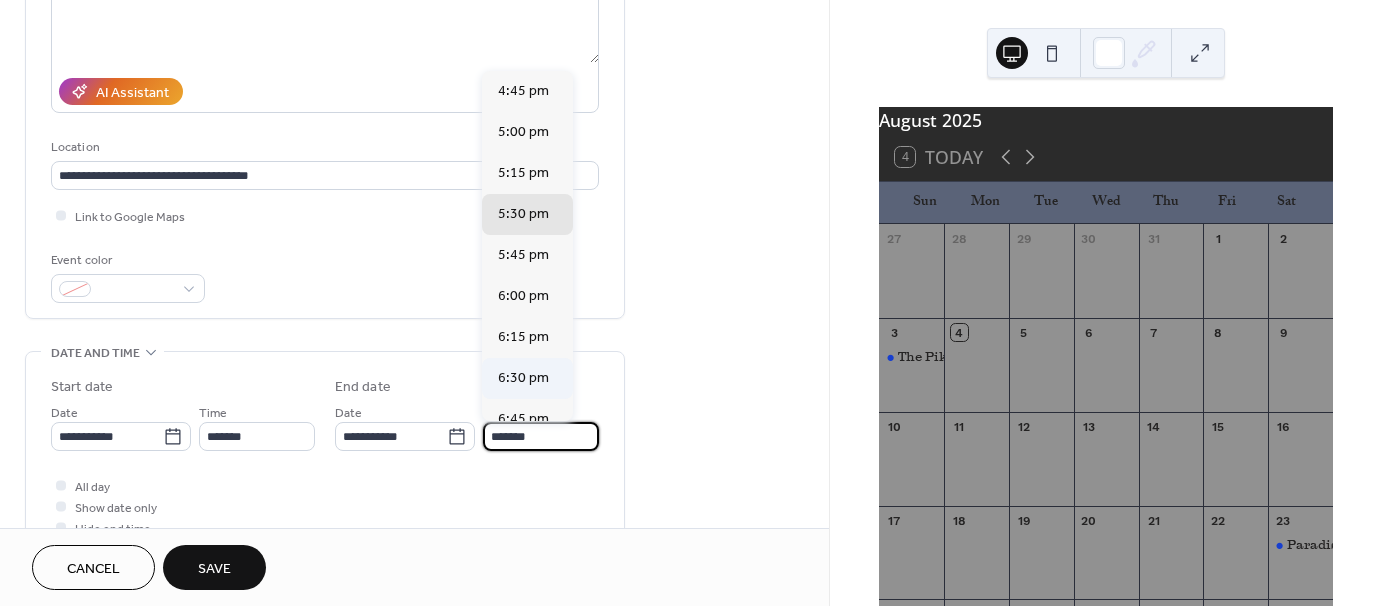 scroll, scrollTop: 300, scrollLeft: 0, axis: vertical 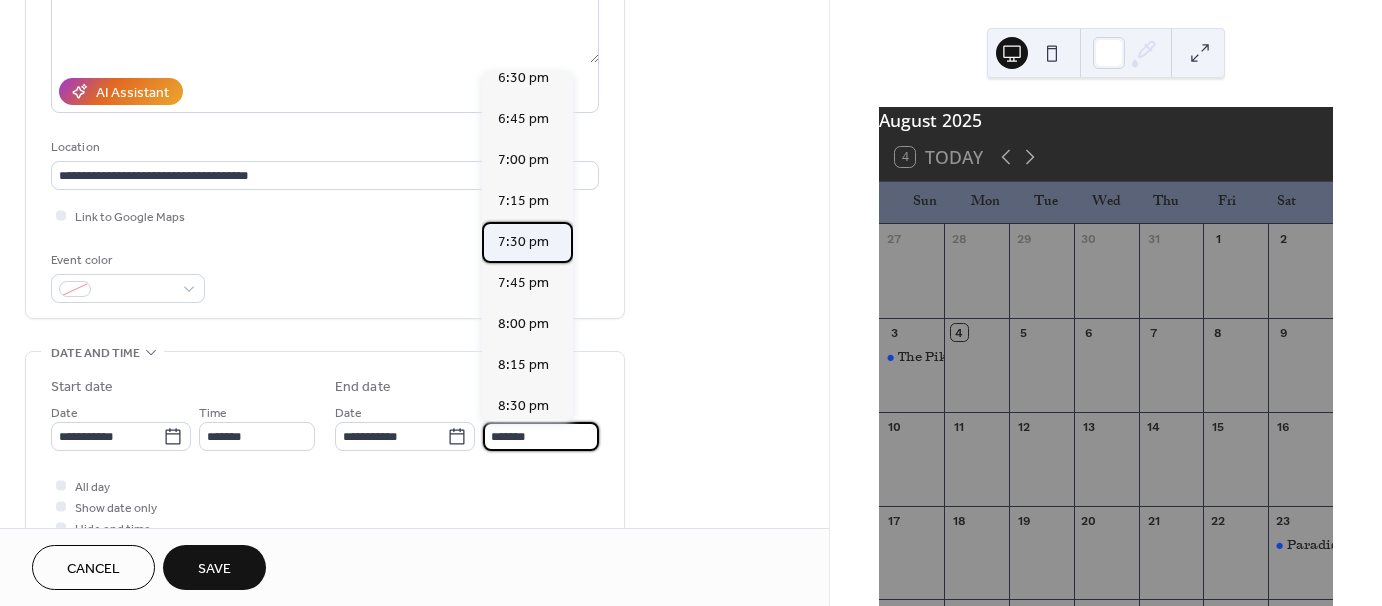 click on "7:30 pm" at bounding box center [523, 242] 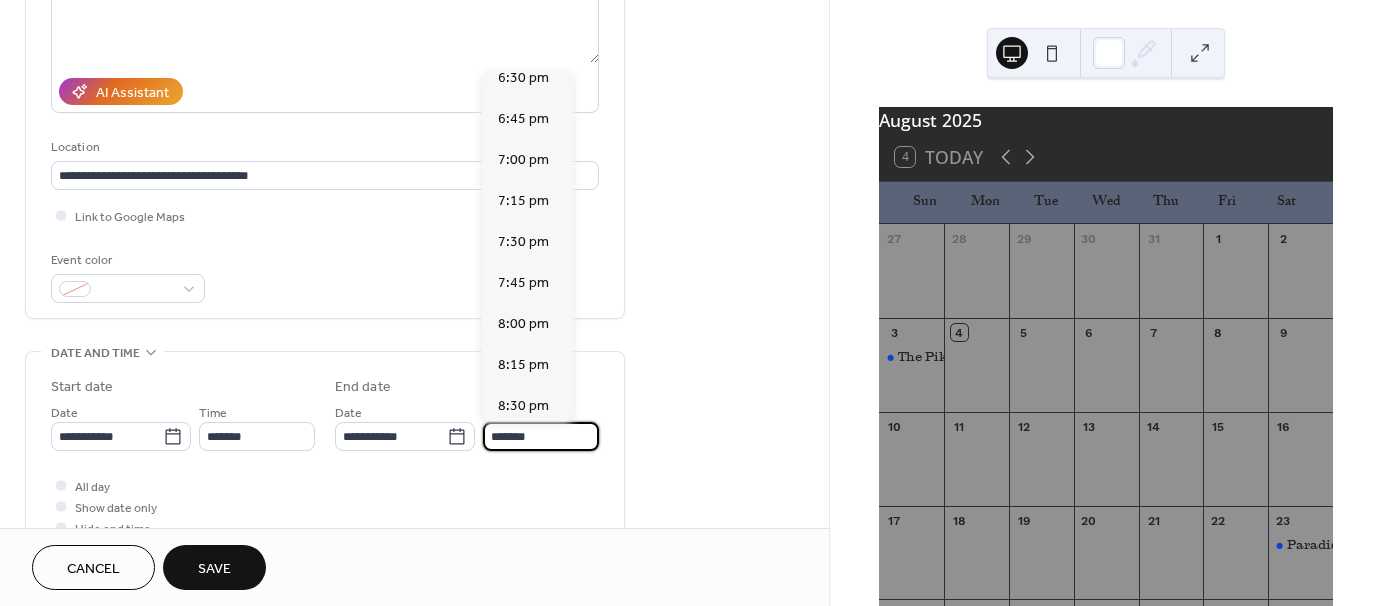 type on "*******" 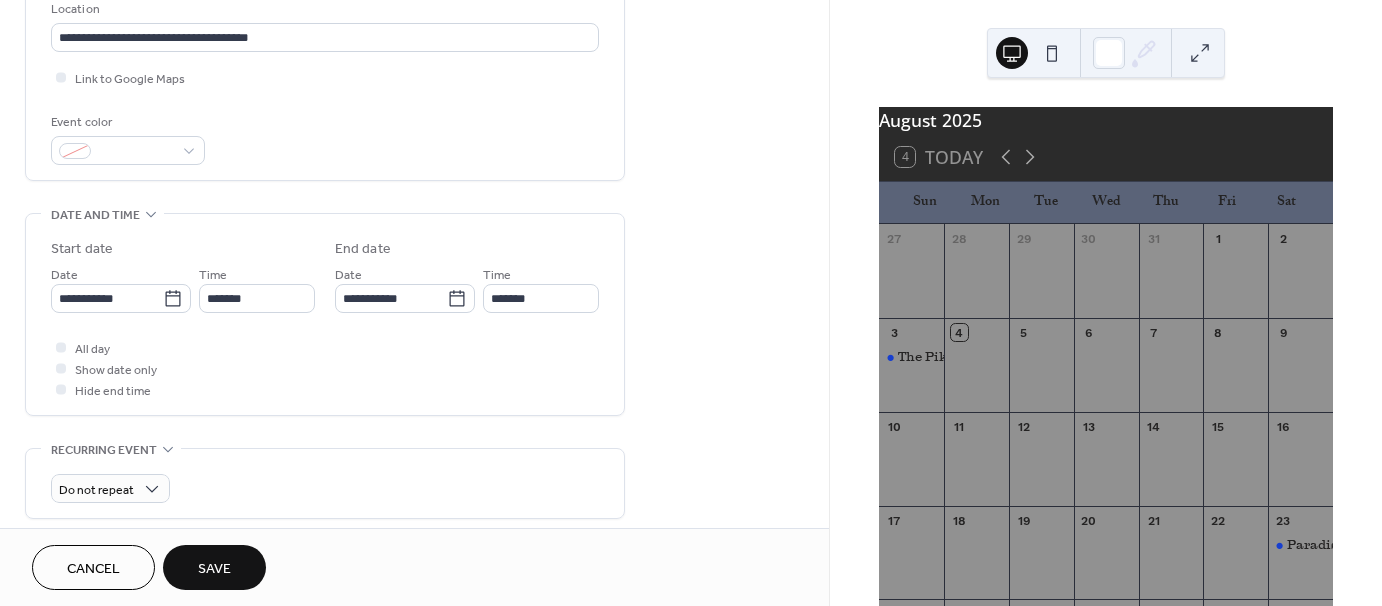 scroll, scrollTop: 398, scrollLeft: 0, axis: vertical 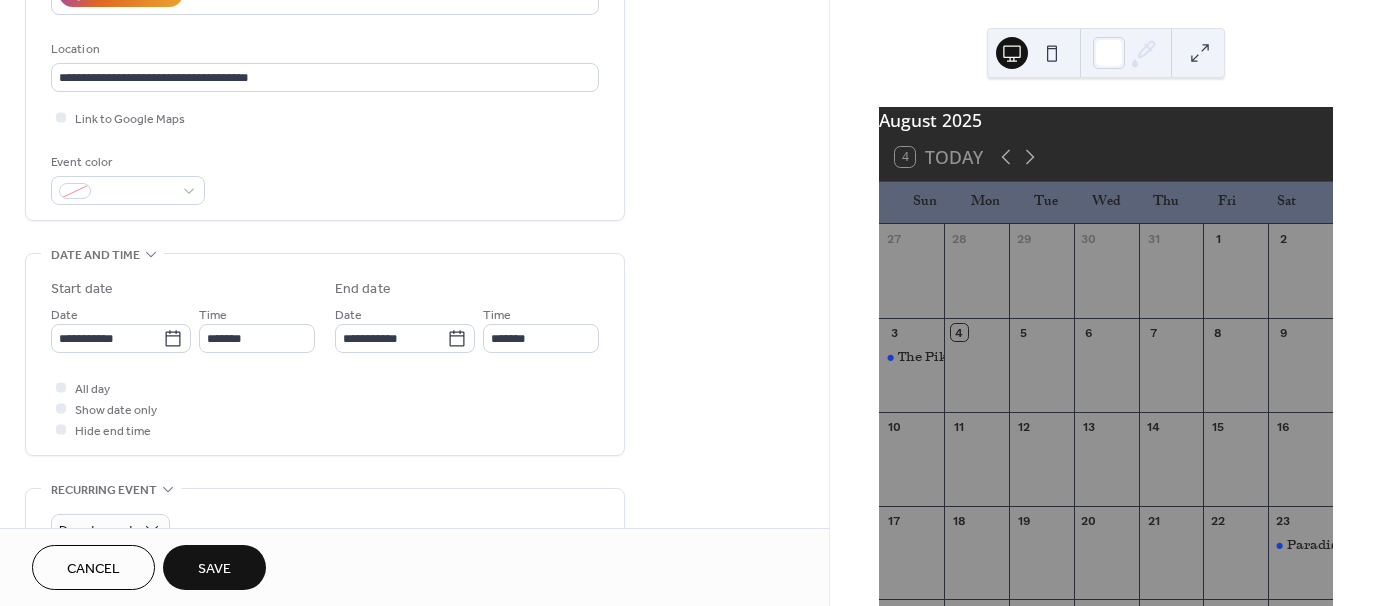 click on "Save" at bounding box center [214, 569] 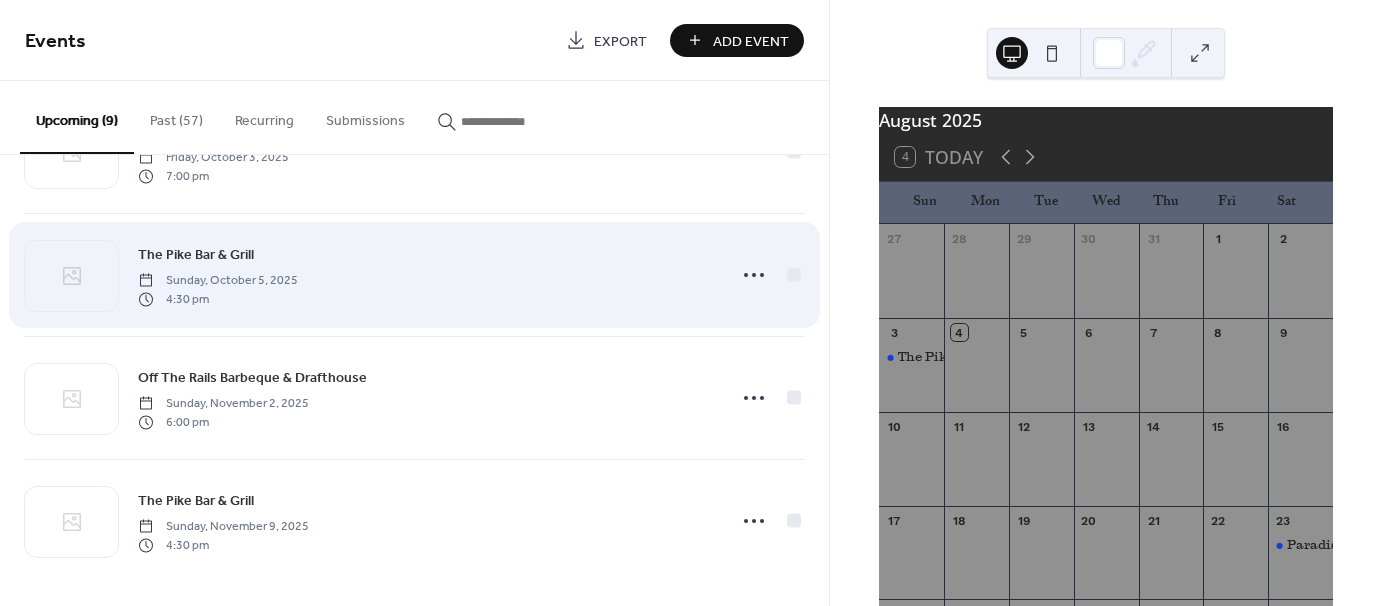 scroll, scrollTop: 712, scrollLeft: 0, axis: vertical 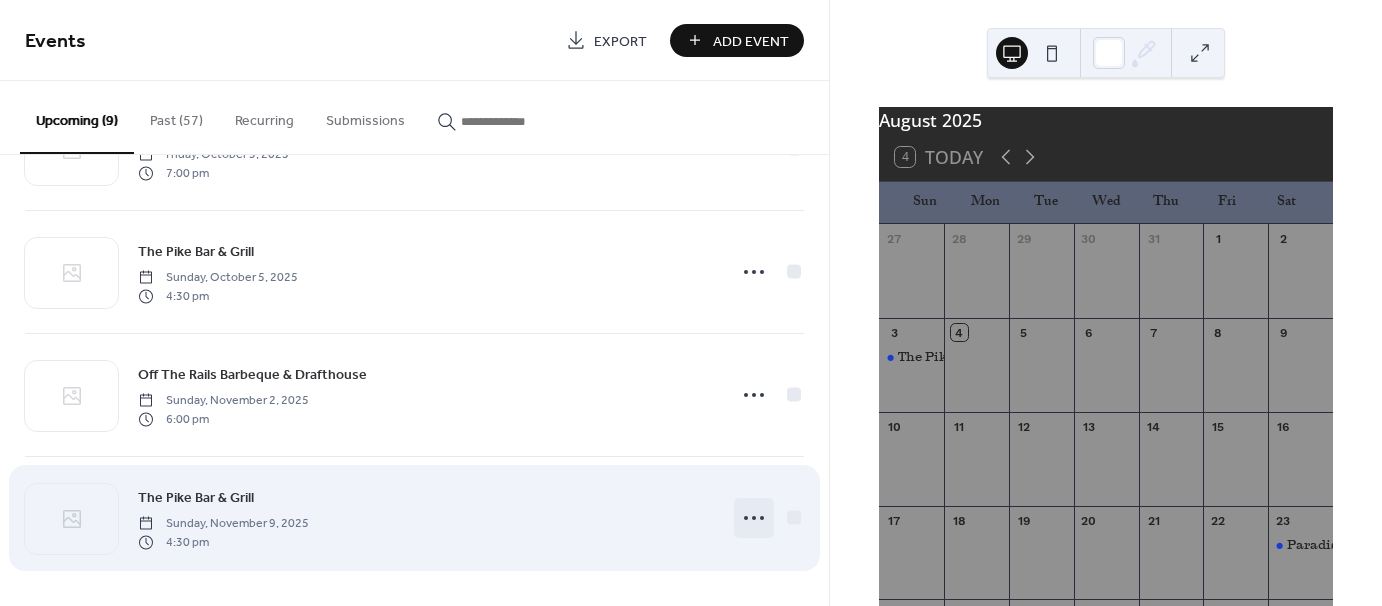click 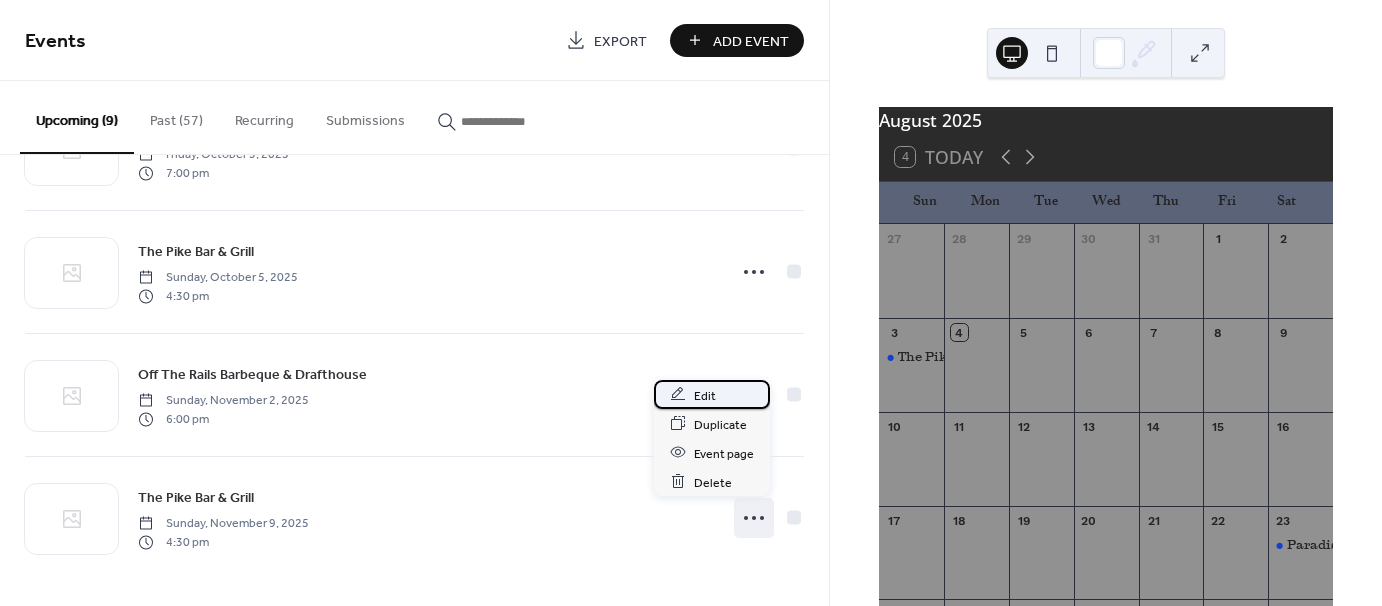 click on "Edit" at bounding box center [705, 395] 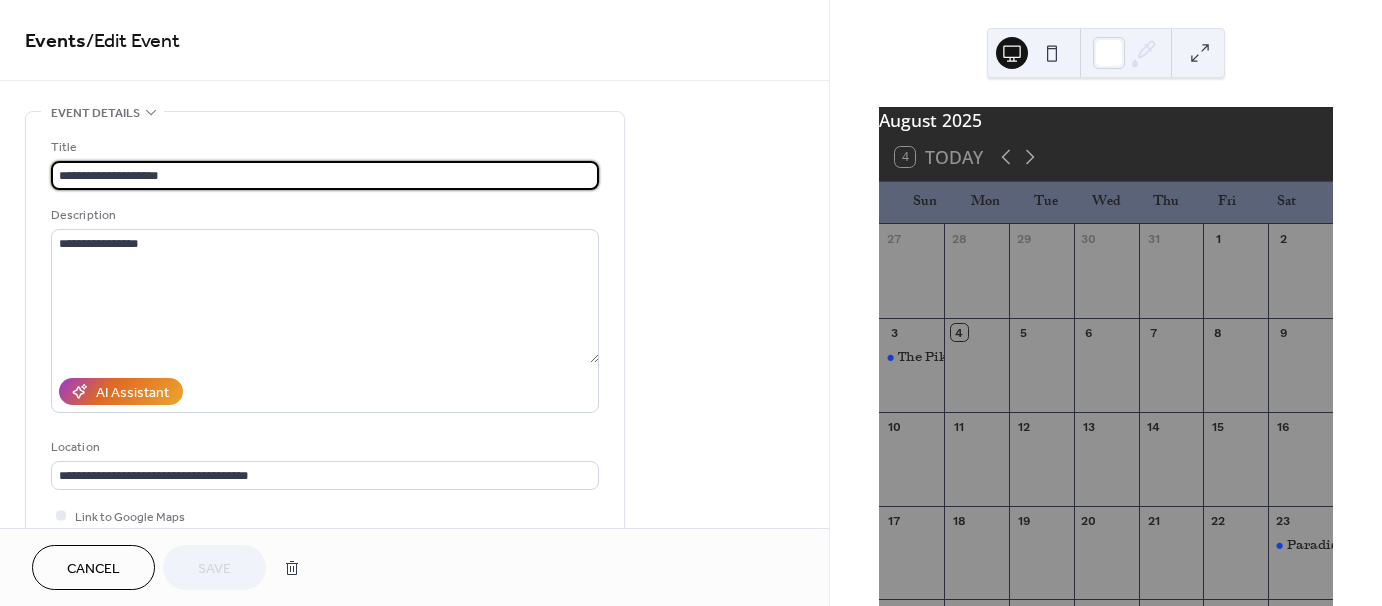 click on "Cancel" at bounding box center [93, 567] 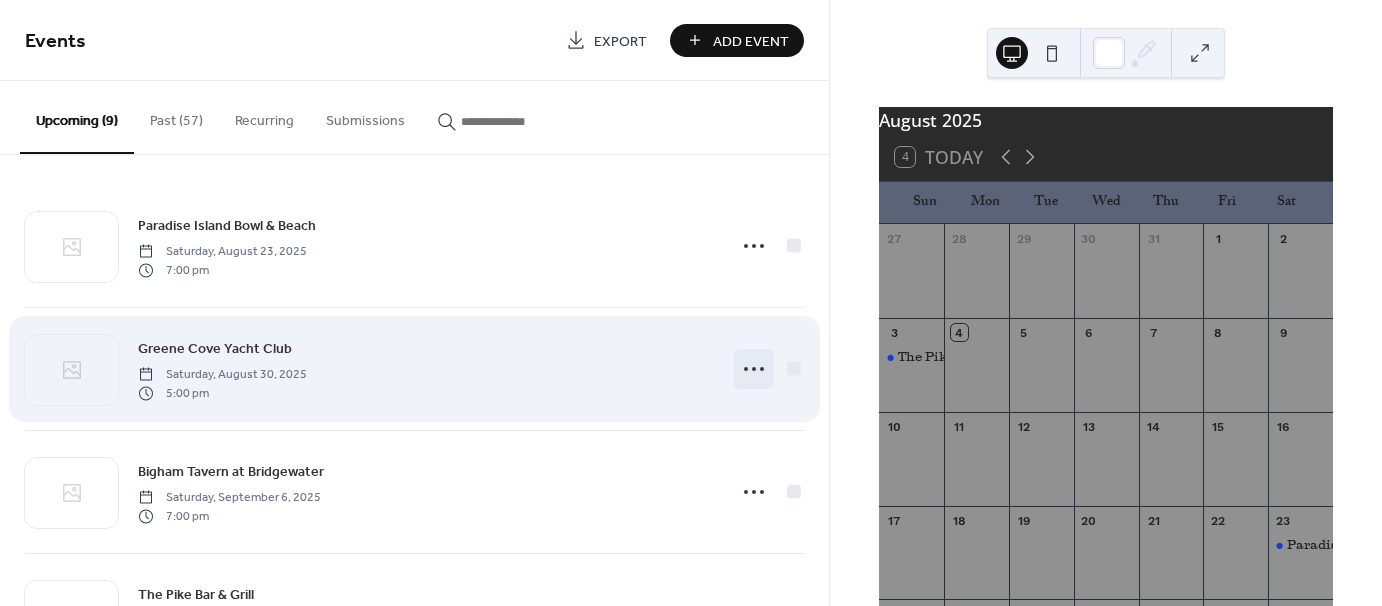 click 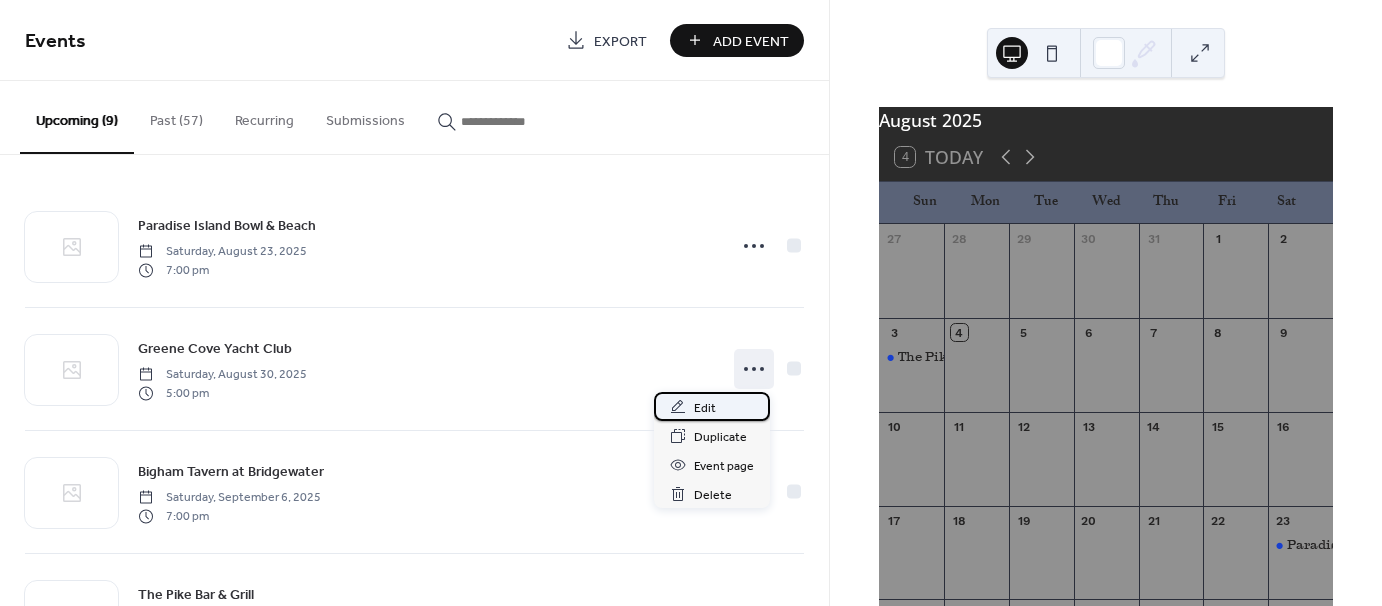 click on "Edit" at bounding box center (705, 408) 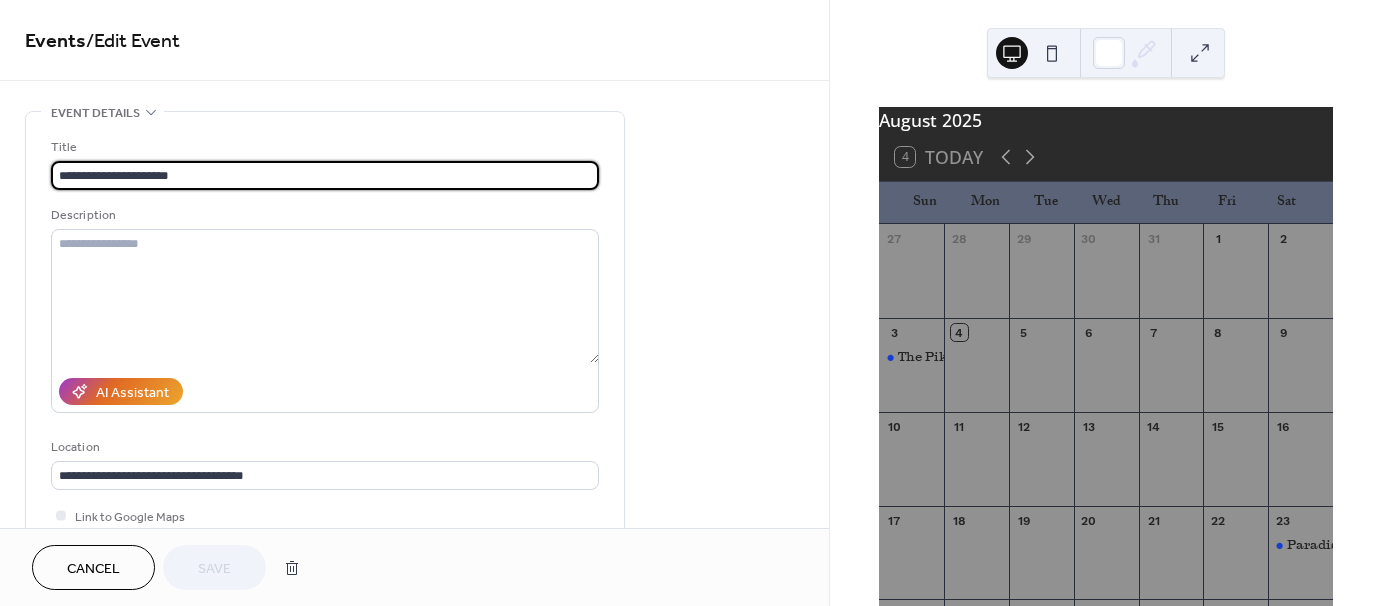 click on "Cancel" at bounding box center [93, 569] 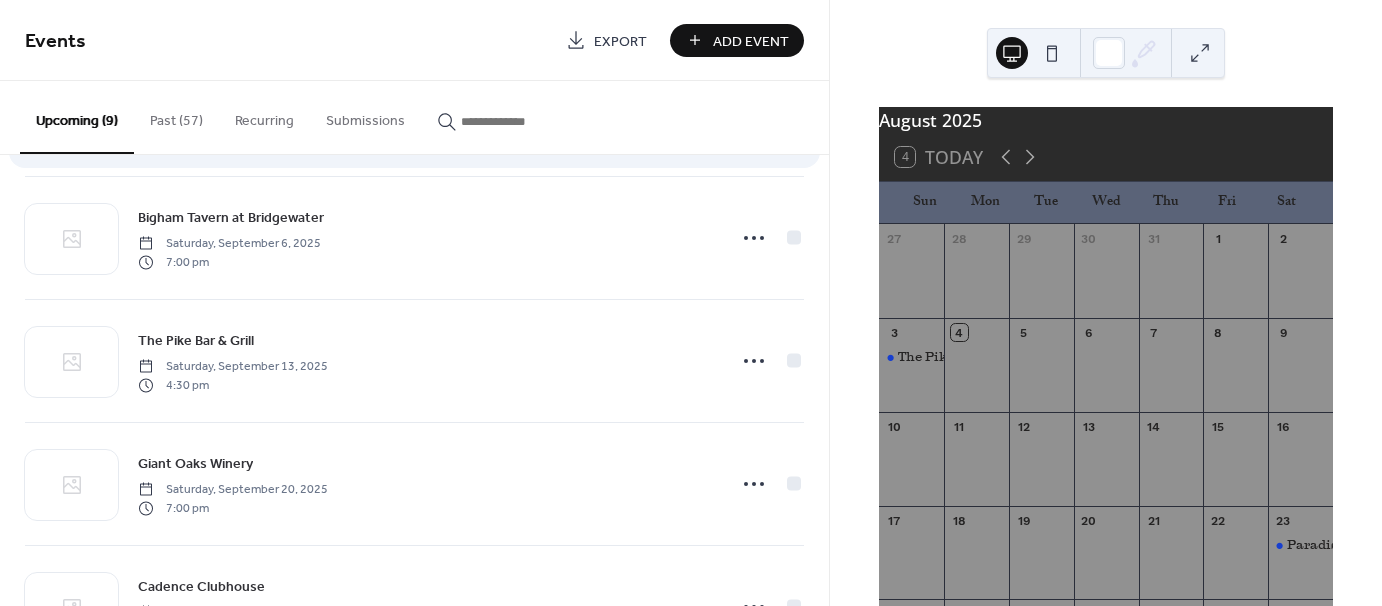 scroll, scrollTop: 300, scrollLeft: 0, axis: vertical 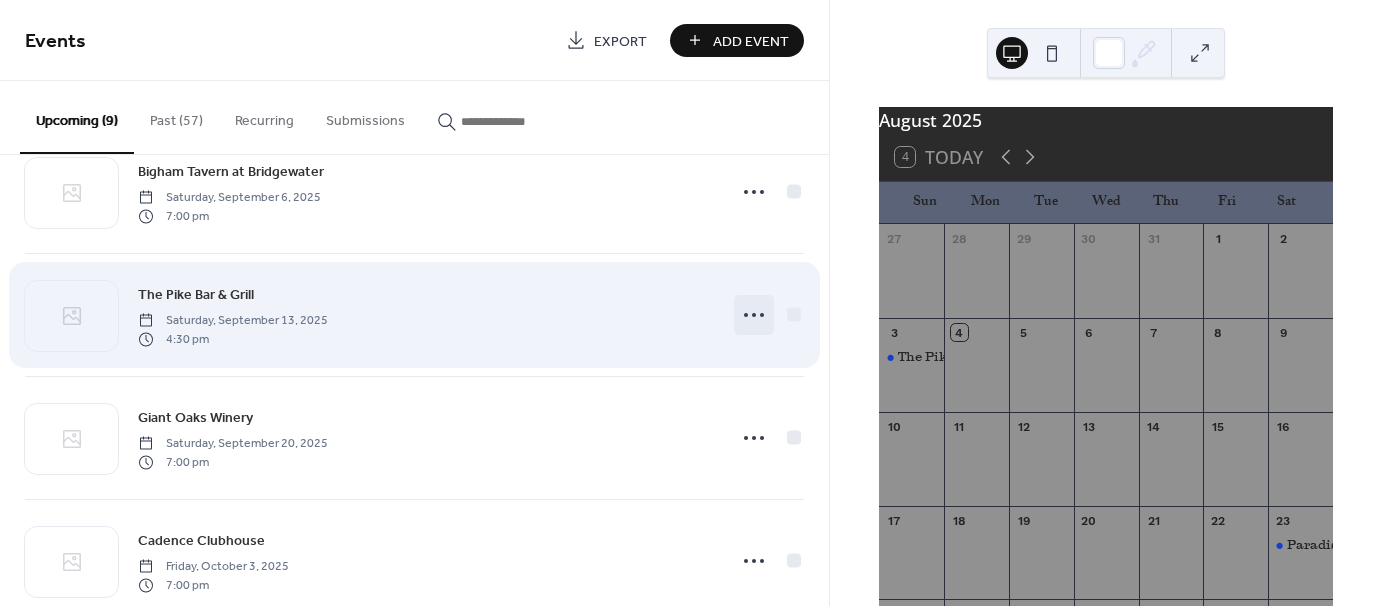 click 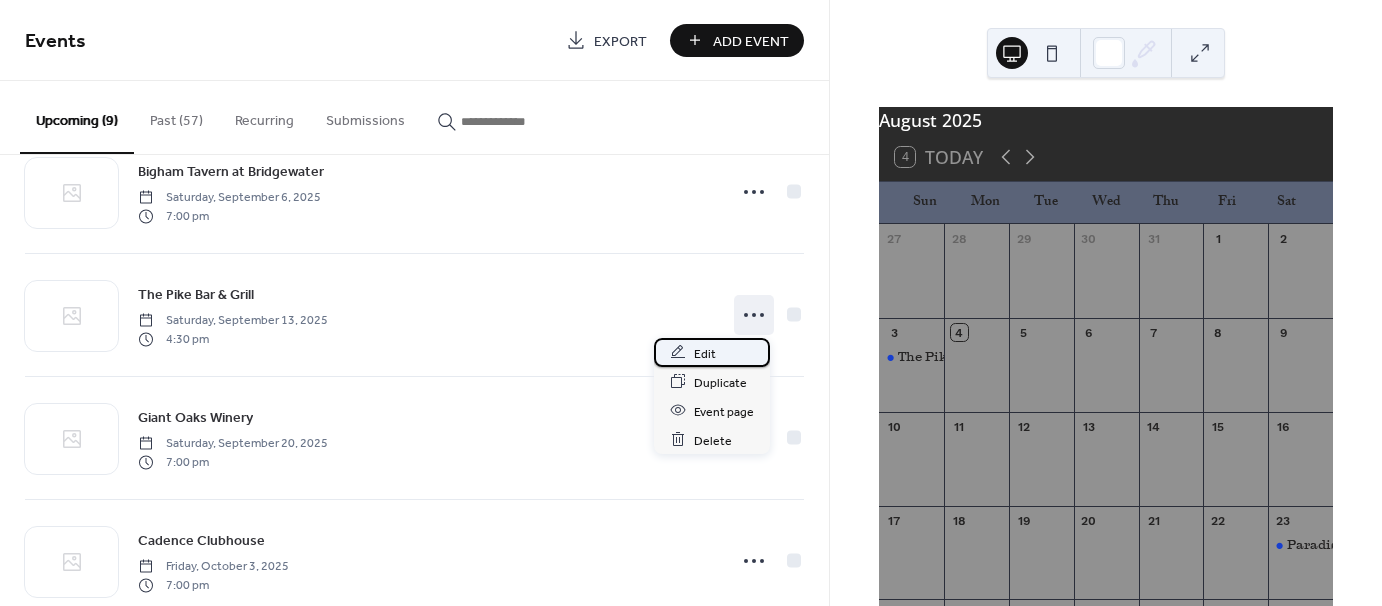 click on "Edit" at bounding box center [712, 352] 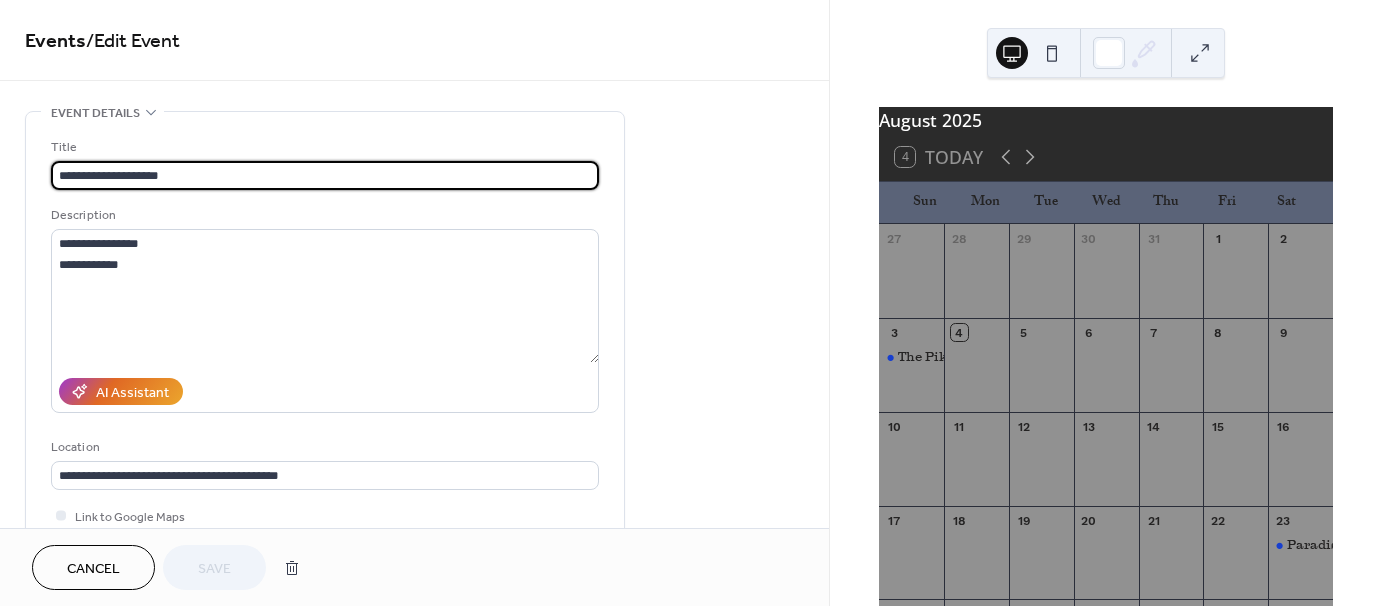 click on "Cancel" at bounding box center (93, 569) 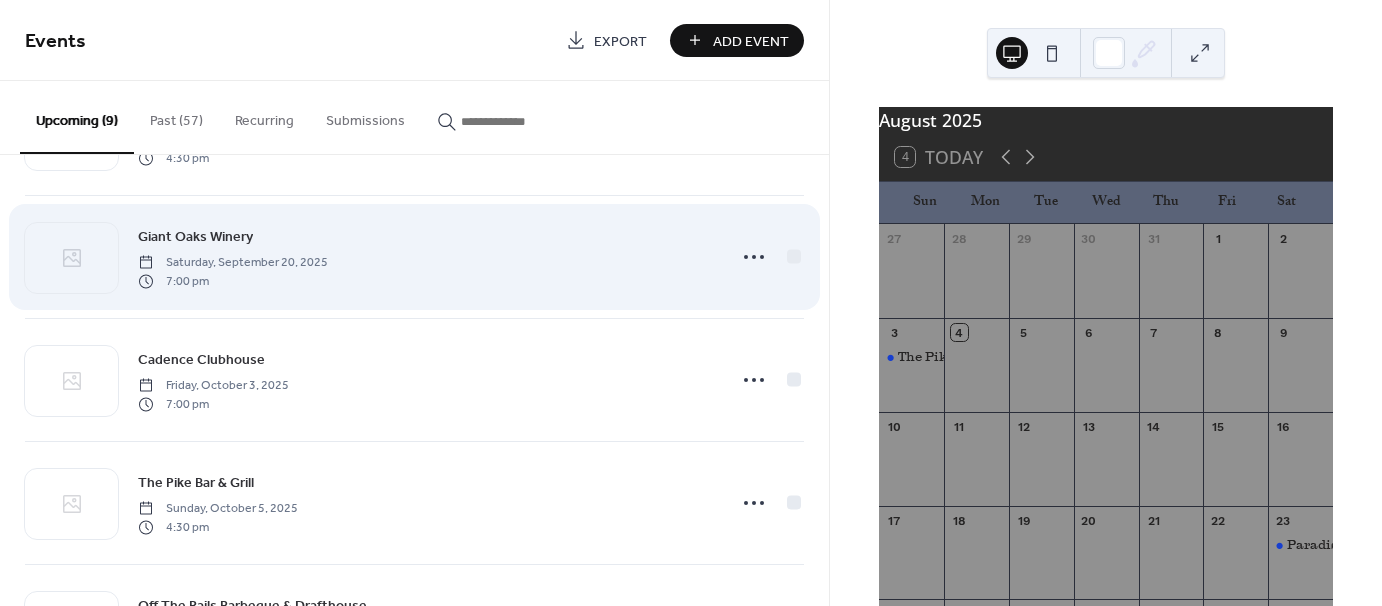 scroll, scrollTop: 500, scrollLeft: 0, axis: vertical 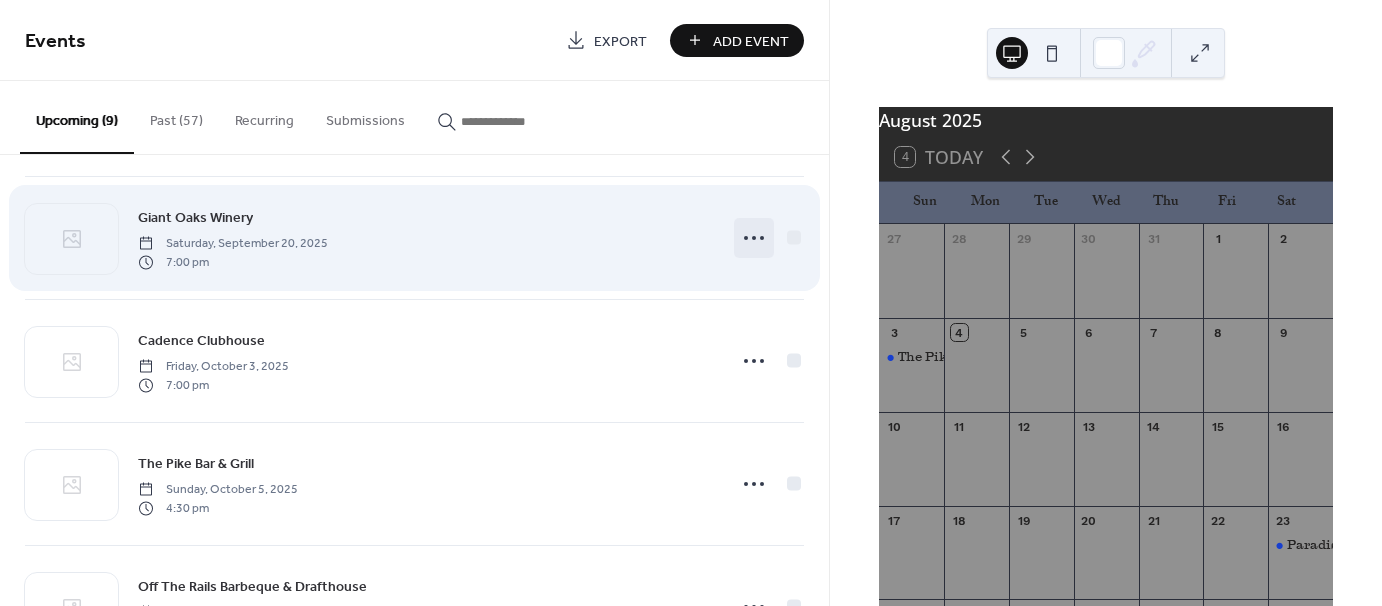 click 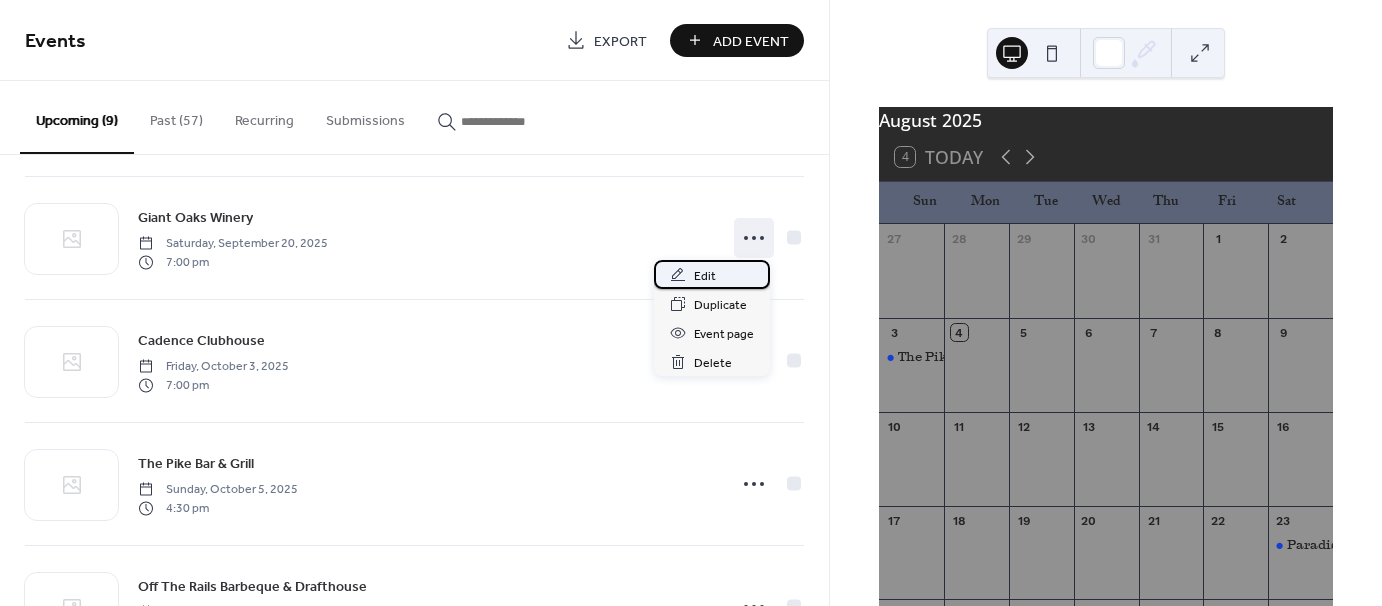 click on "Edit" at bounding box center [705, 276] 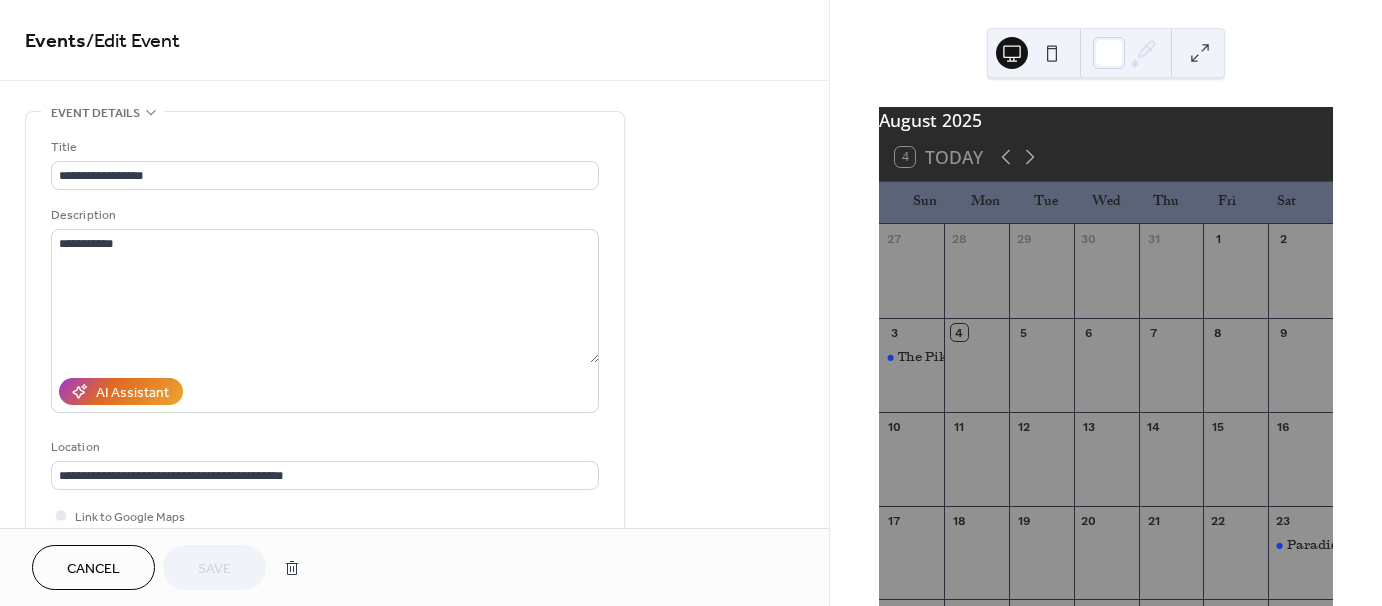 click on "Cancel" at bounding box center (93, 569) 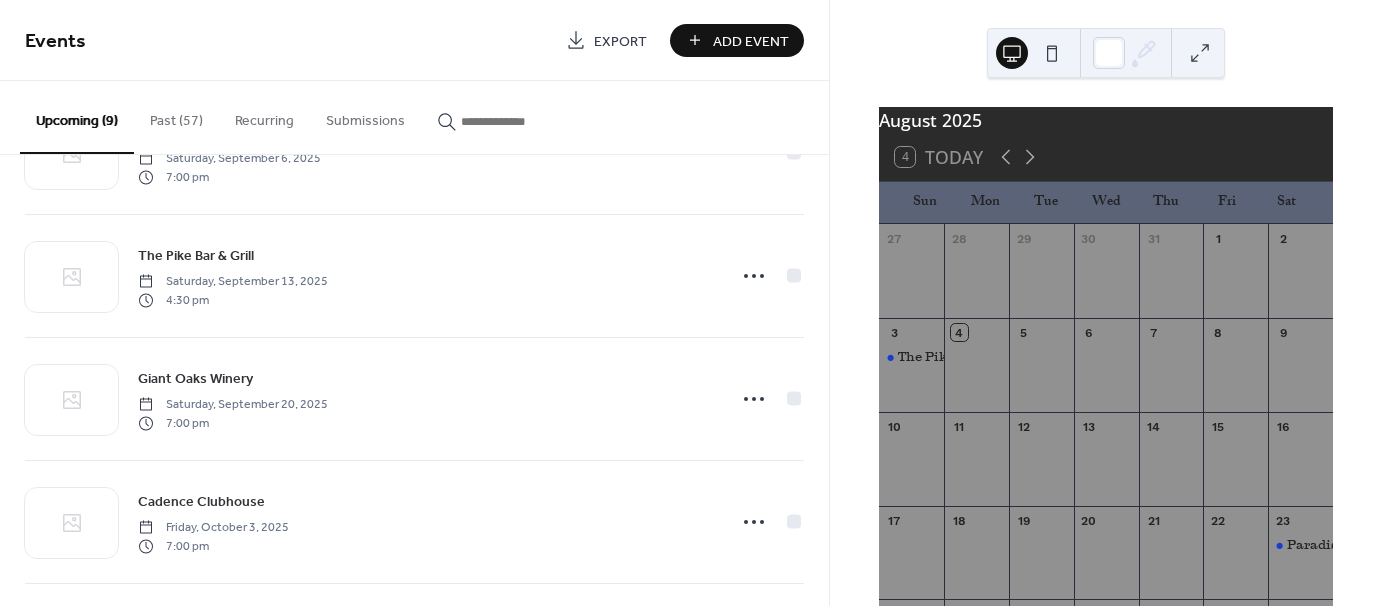 scroll, scrollTop: 0, scrollLeft: 0, axis: both 